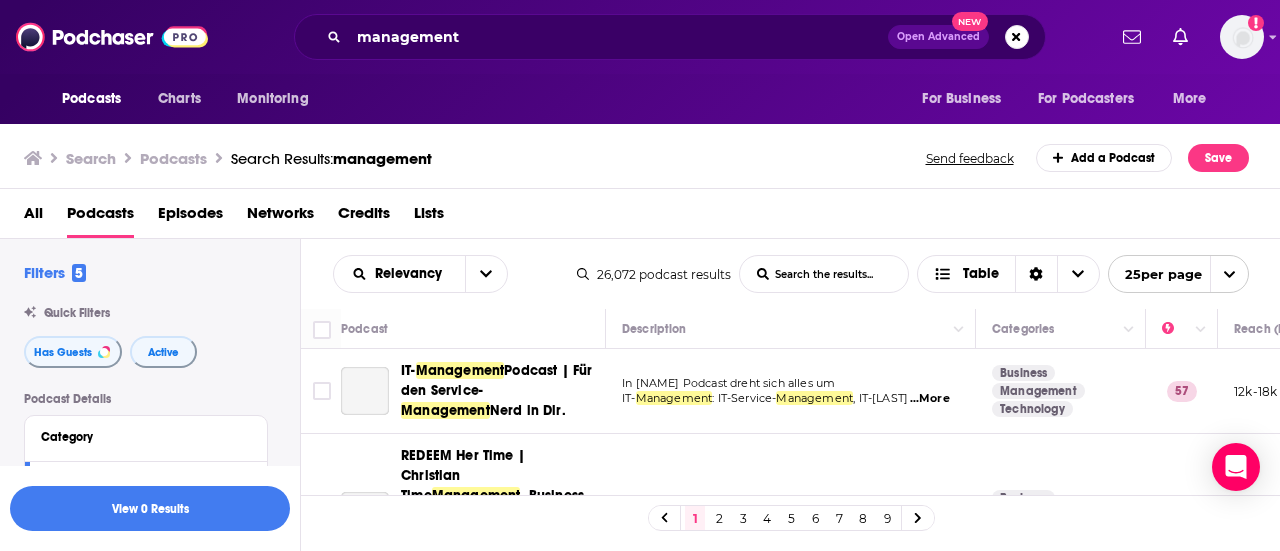 scroll, scrollTop: 0, scrollLeft: 0, axis: both 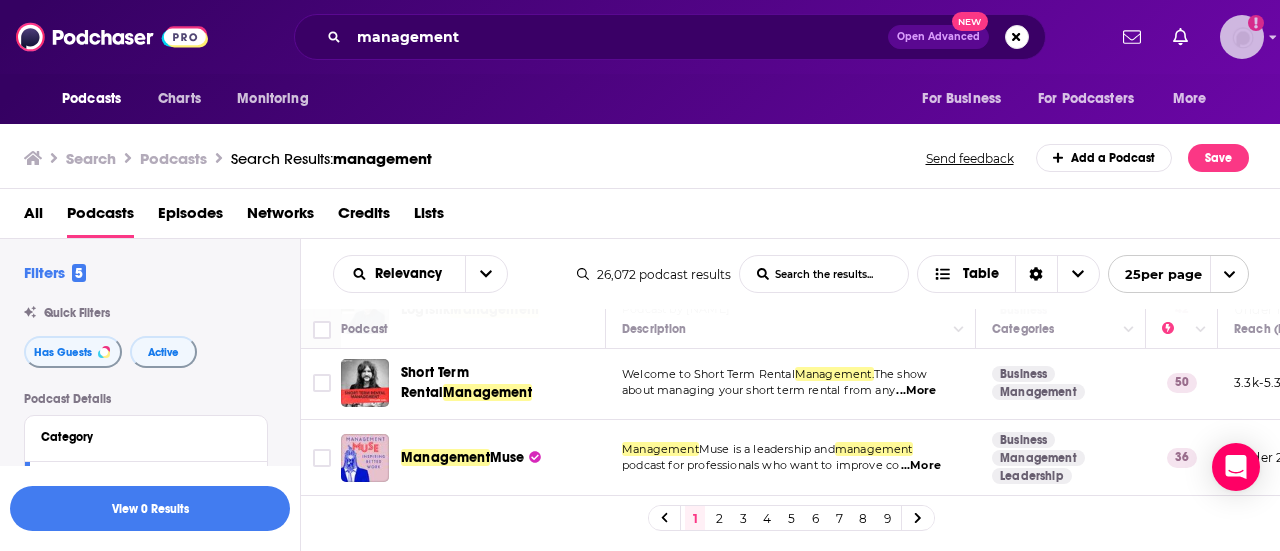 click at bounding box center [1273, 38] 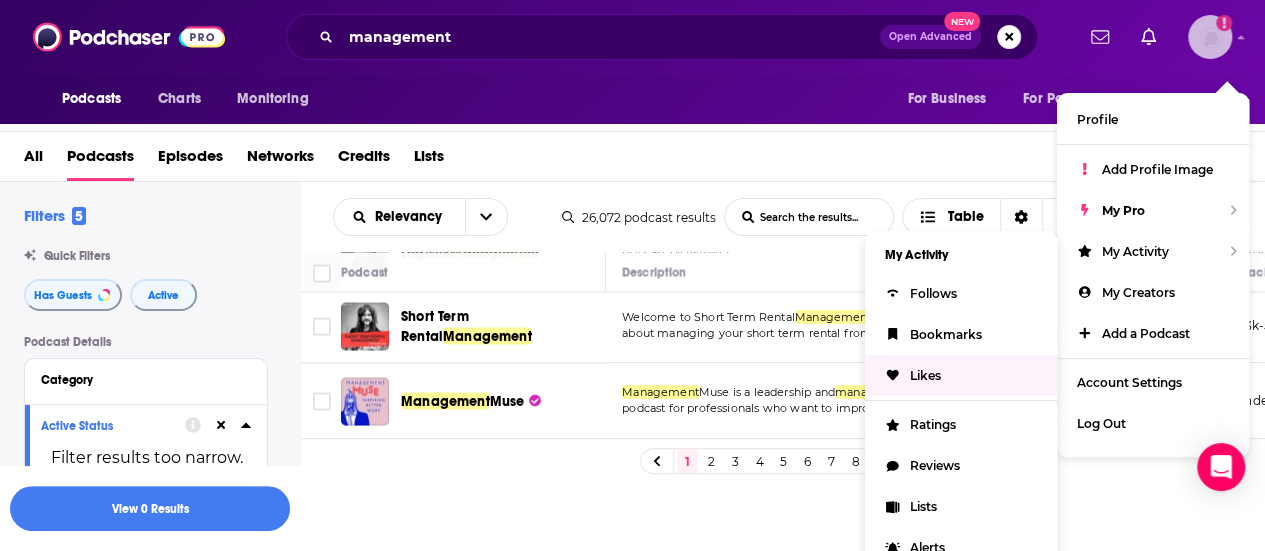 scroll, scrollTop: 67, scrollLeft: 0, axis: vertical 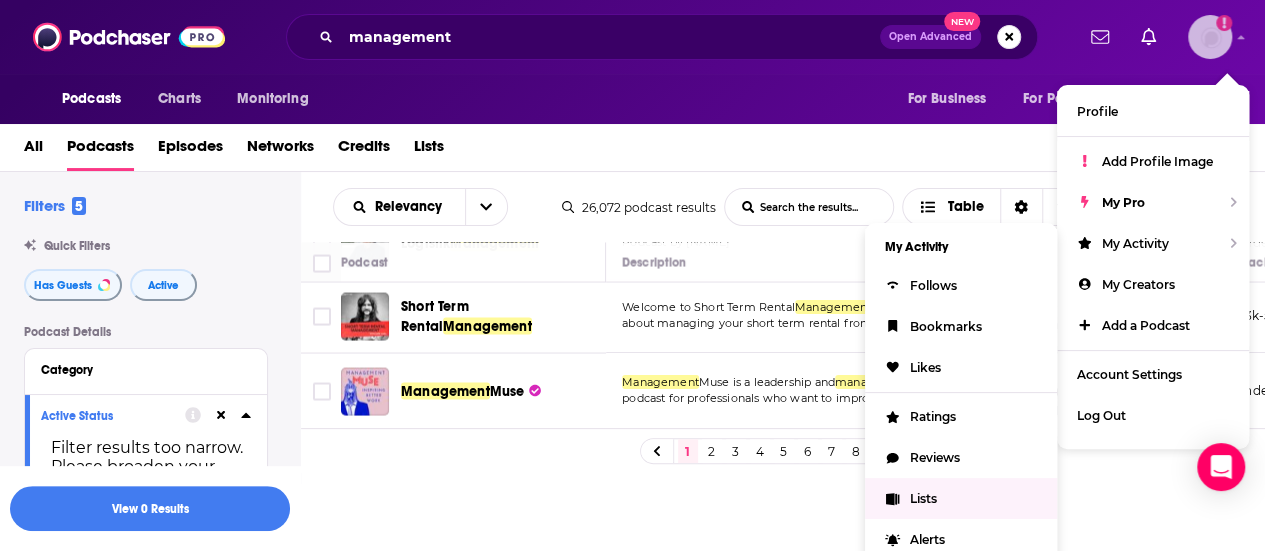 click on "Lists" at bounding box center (923, 498) 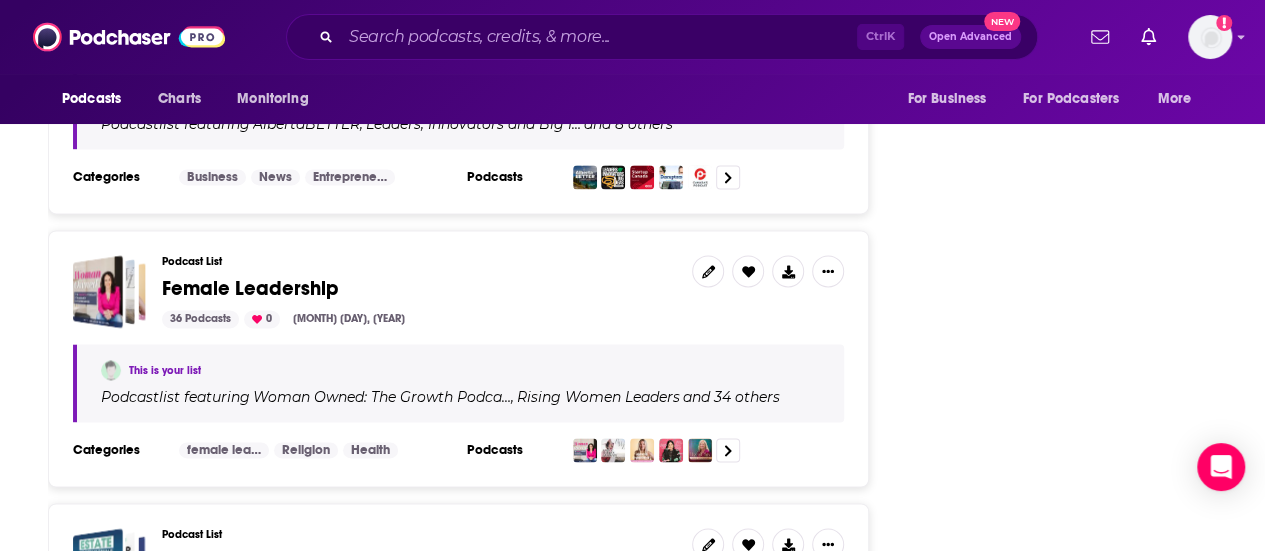 scroll, scrollTop: 5097, scrollLeft: 0, axis: vertical 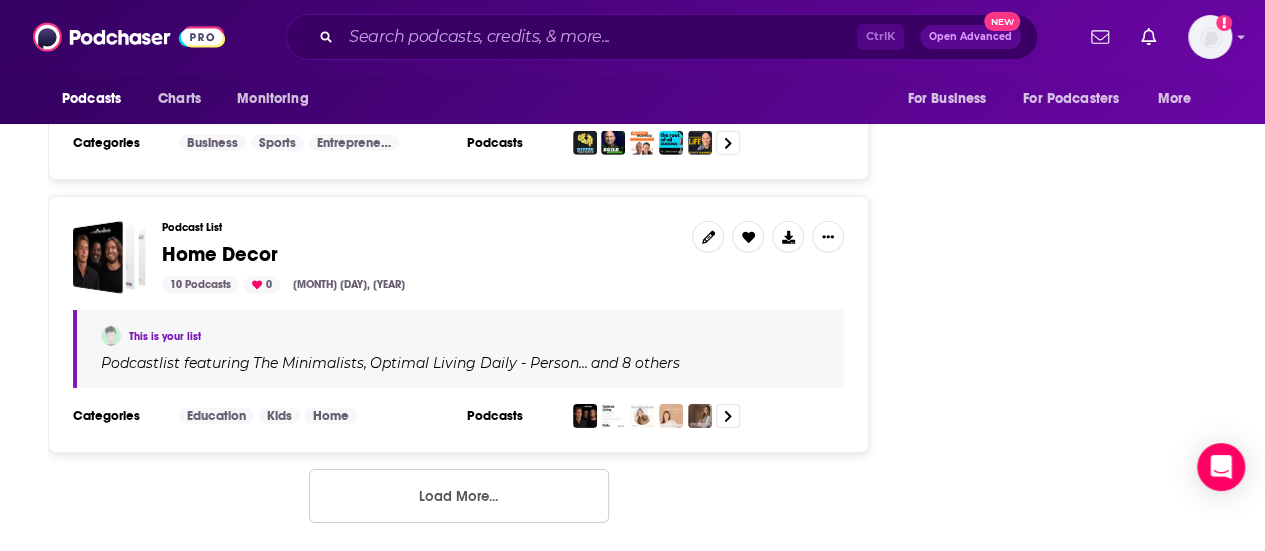 click on "Load More..." at bounding box center (459, 496) 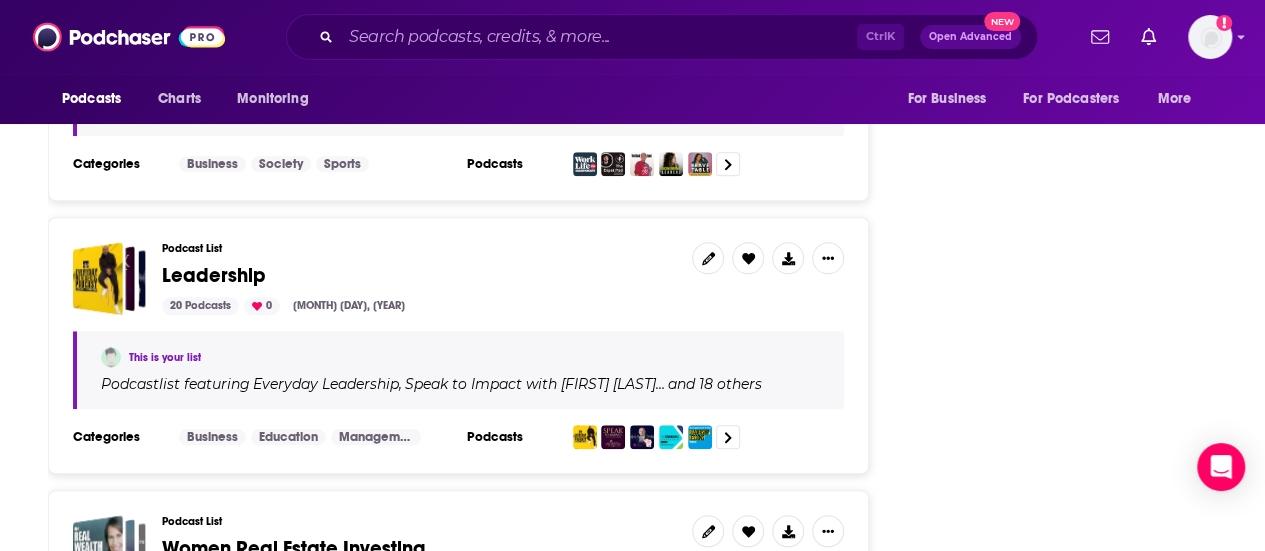 scroll, scrollTop: 8418, scrollLeft: 0, axis: vertical 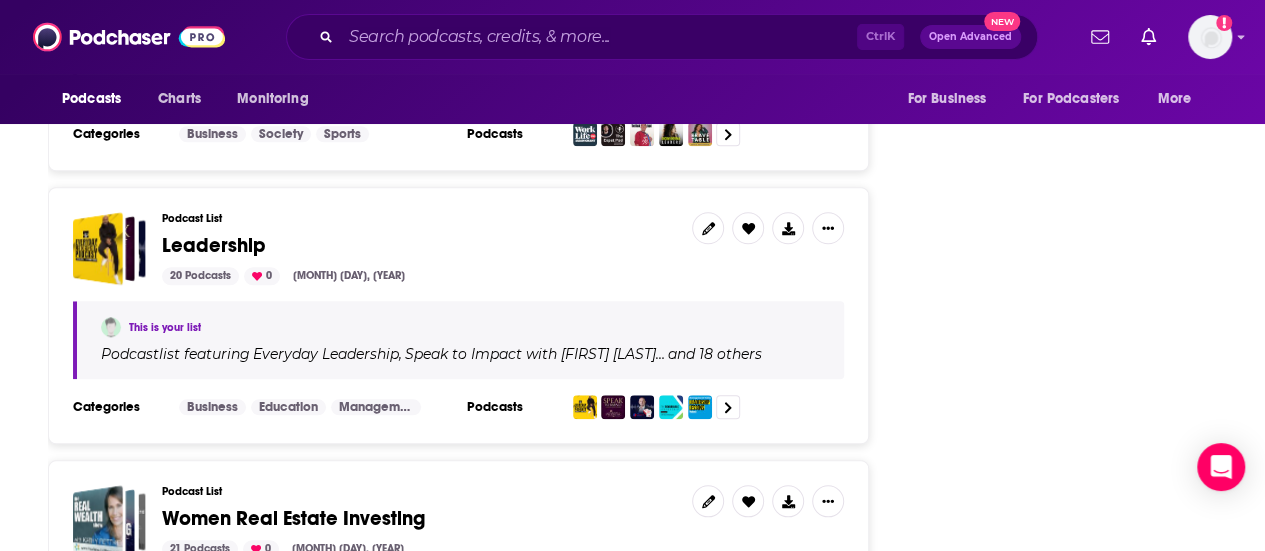 click on "Leadership" at bounding box center (214, 245) 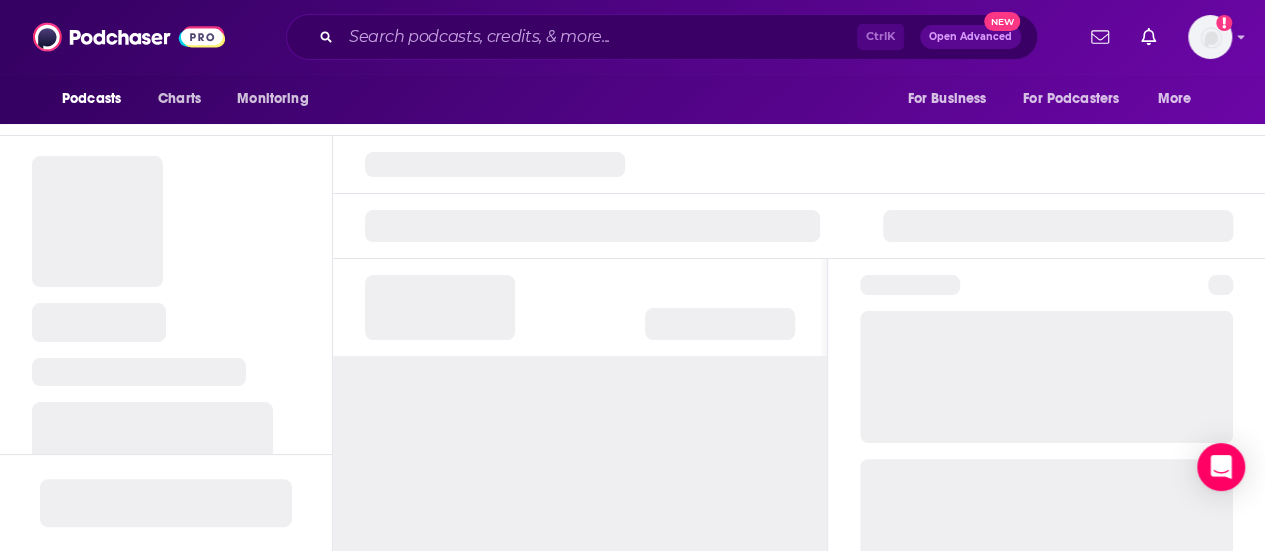 scroll, scrollTop: 0, scrollLeft: 0, axis: both 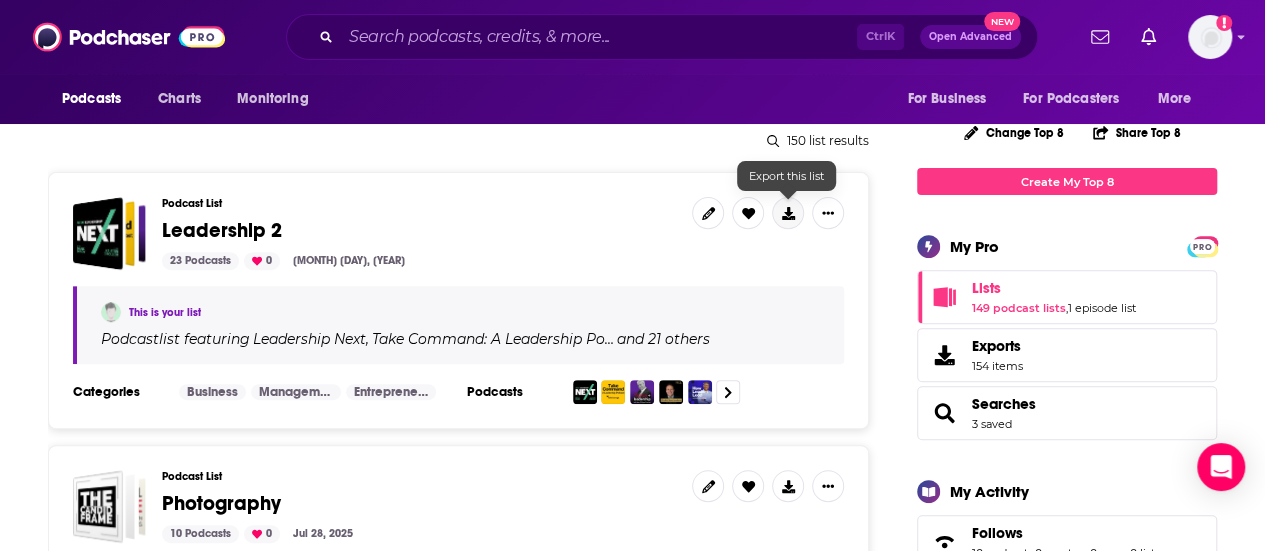 click 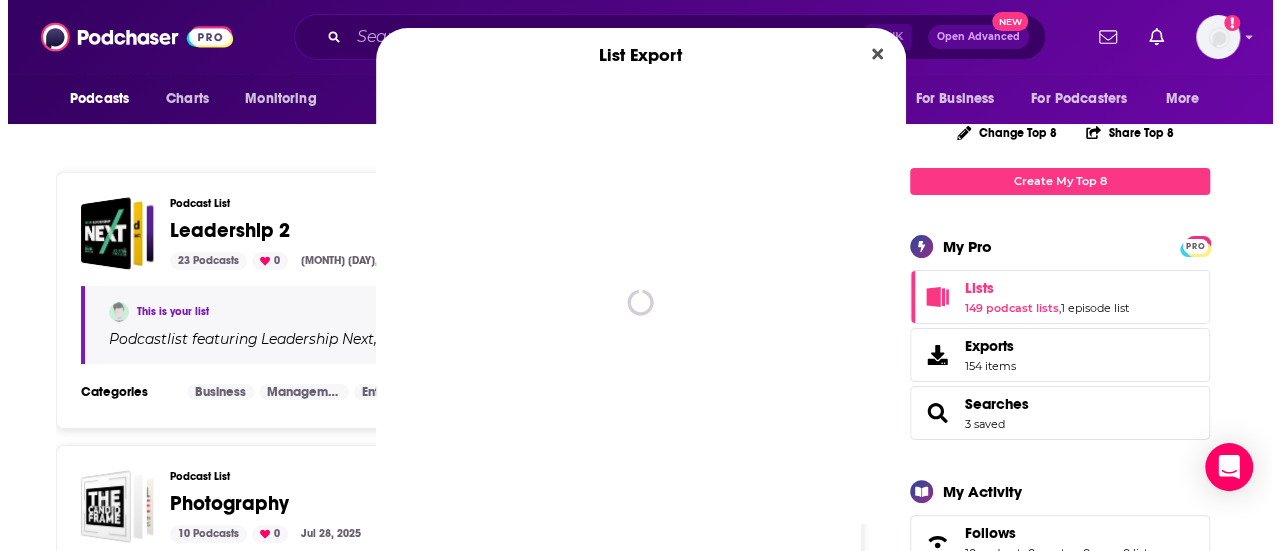 scroll, scrollTop: 0, scrollLeft: 0, axis: both 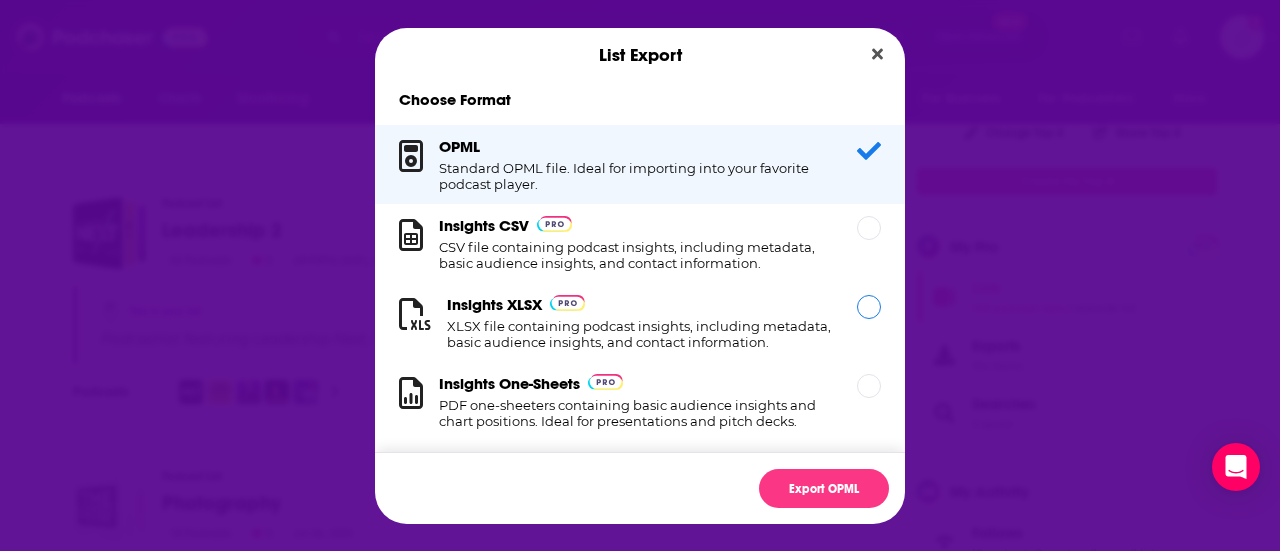click on "XLSX file containing podcast insights, including metadata, basic audience insights, and contact information." at bounding box center [640, 334] 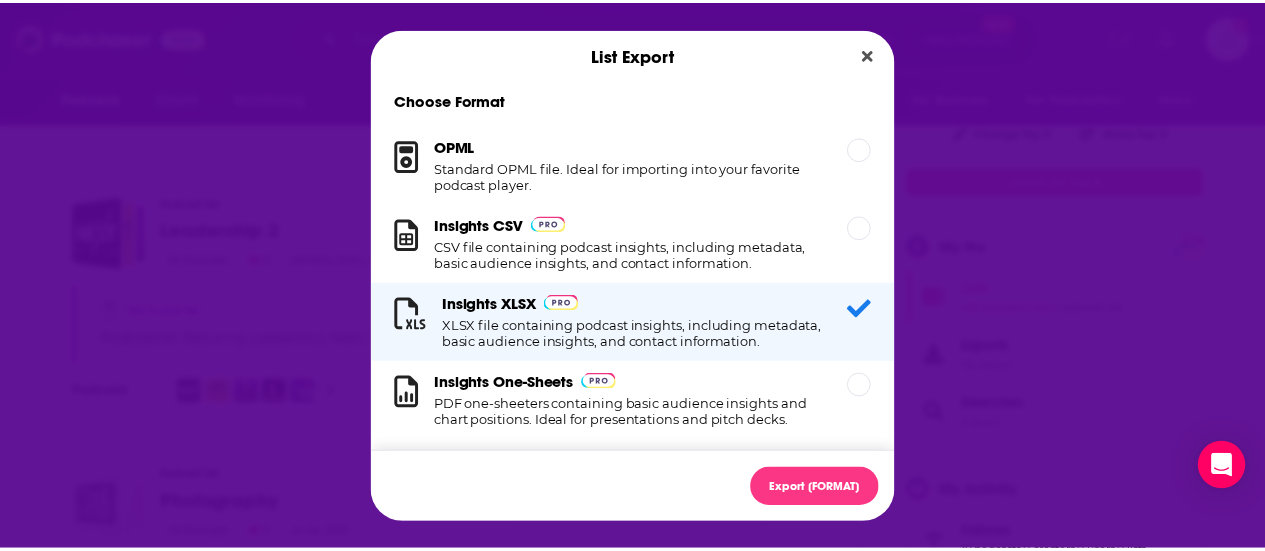 scroll, scrollTop: 37, scrollLeft: 0, axis: vertical 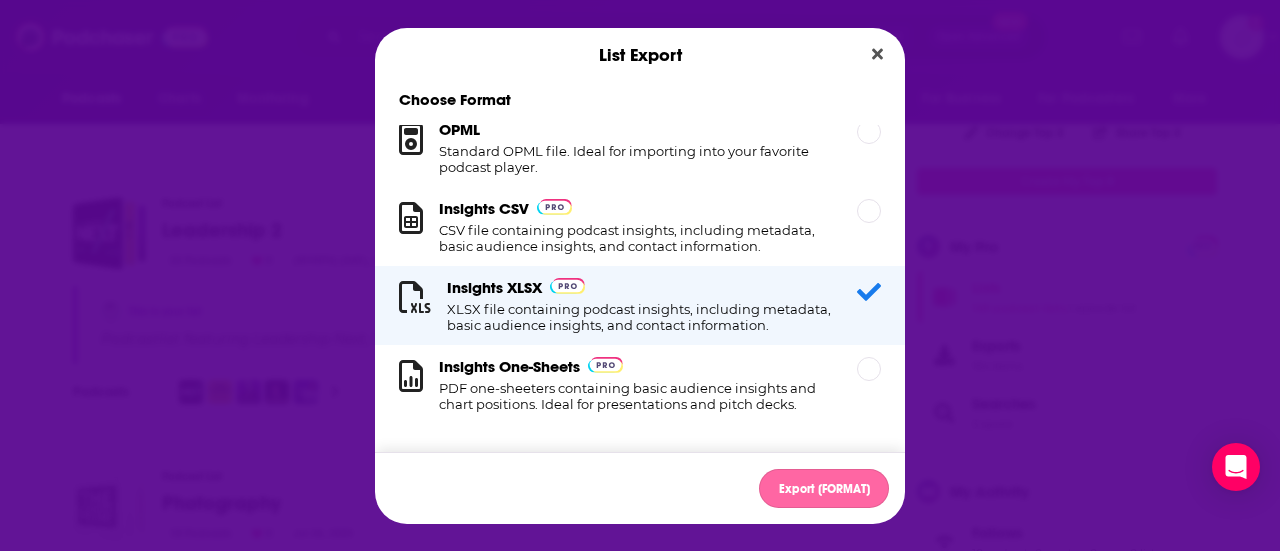 click on "Export XLSX" at bounding box center (824, 488) 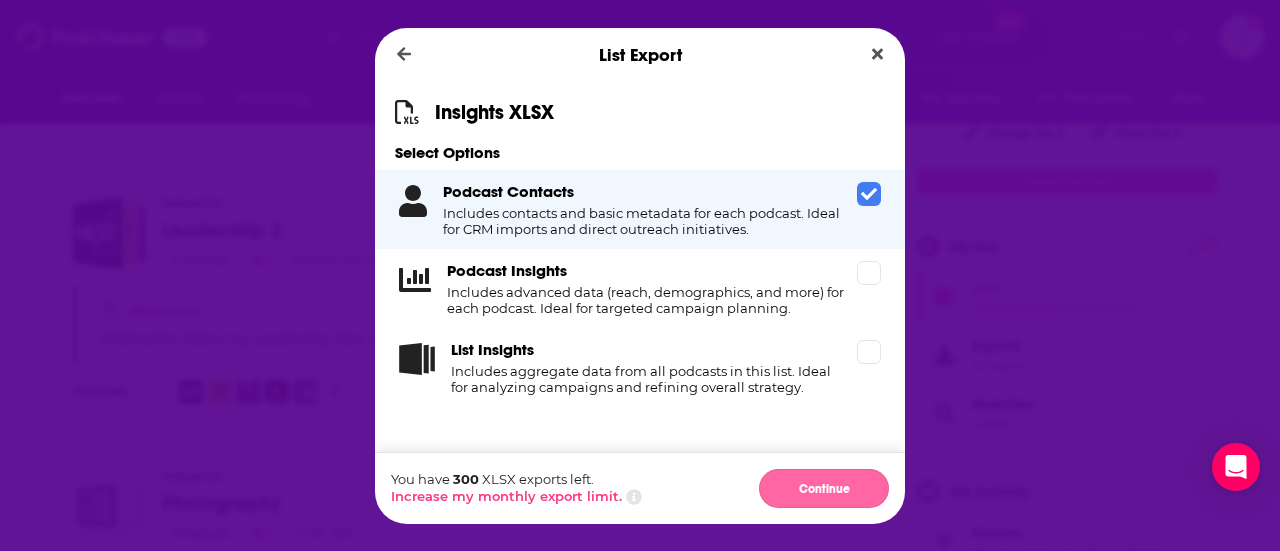 click on "Continue" at bounding box center [824, 488] 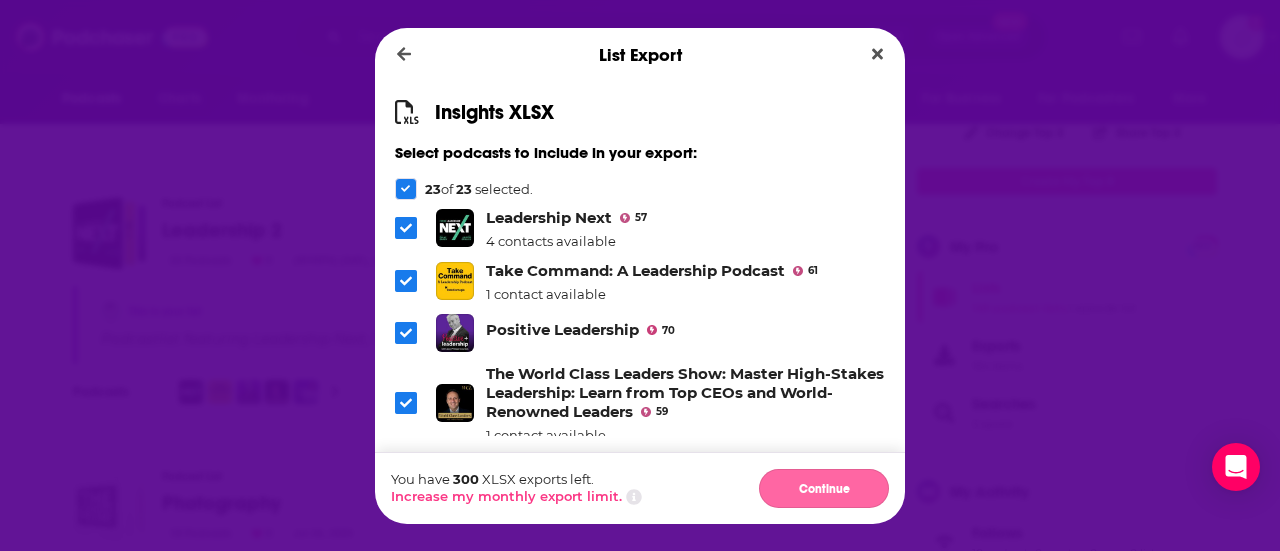 click on "Continue" at bounding box center (824, 488) 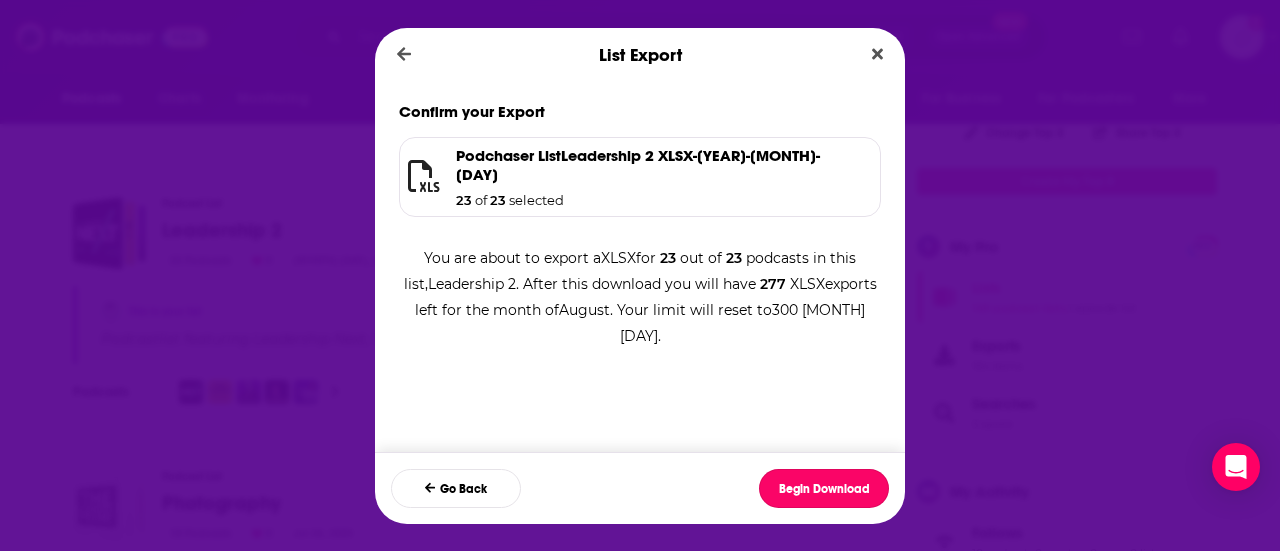 click on "Begin Download" at bounding box center (824, 488) 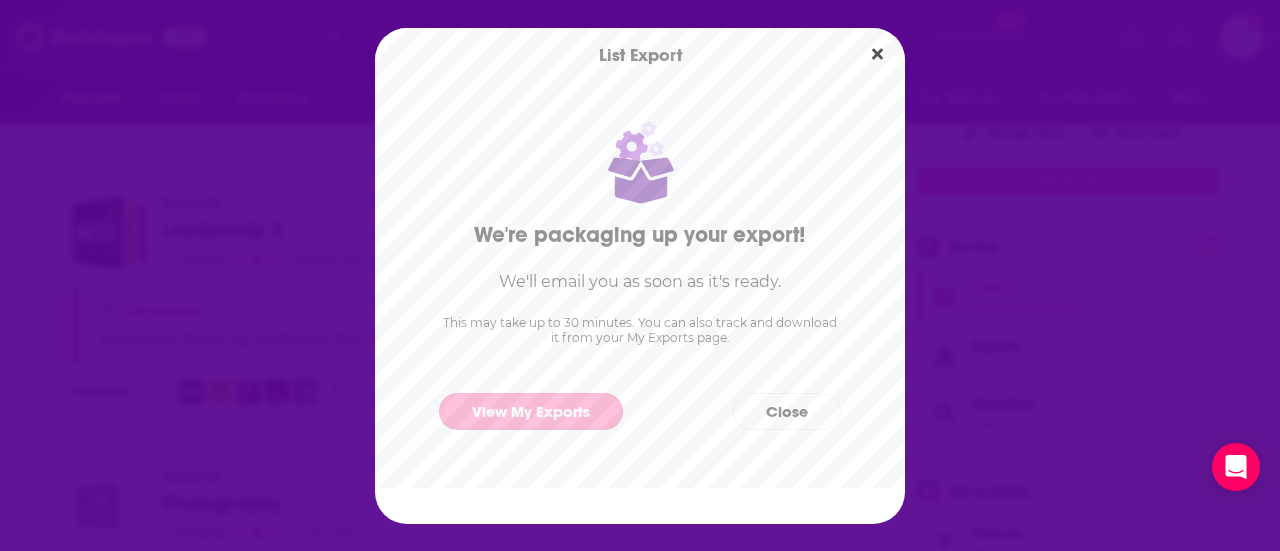 click on "View My Exports" at bounding box center [531, 411] 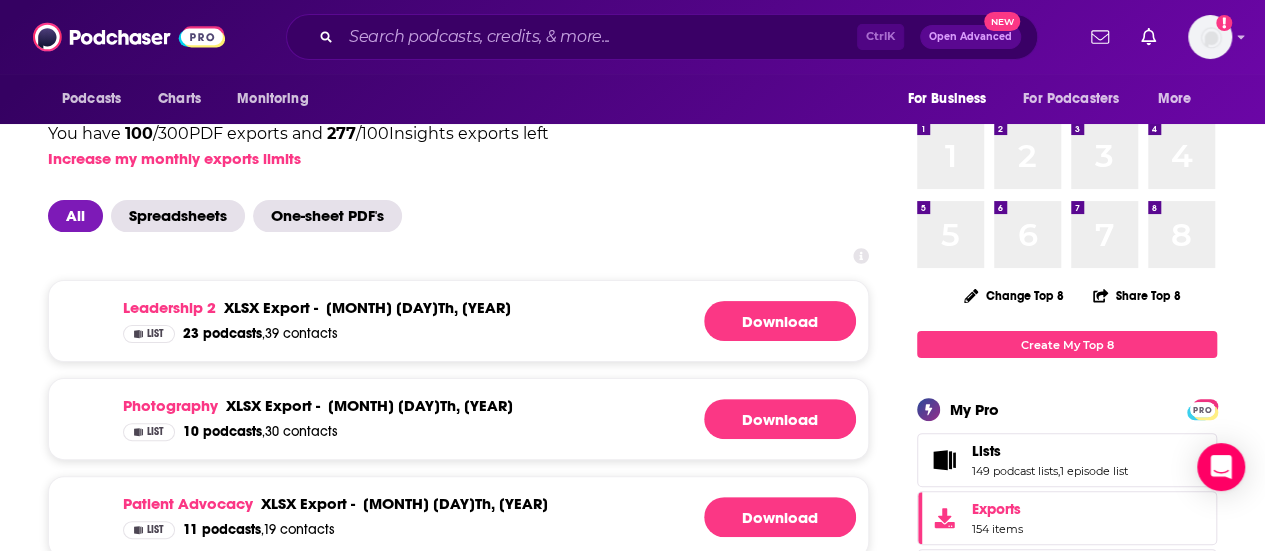scroll, scrollTop: 87, scrollLeft: 0, axis: vertical 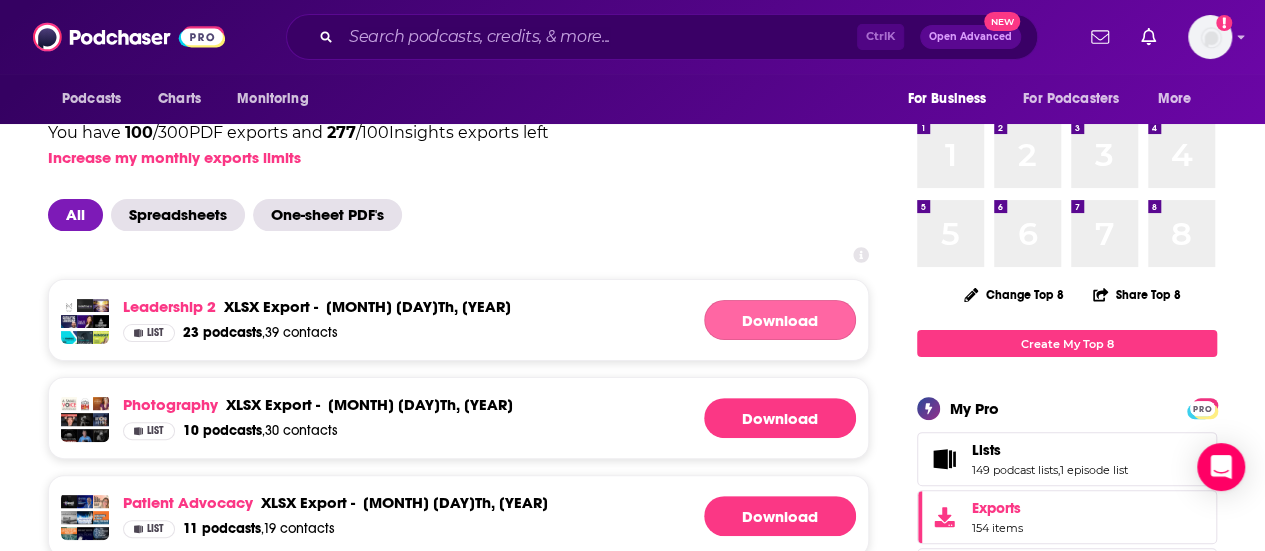 click on "Download" at bounding box center (780, 320) 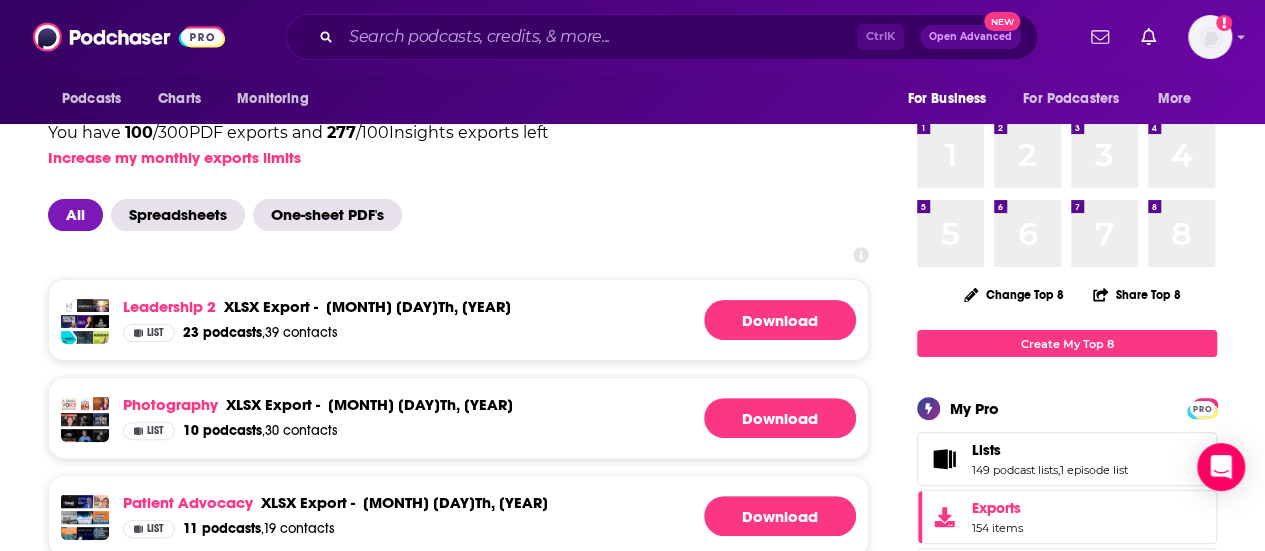 drag, startPoint x: 908, startPoint y: 543, endPoint x: 910, endPoint y: 577, distance: 34.058773 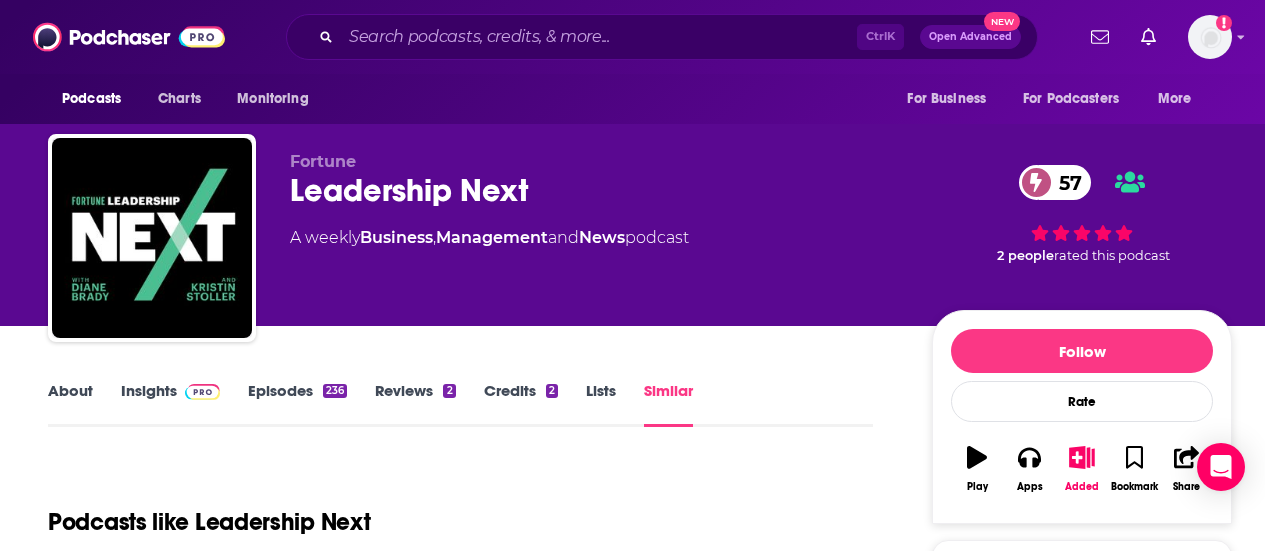 scroll, scrollTop: 1998, scrollLeft: 0, axis: vertical 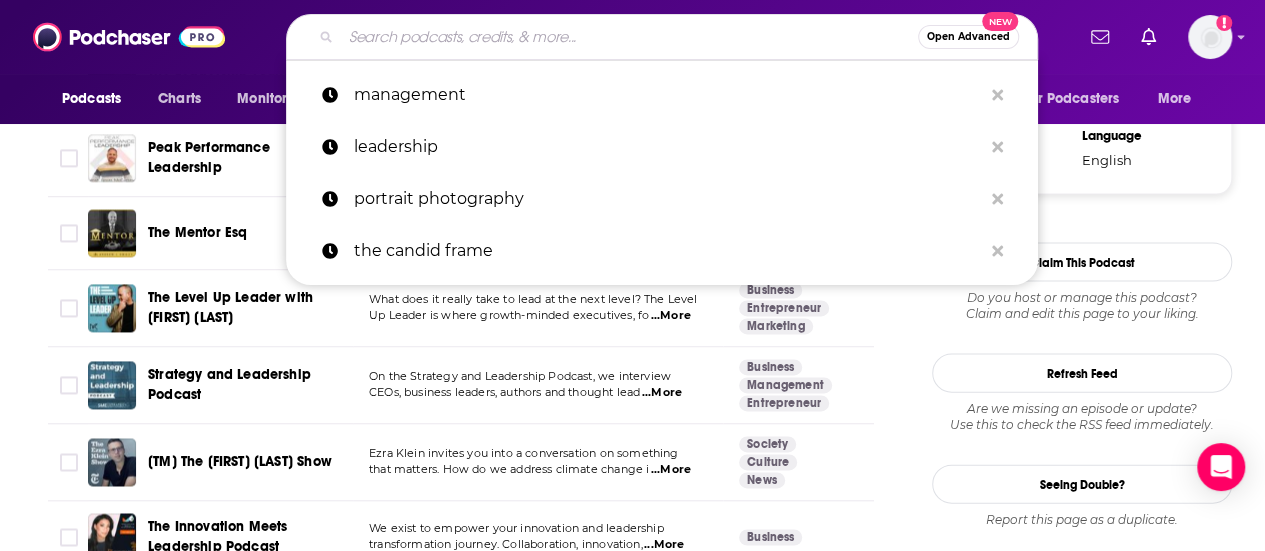 click at bounding box center (629, 37) 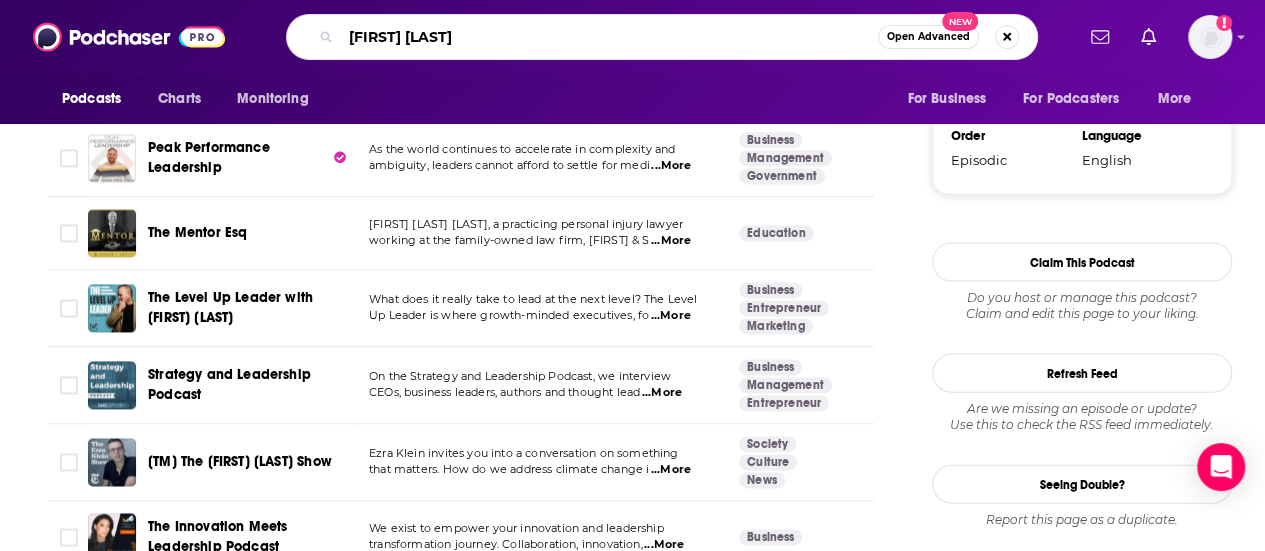 type on "kara goldin" 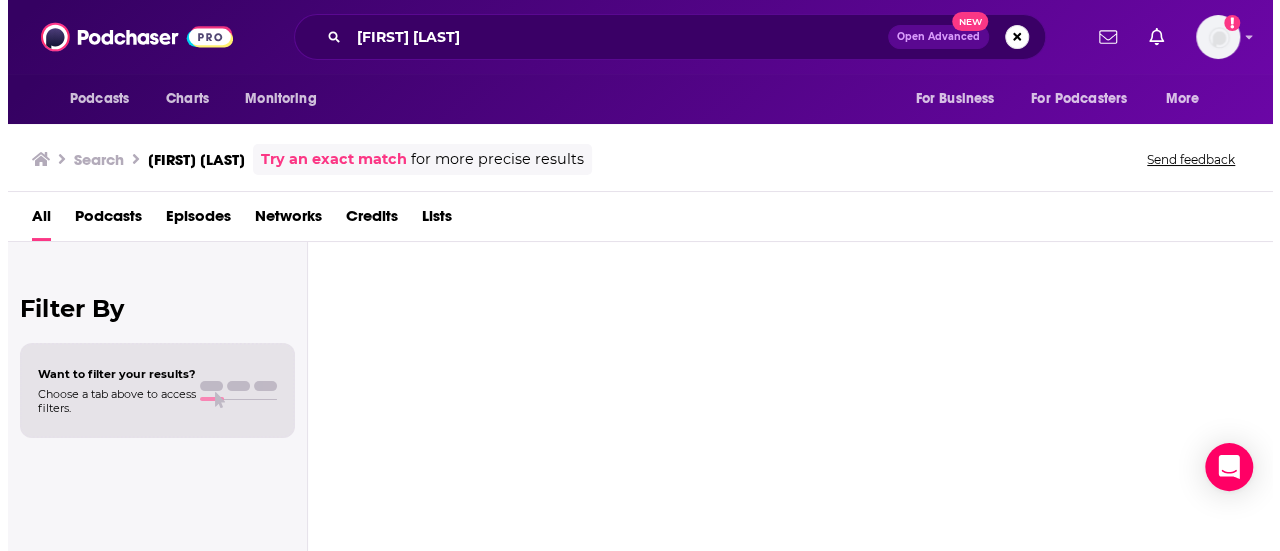 scroll, scrollTop: 0, scrollLeft: 0, axis: both 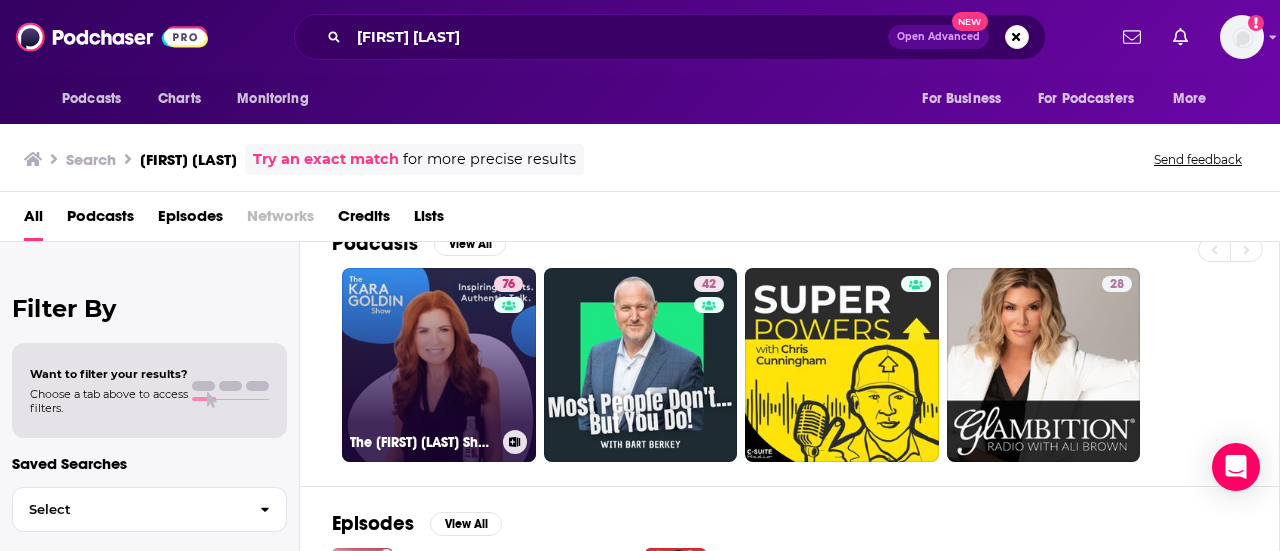 click on "76 The Kara Goldin Show" at bounding box center (439, 365) 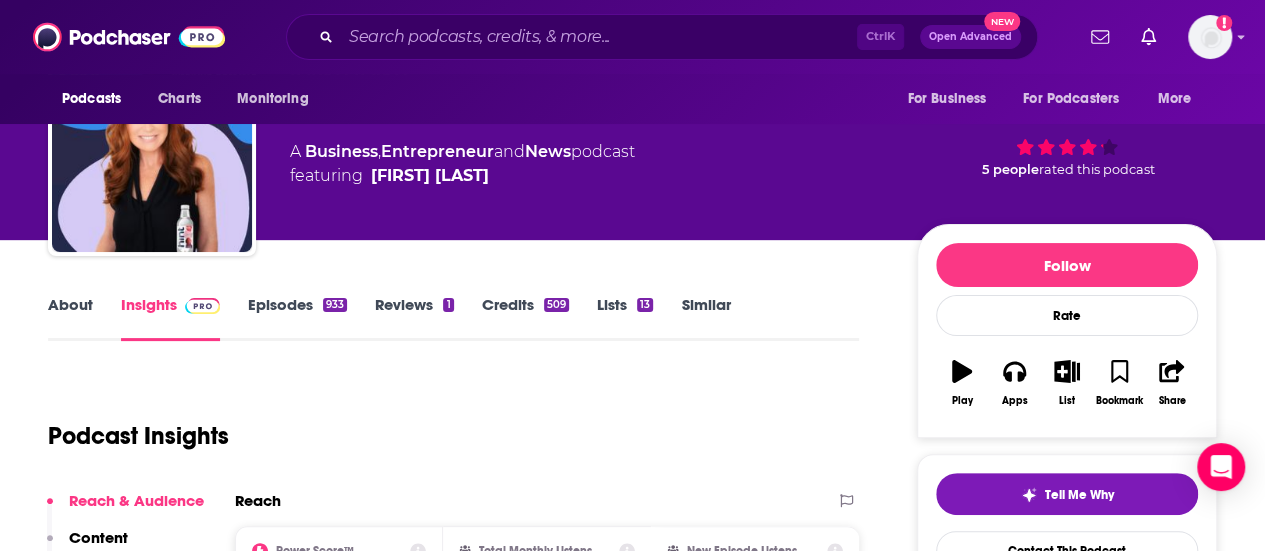 scroll, scrollTop: 83, scrollLeft: 0, axis: vertical 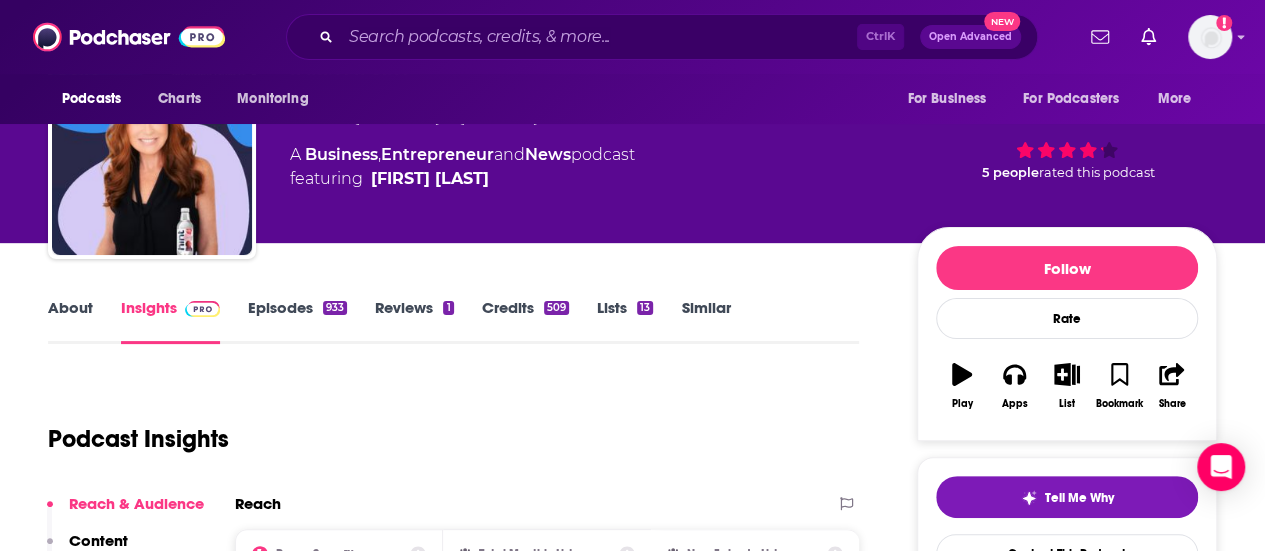 click on "About" at bounding box center (70, 321) 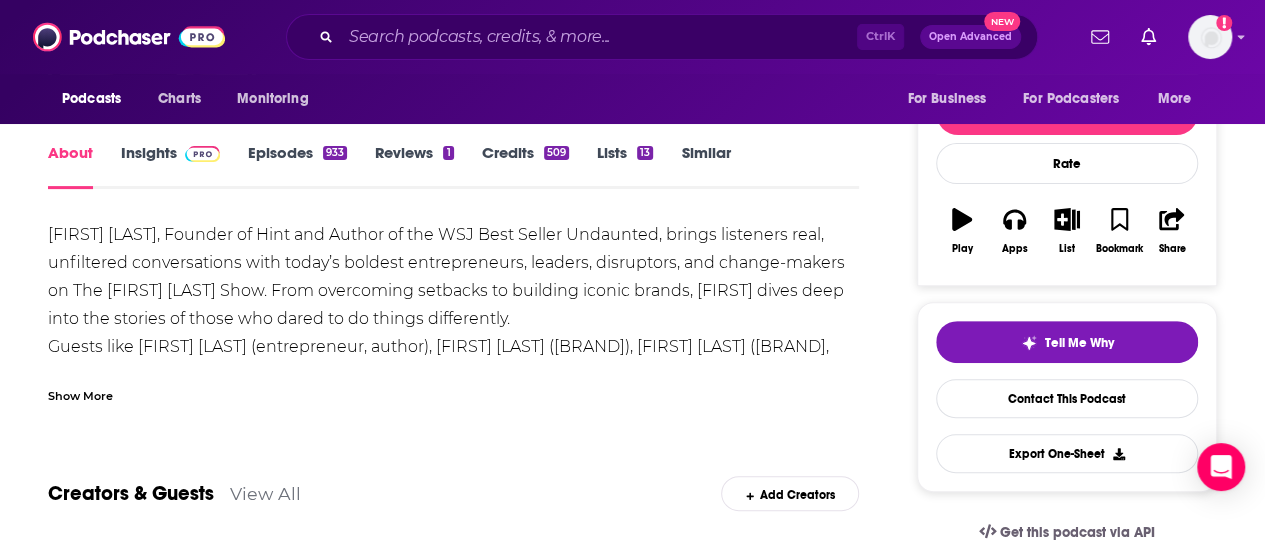 scroll, scrollTop: 252, scrollLeft: 0, axis: vertical 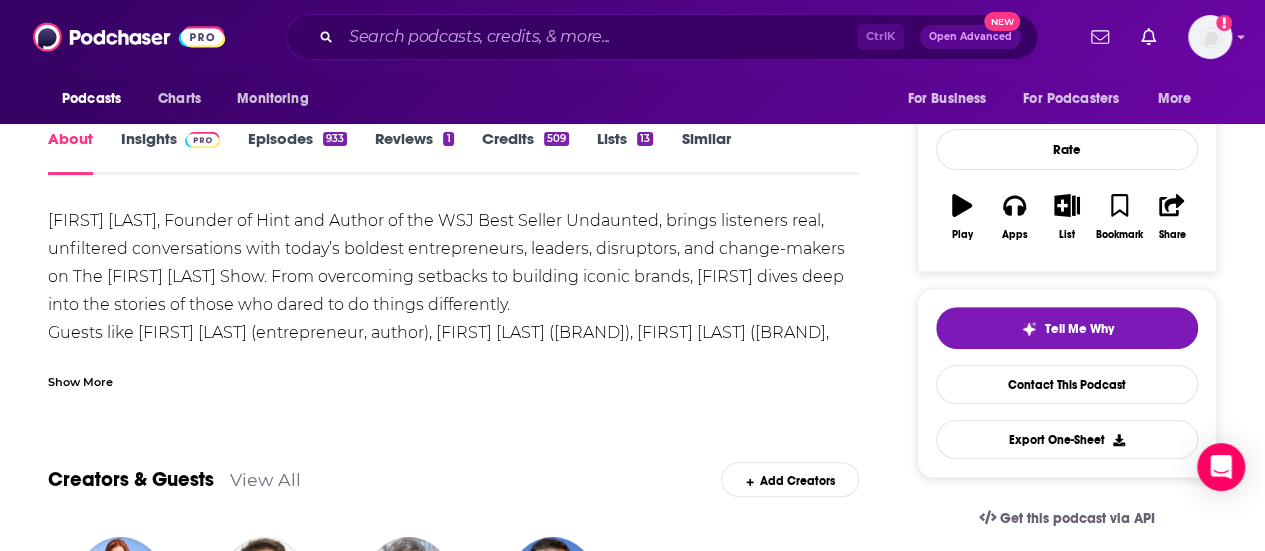 click on "Kara Goldin, Founder of Hint and Author of the WSJ Best Seller Undaunted, brings listeners real, unfiltered conversations with today’s boldest entrepreneurs, leaders, disruptors, and change-makers on The Kara Goldin Show. From overcoming setbacks to building iconic brands, Kara dives deep into the stories of those who dared to do things differently. Guests like Tony Robbins (entrepreneur, author), Chip Wilson (Lululemon), Guy Kawasaki (Apple, Canva), Mindy Grossman (WW), and Amy Errett (Madison Reed) share the mindset, lessons, and raw truth behind building what others said was impossible.  Listen and learn from the Masters! Show More Creators & Guests View All Add Creators Host Kara Goldin 933 episodes Guest Dave Crenshaw 1 episode Guest Seth Goldman 1 episode Guest Ian Myers 1 episode Add Creators Recent Episodes View All 723 Jordan Nathan: Founder & CEO of Caraway Aug 4th, 2025 722 Lorissa Link: Founder of LK snacks Aug 1st, 2025 721 Martha Barra: Owner of Barra of Mendocino Jul 30th, 2025 katiemehnert" at bounding box center [453, 1195] 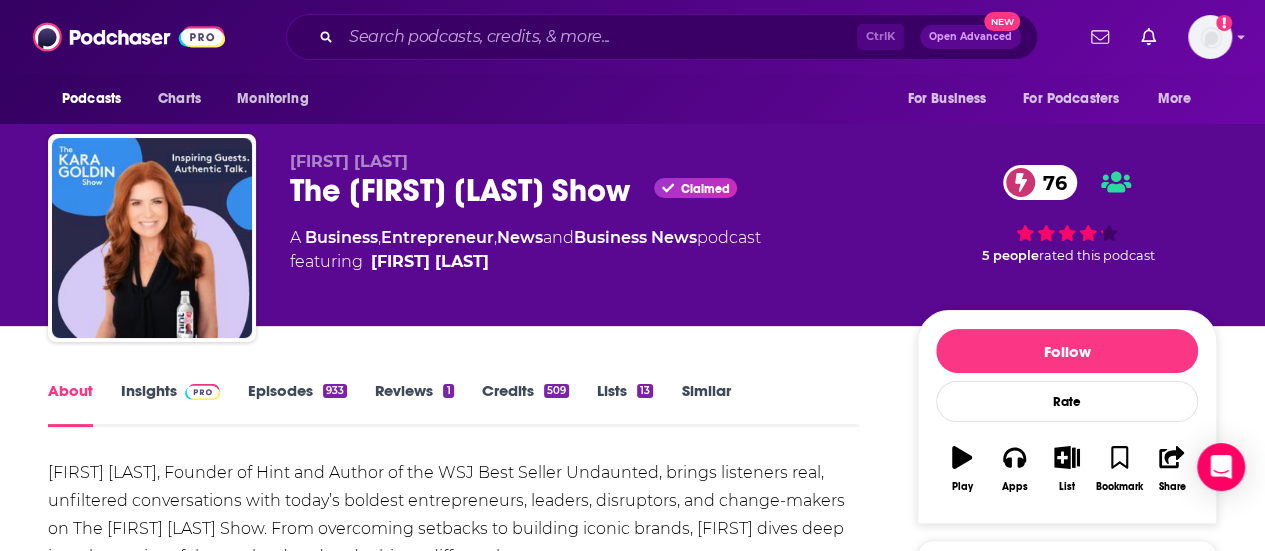 scroll, scrollTop: 1, scrollLeft: 0, axis: vertical 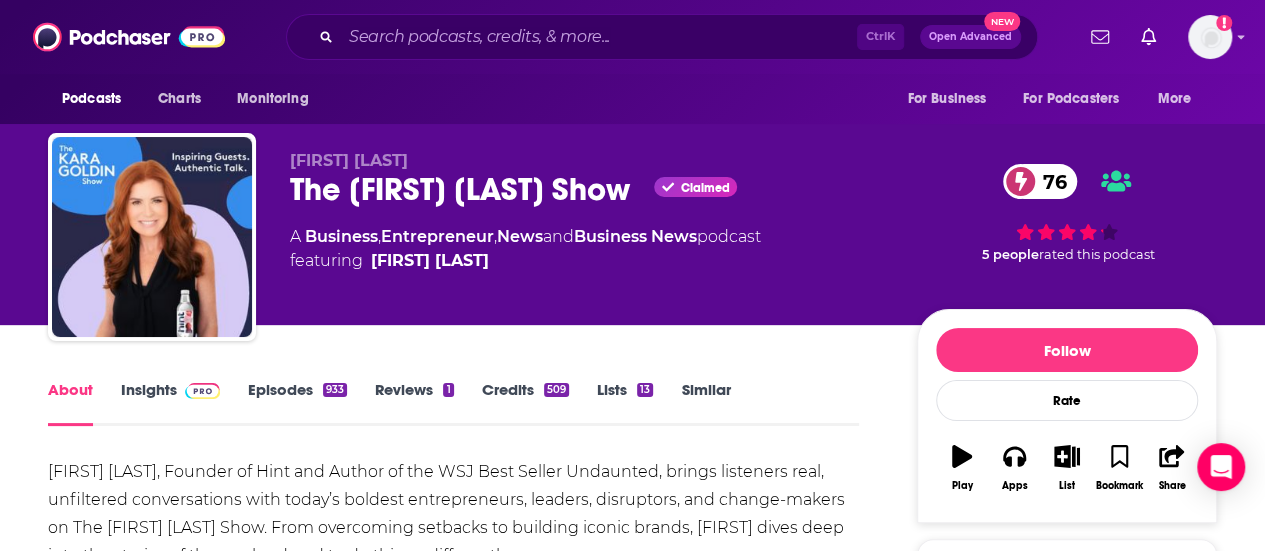 click on "About Insights Episodes 933 Reviews 1 Credits 509 Lists 13 Similar" at bounding box center (453, 401) 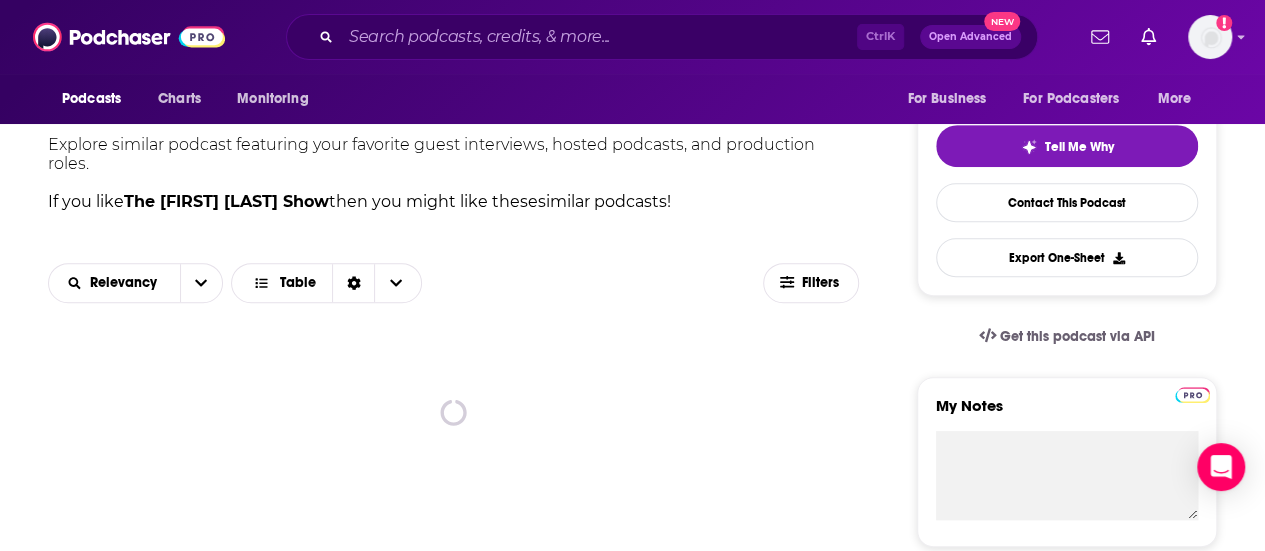 scroll, scrollTop: 437, scrollLeft: 0, axis: vertical 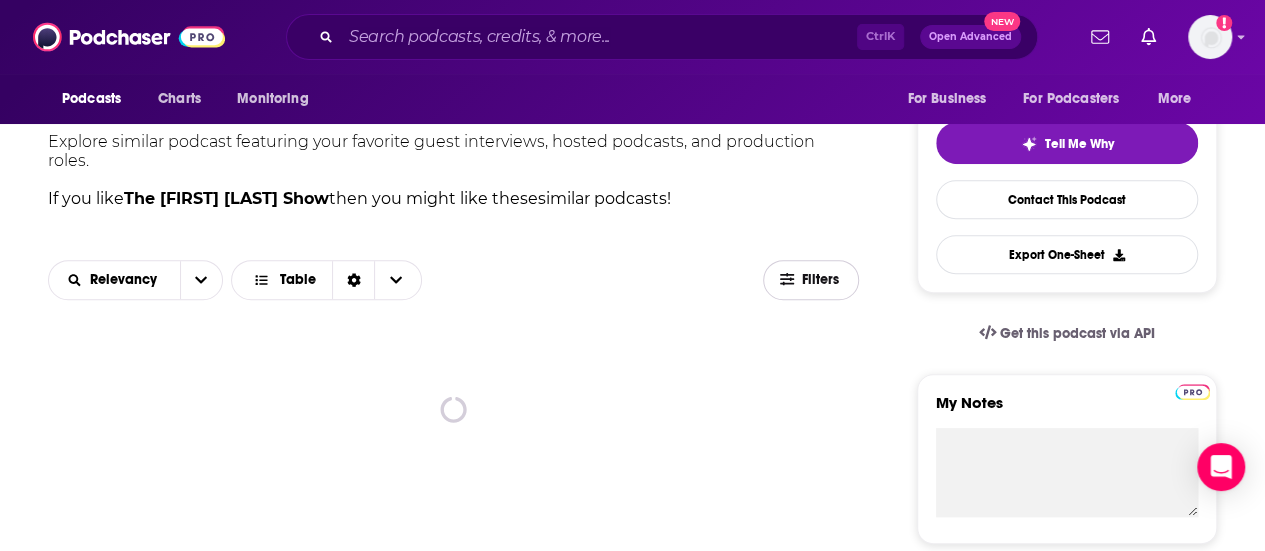 click on "Filters" at bounding box center (811, 280) 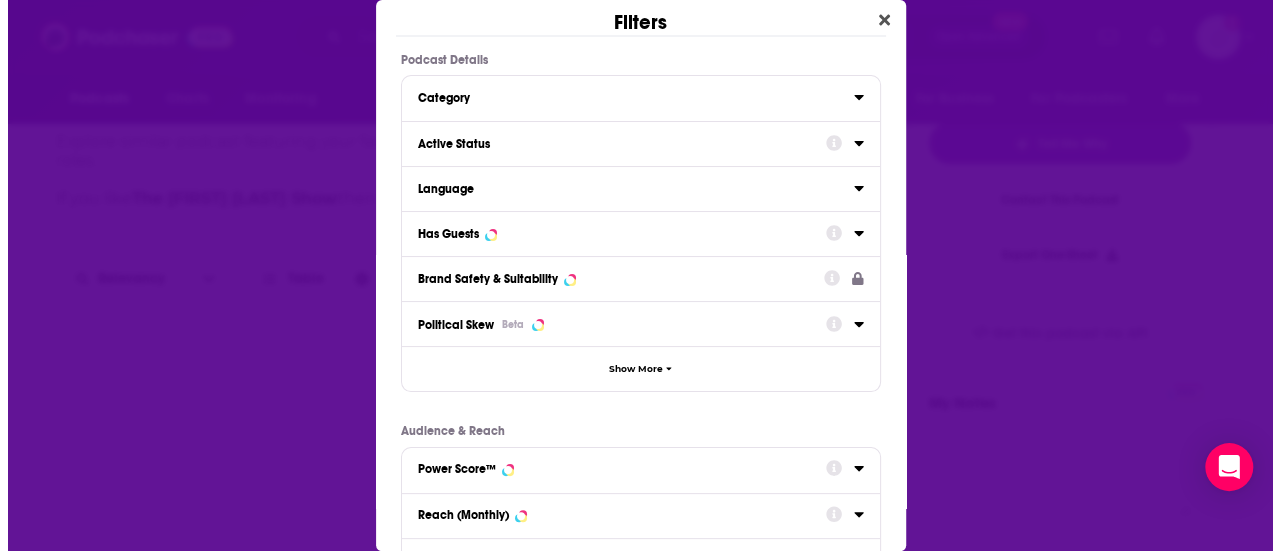 scroll, scrollTop: 0, scrollLeft: 0, axis: both 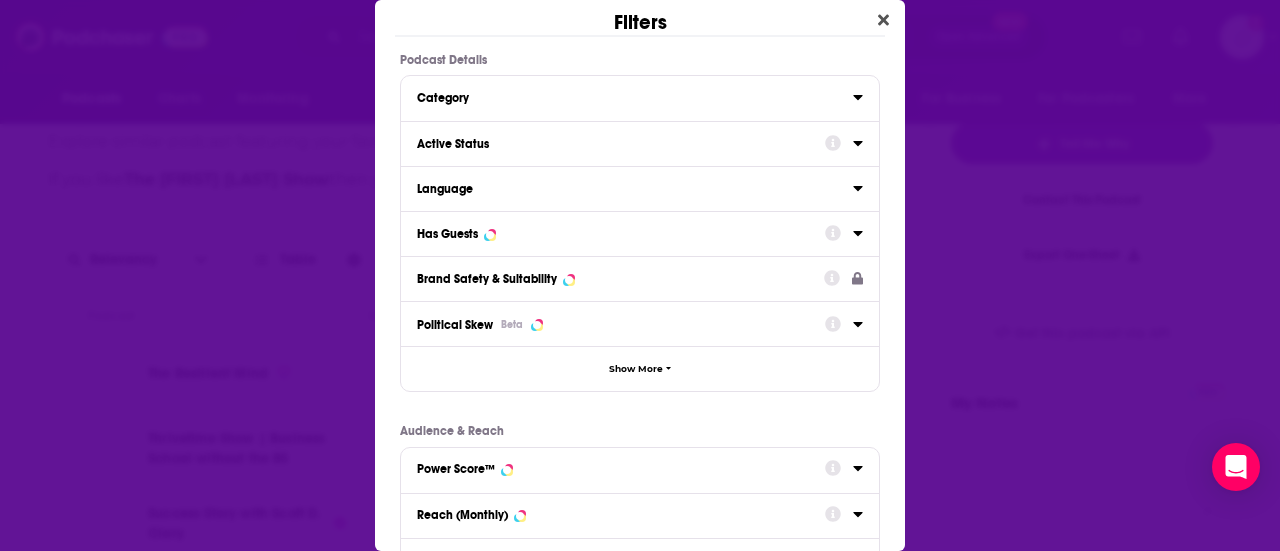 click 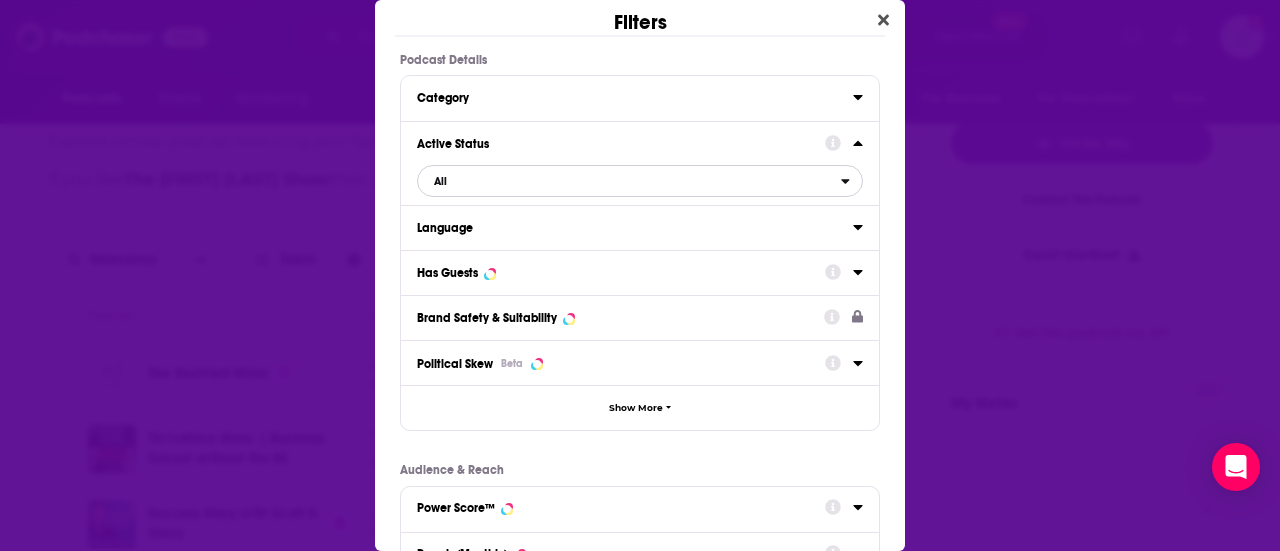 click on "All" at bounding box center [629, 181] 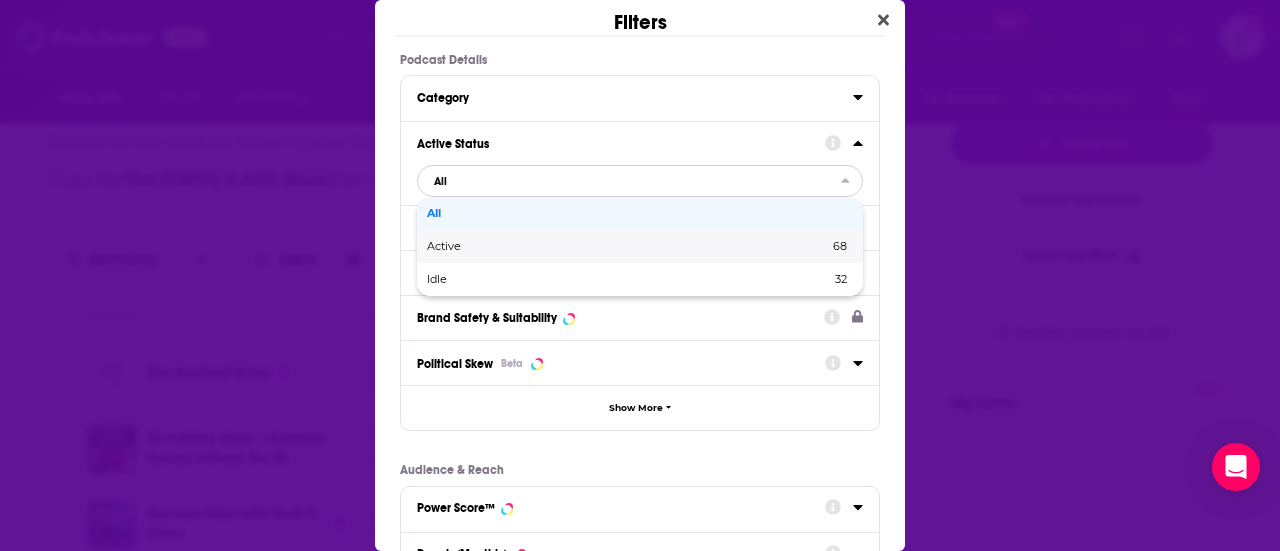 click on "68" at bounding box center (746, 246) 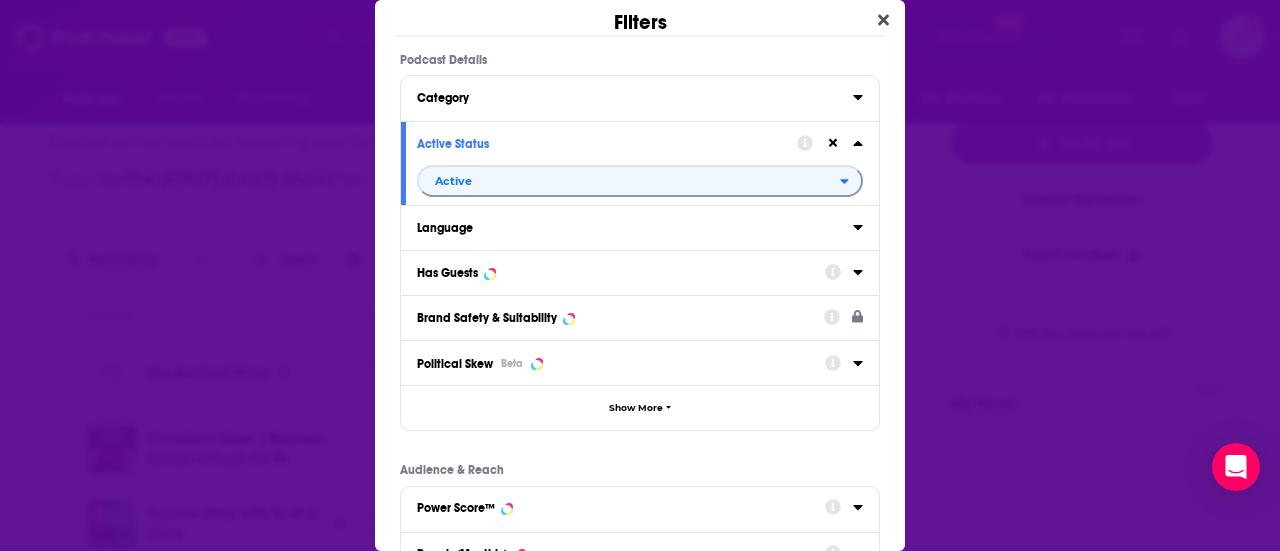 click 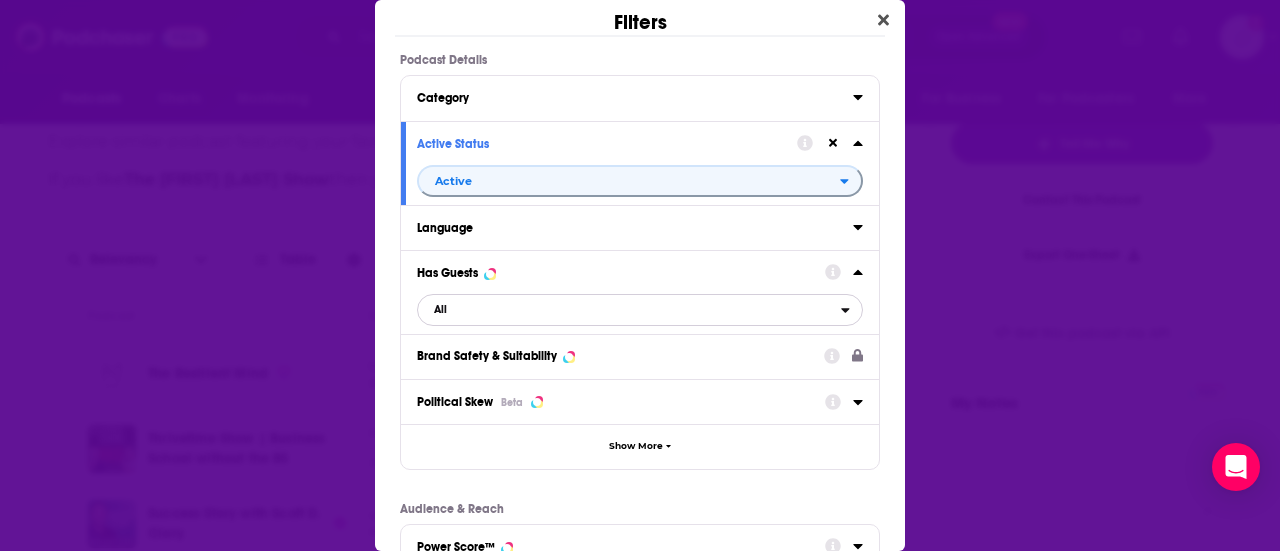 click on "All" at bounding box center [629, 310] 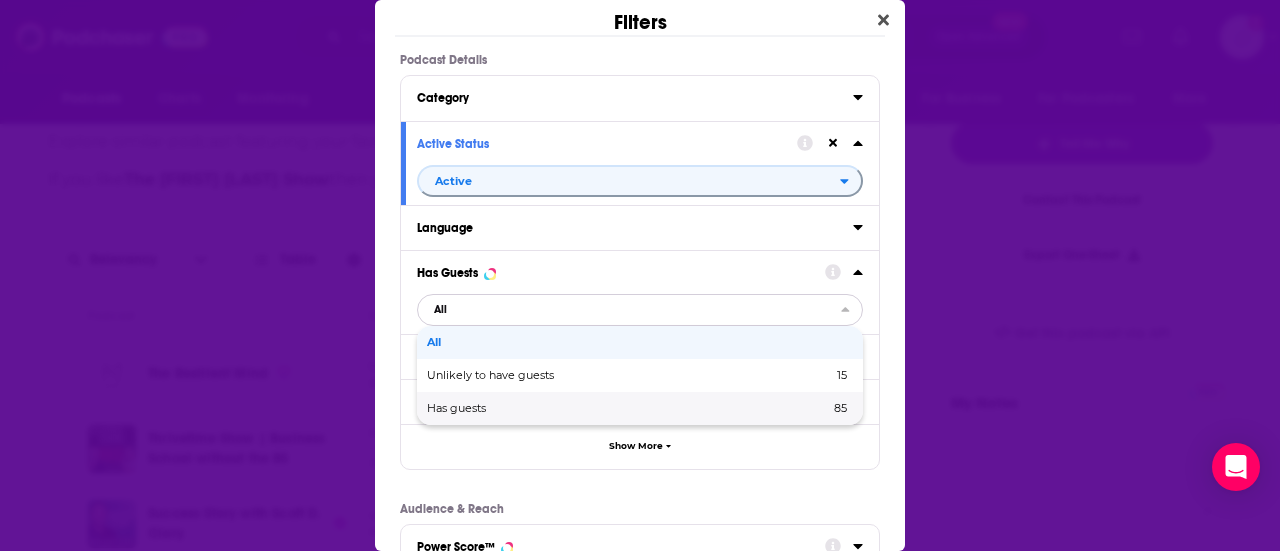 click on "Has guests  85" at bounding box center [640, 408] 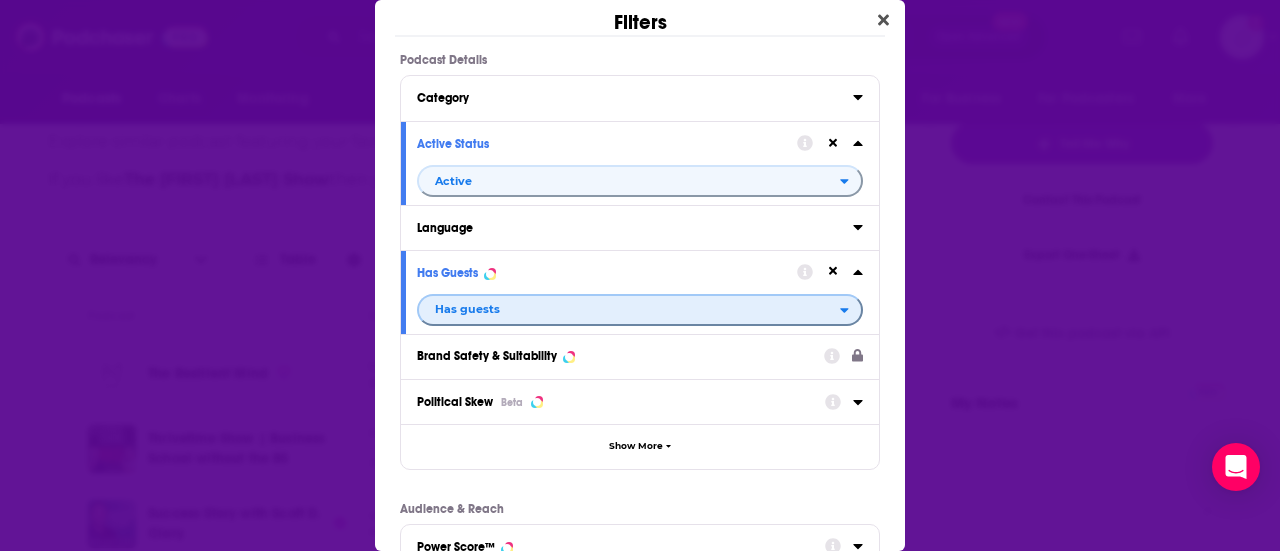 scroll, scrollTop: 405, scrollLeft: 0, axis: vertical 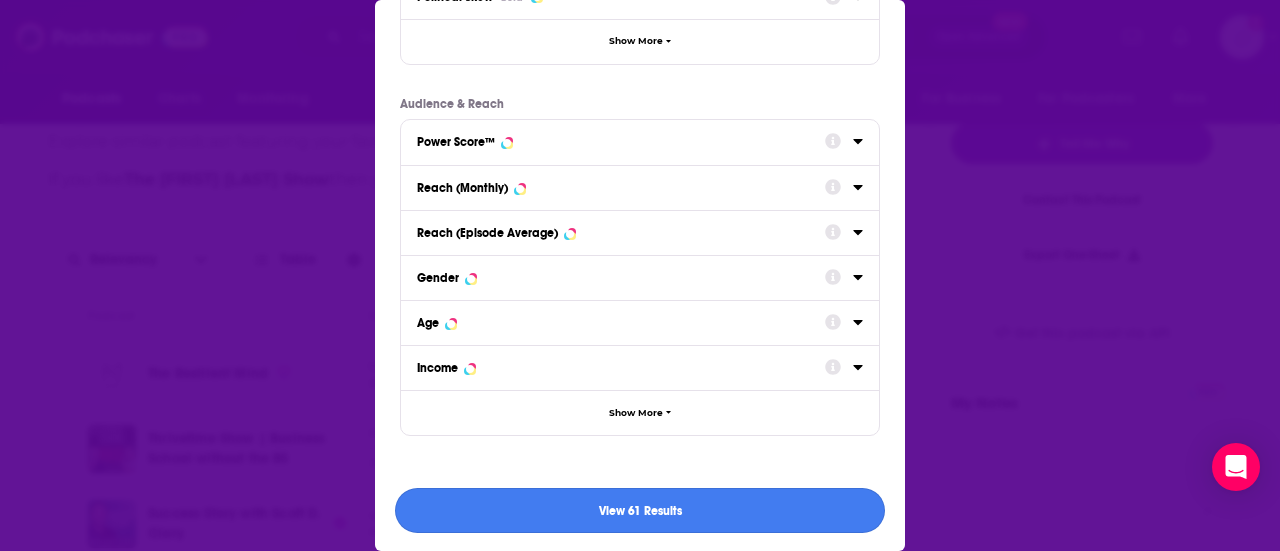 click on "View 61 Results" at bounding box center [640, 510] 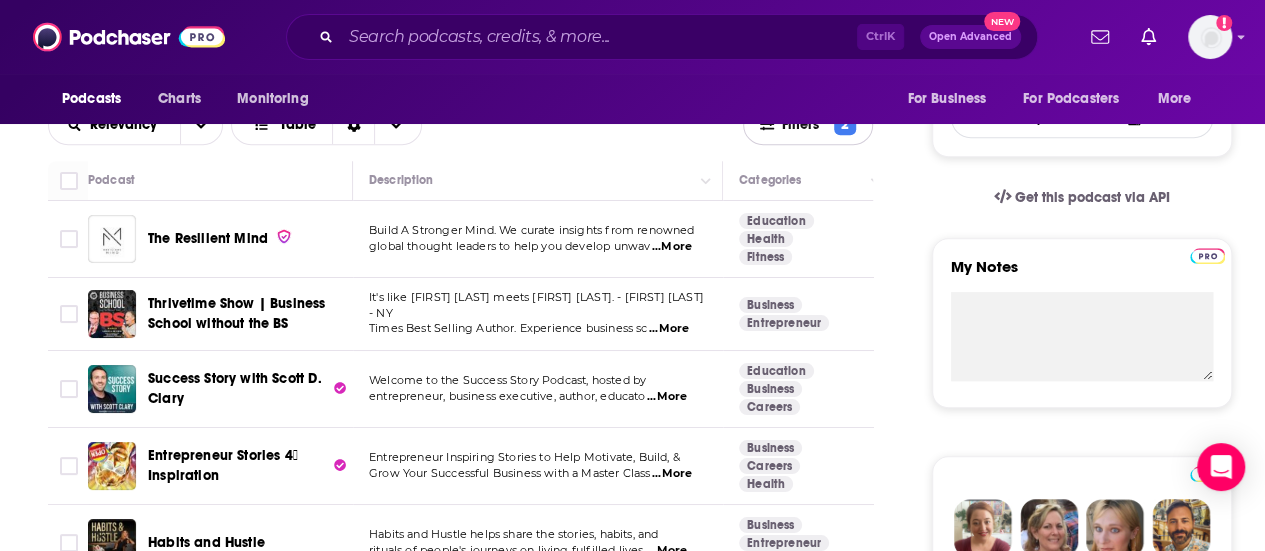 scroll, scrollTop: 600, scrollLeft: 0, axis: vertical 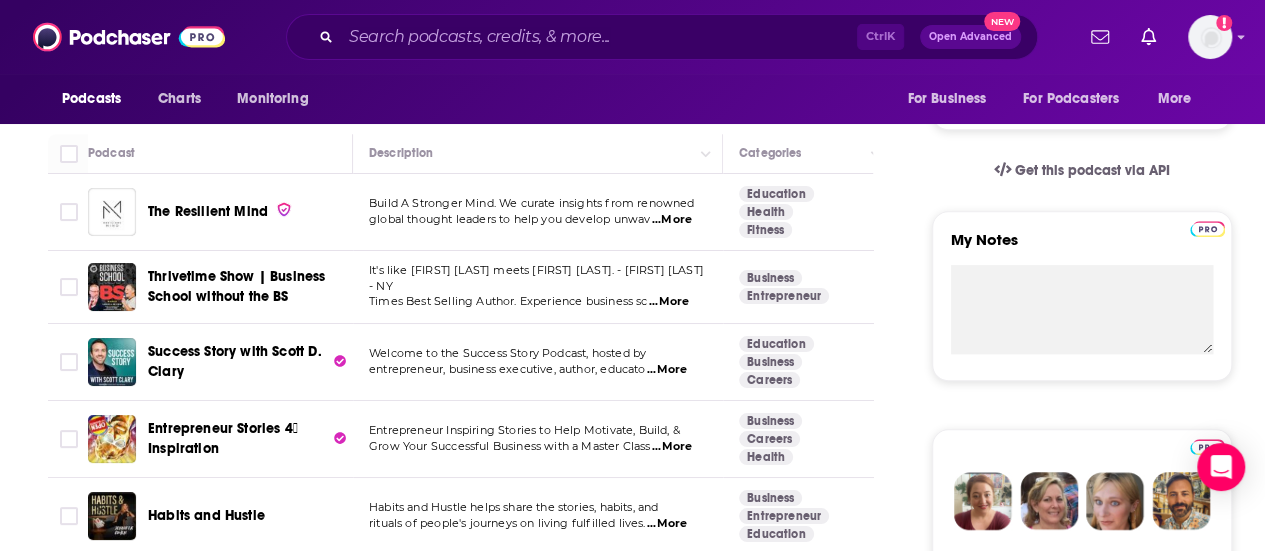 drag, startPoint x: 218, startPoint y: 209, endPoint x: 322, endPoint y: 475, distance: 285.60812 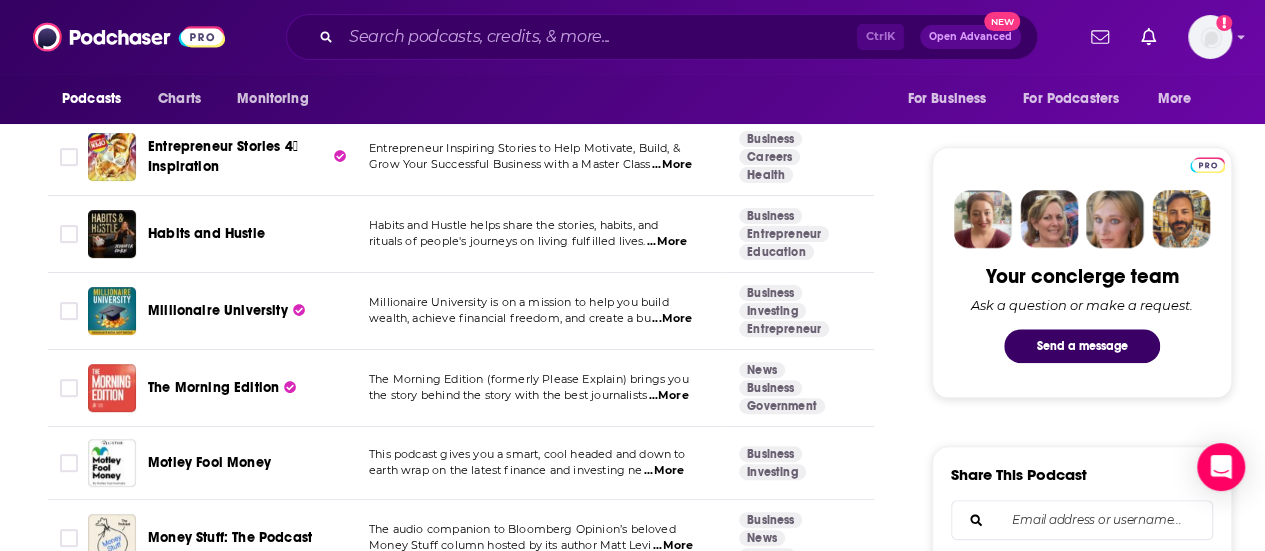 scroll, scrollTop: 883, scrollLeft: 0, axis: vertical 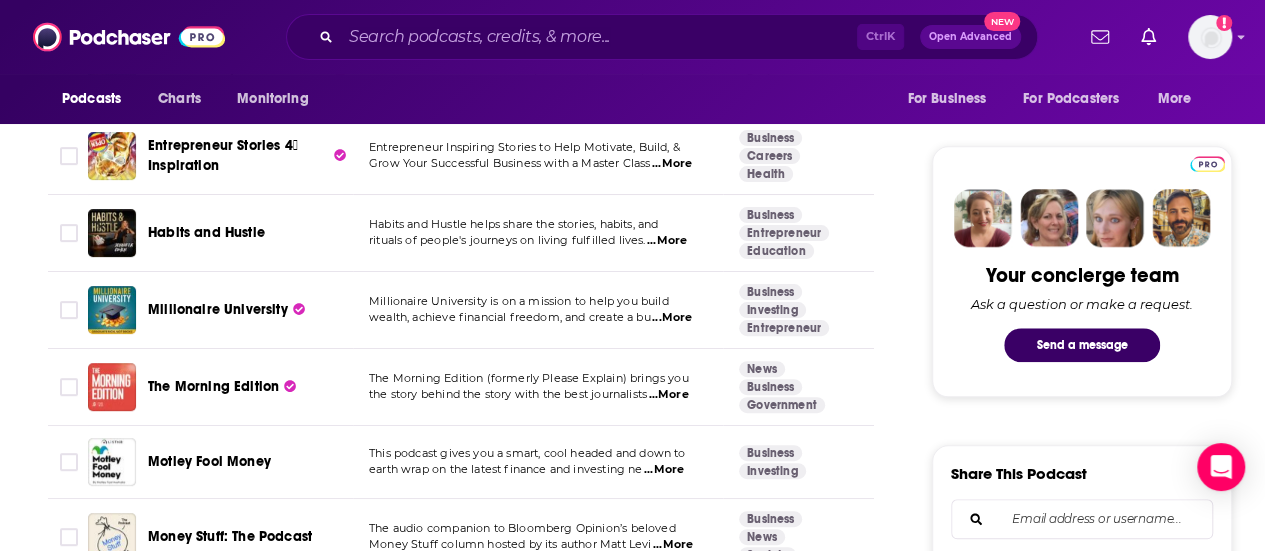 click on "...More" at bounding box center [667, 241] 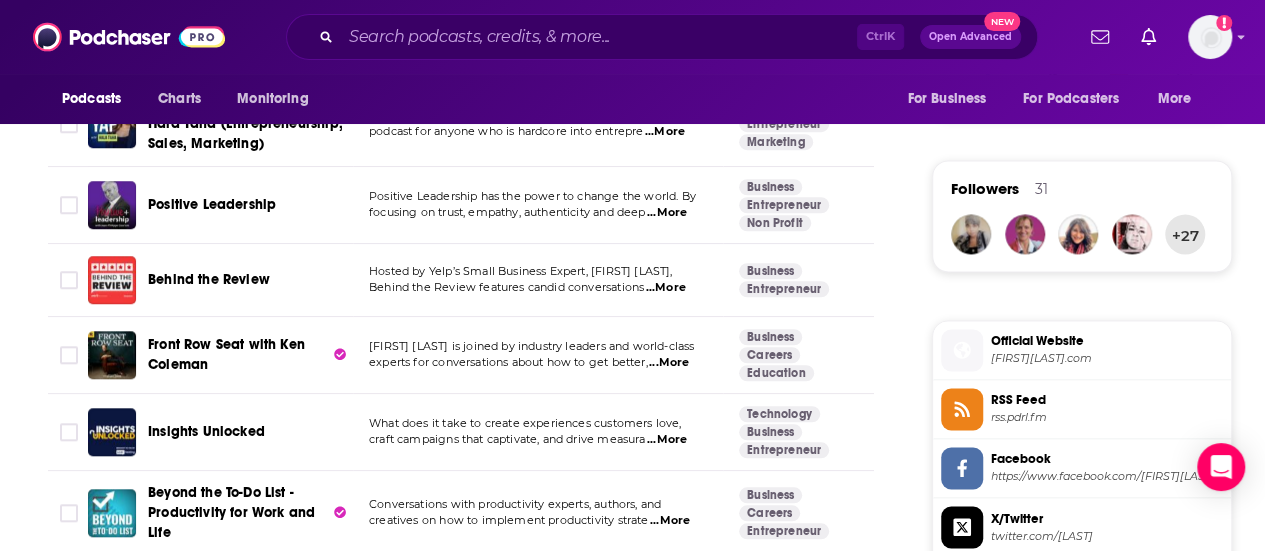 scroll, scrollTop: 1449, scrollLeft: 0, axis: vertical 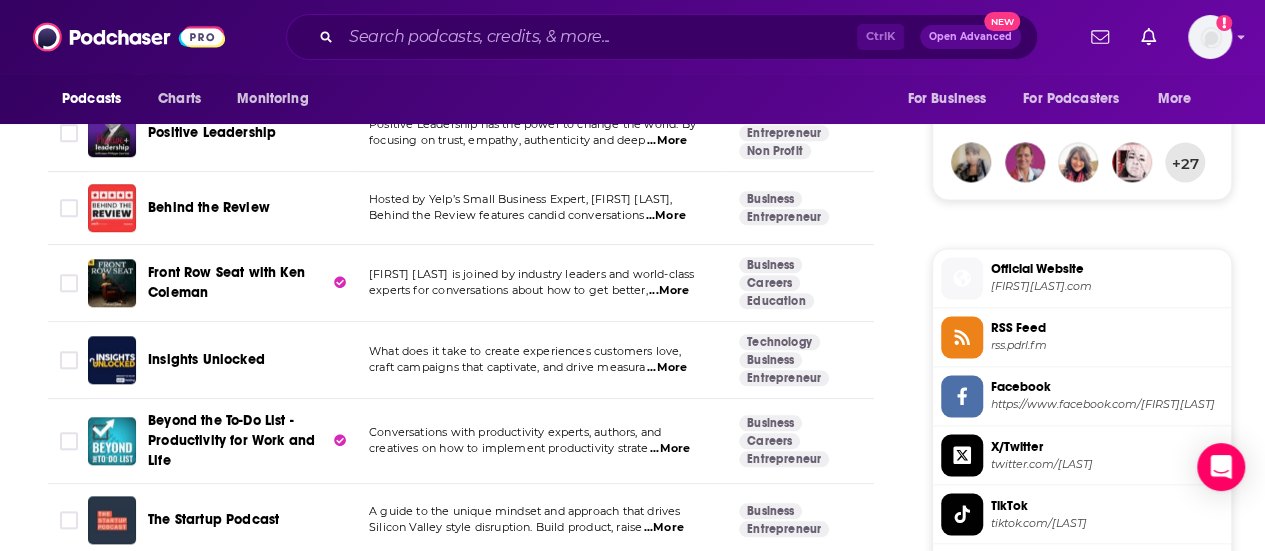 click on "...More" at bounding box center [669, 291] 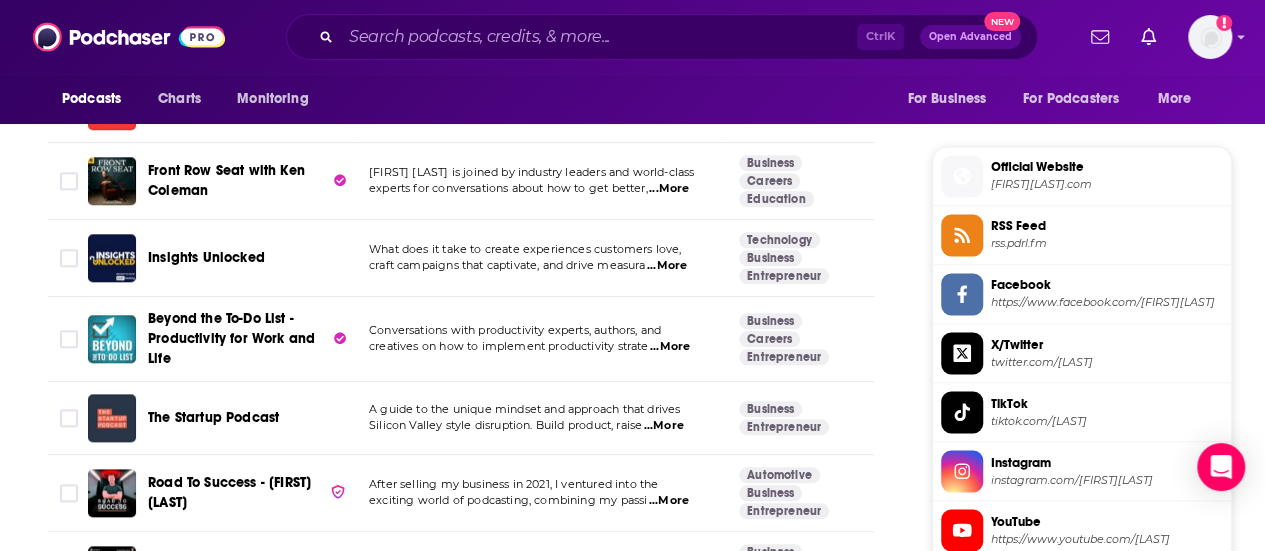 scroll, scrollTop: 1611, scrollLeft: 0, axis: vertical 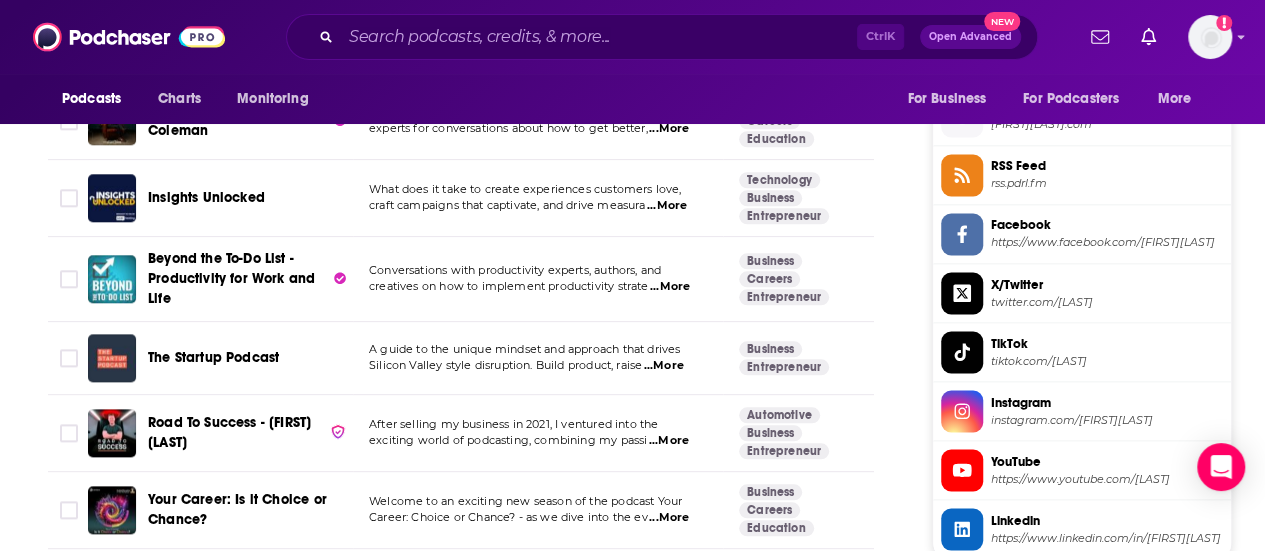 click on "...More" at bounding box center [670, 287] 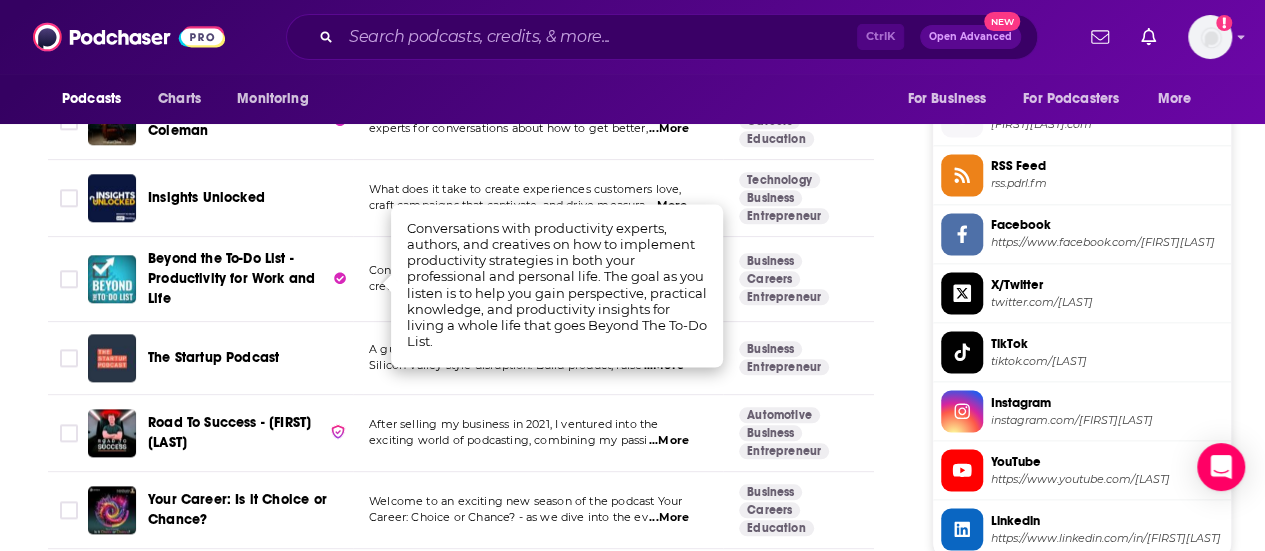 scroll, scrollTop: 1711, scrollLeft: 0, axis: vertical 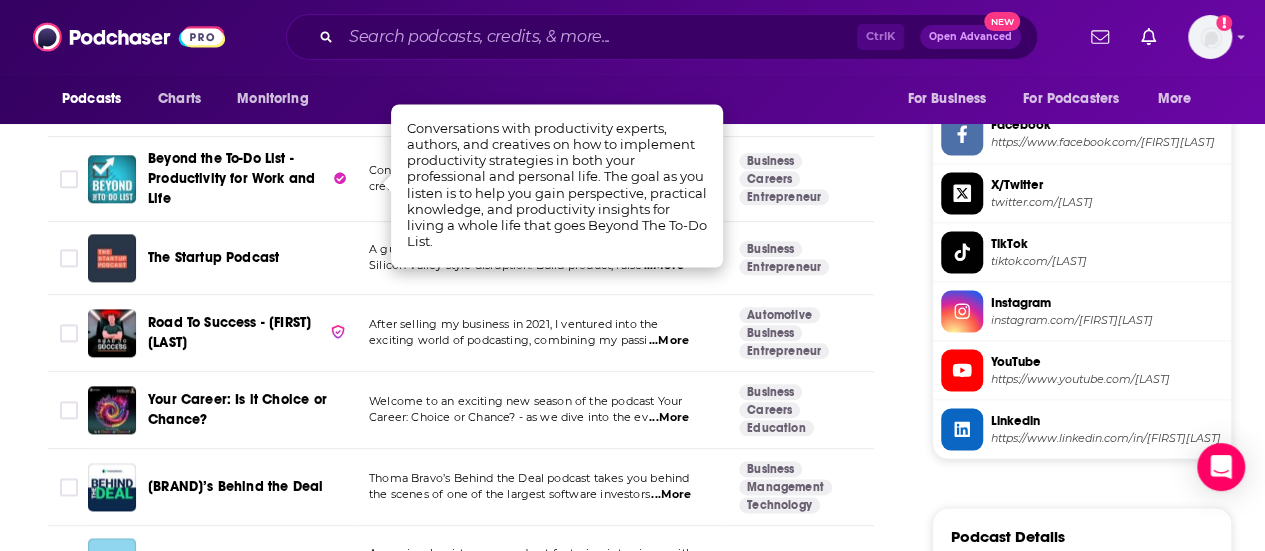 click on "exciting world of podcasting, combining my passi  ...More" at bounding box center [537, 341] 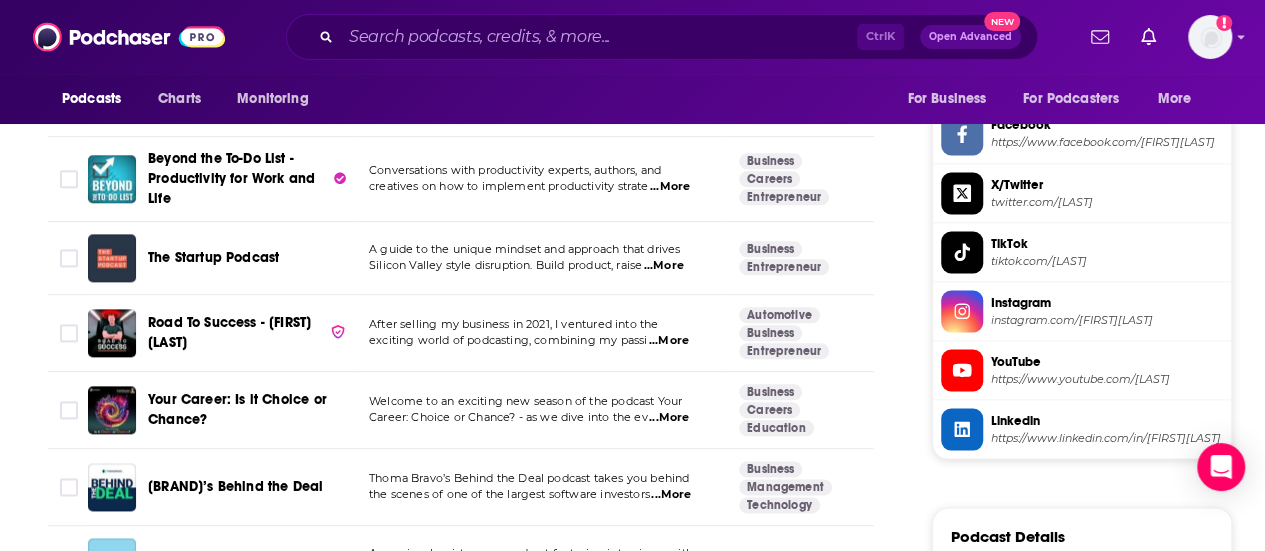 click on "...More" at bounding box center (669, 341) 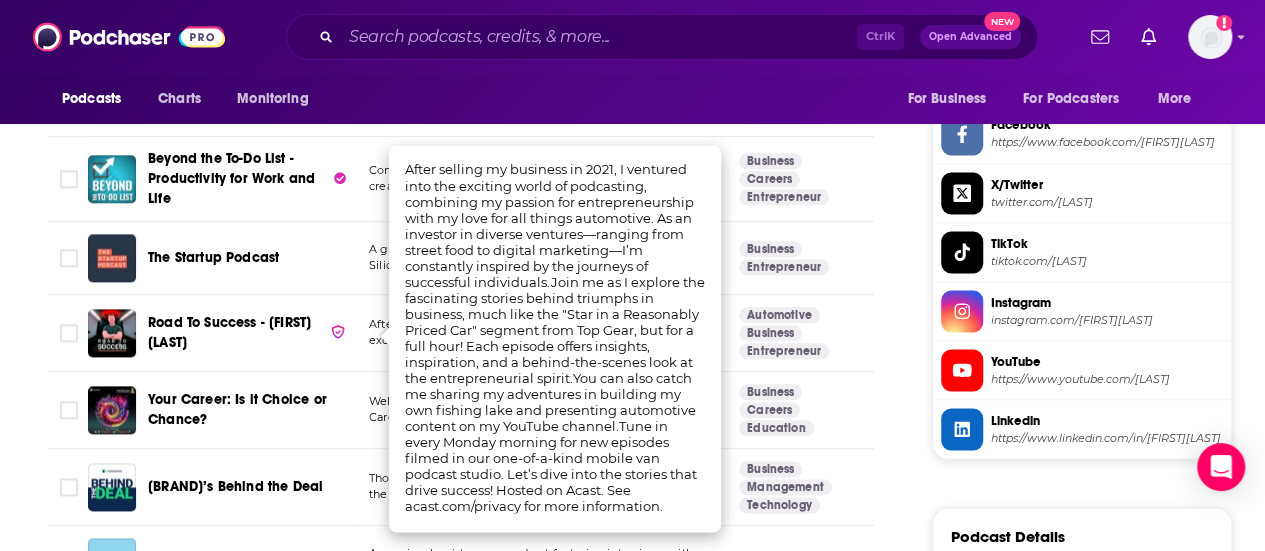 click on "Your Career: Is it Choice or Chance?" at bounding box center (220, 410) 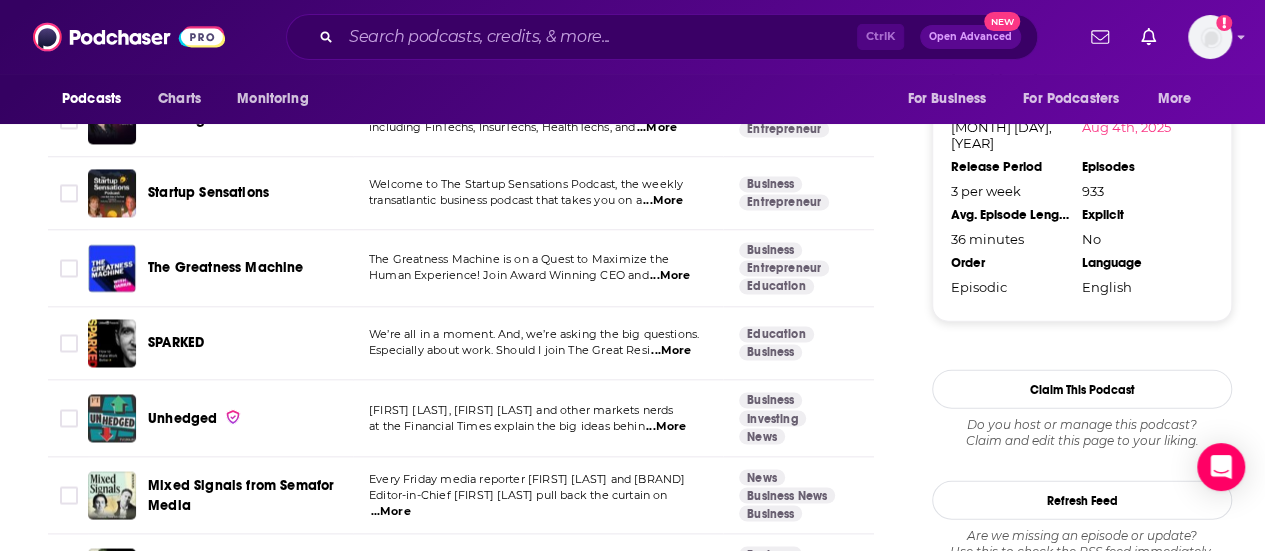 scroll, scrollTop: 2227, scrollLeft: 0, axis: vertical 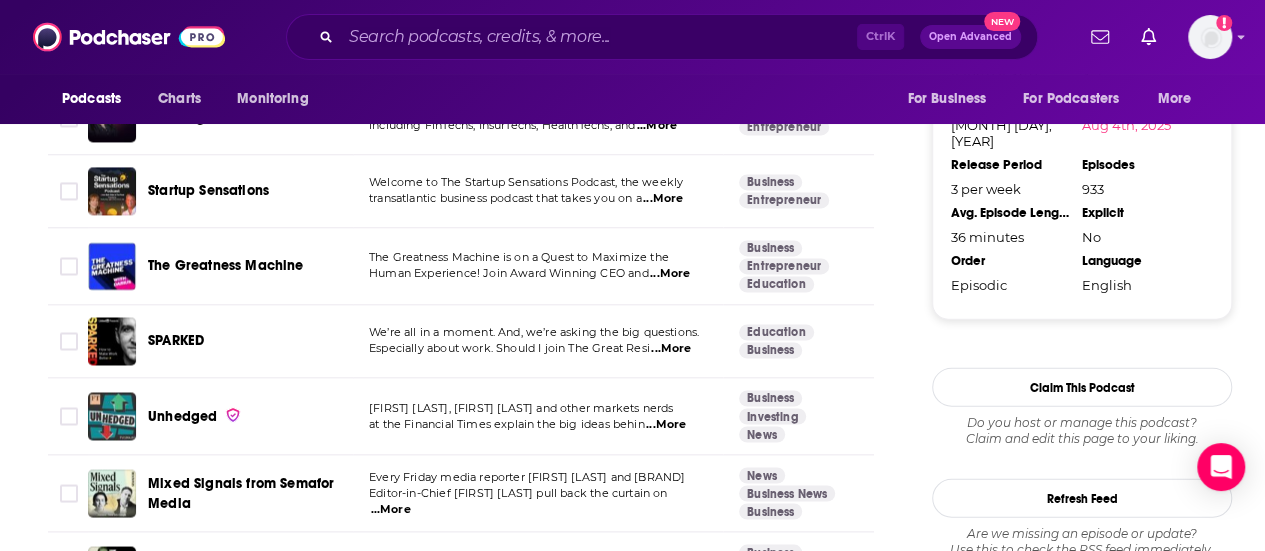 click on "...More" at bounding box center (670, 275) 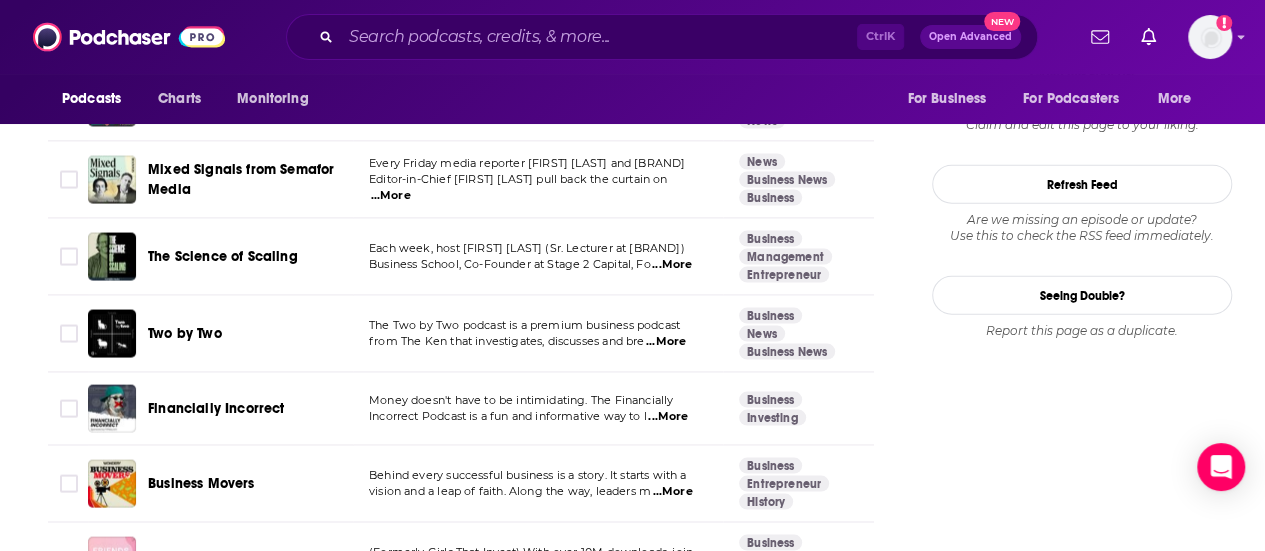 scroll, scrollTop: 2588, scrollLeft: 0, axis: vertical 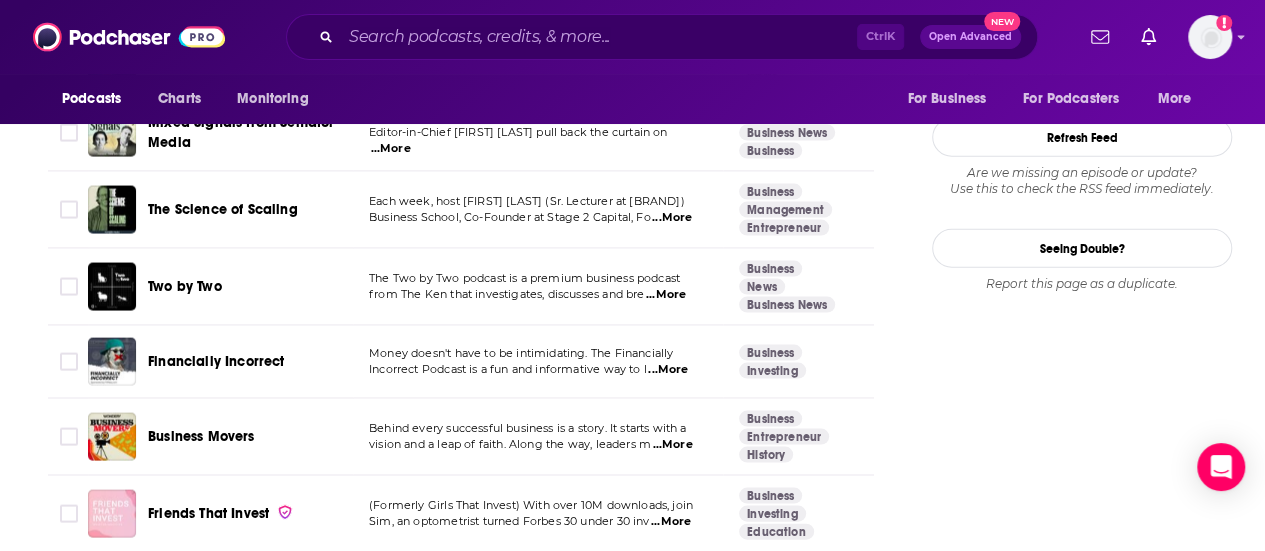 click on "...More" at bounding box center (666, 295) 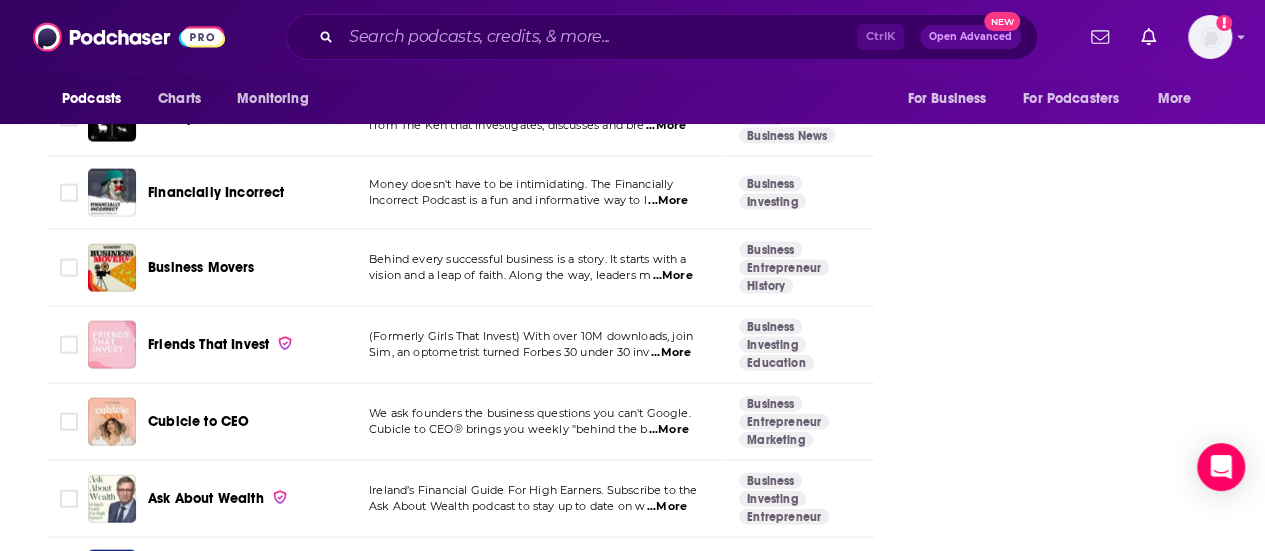 scroll, scrollTop: 2761, scrollLeft: 0, axis: vertical 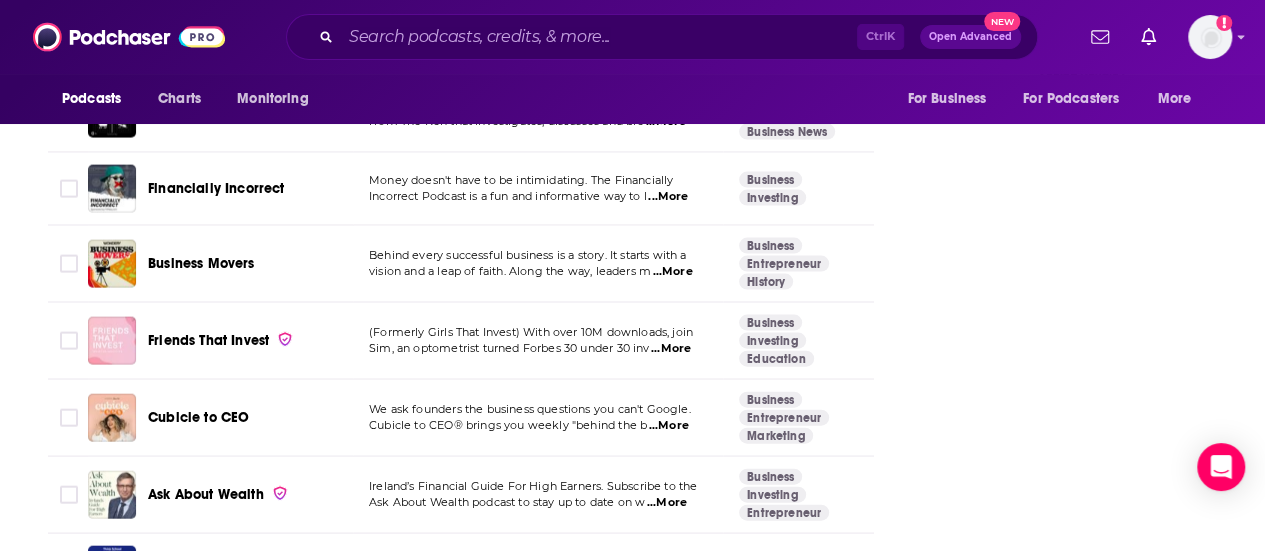 click on "Behind every successful business is a story. It starts with a" at bounding box center [527, 255] 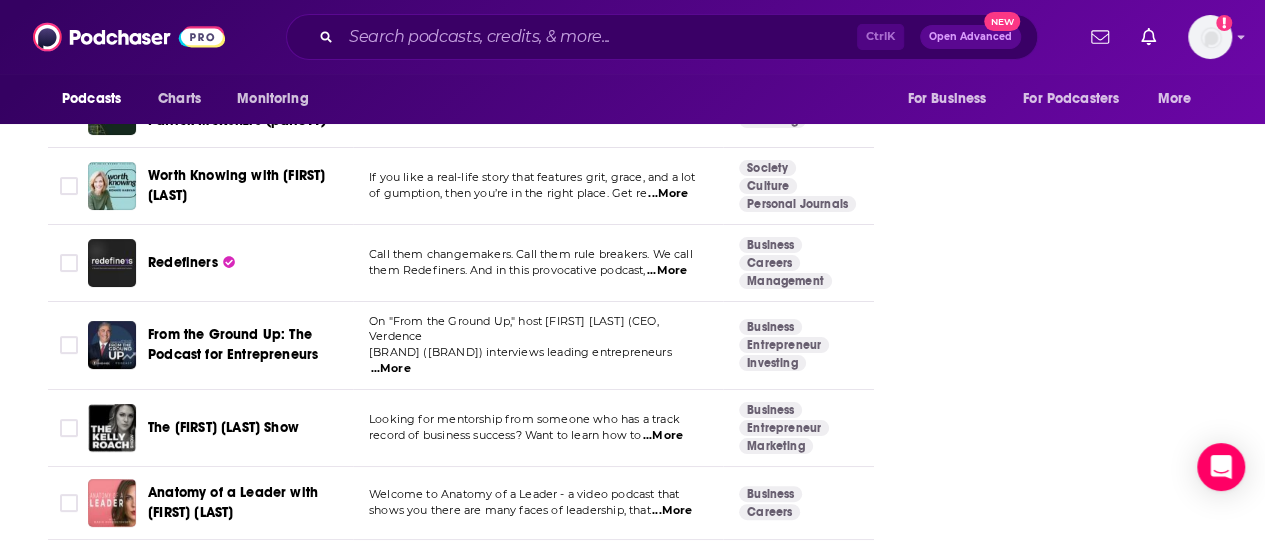 scroll, scrollTop: 4518, scrollLeft: 0, axis: vertical 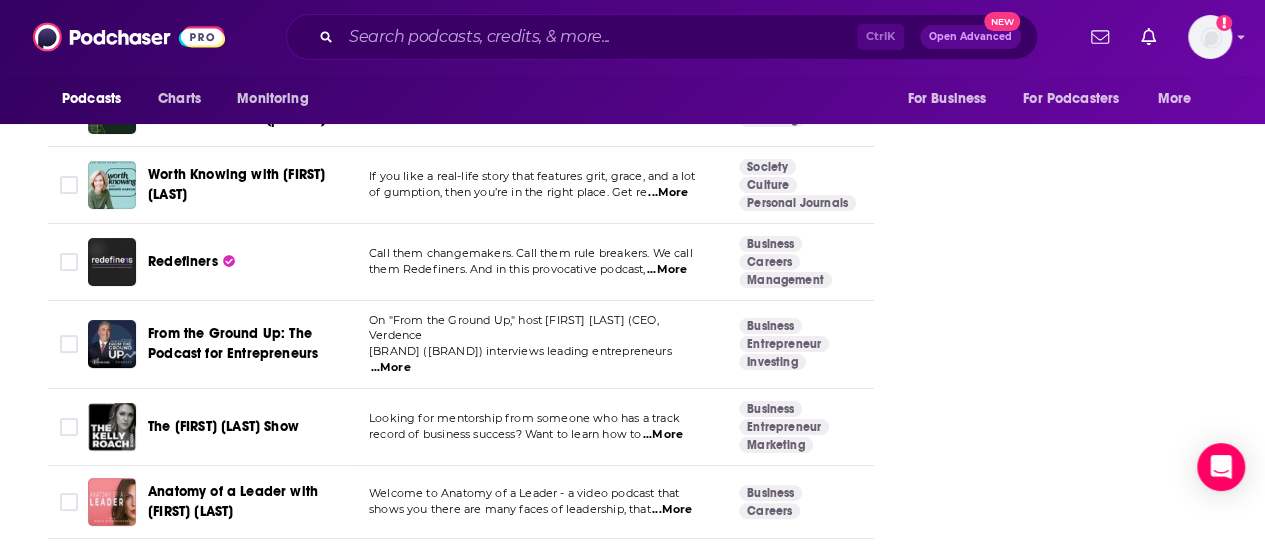 click on "...More" at bounding box center (667, 270) 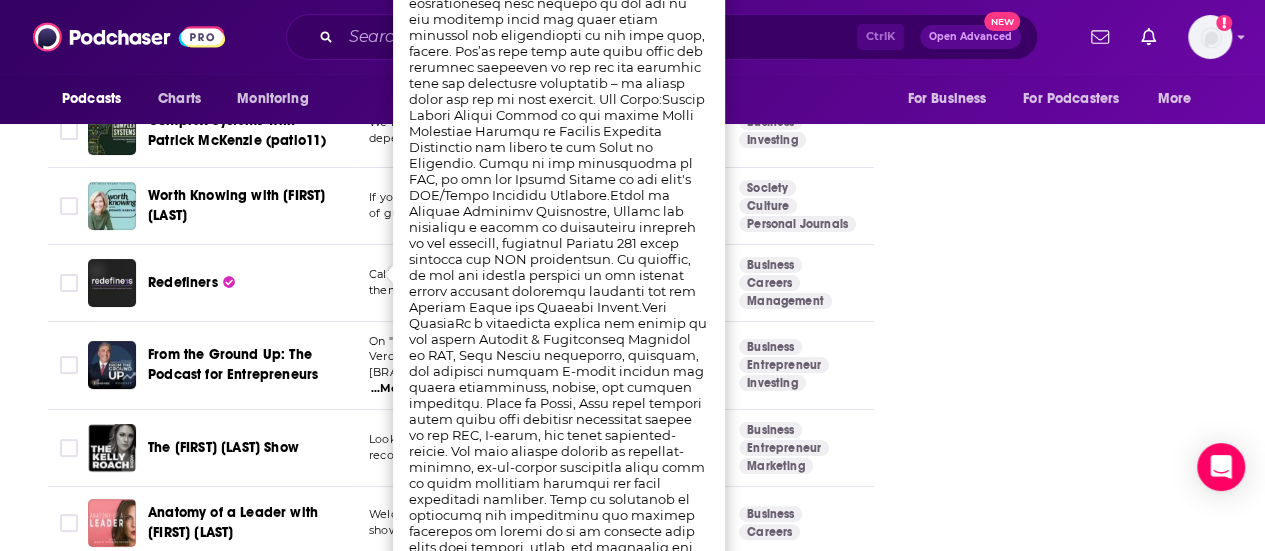 scroll, scrollTop: 4508, scrollLeft: 0, axis: vertical 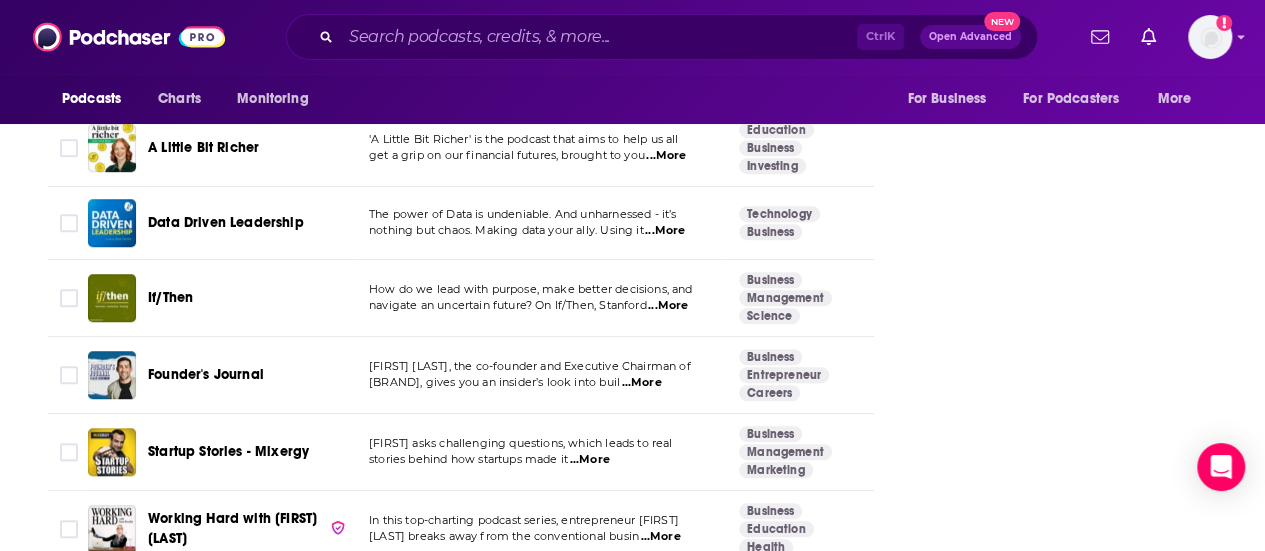 click on "...More" at bounding box center (668, 306) 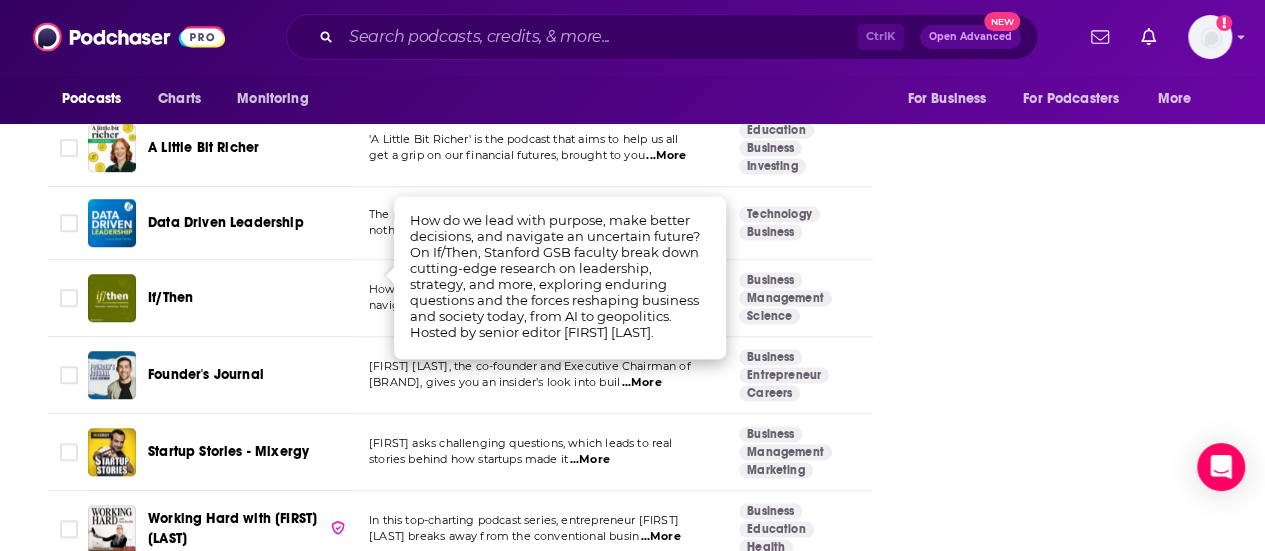 click on "Founder's Journal" at bounding box center [220, 375] 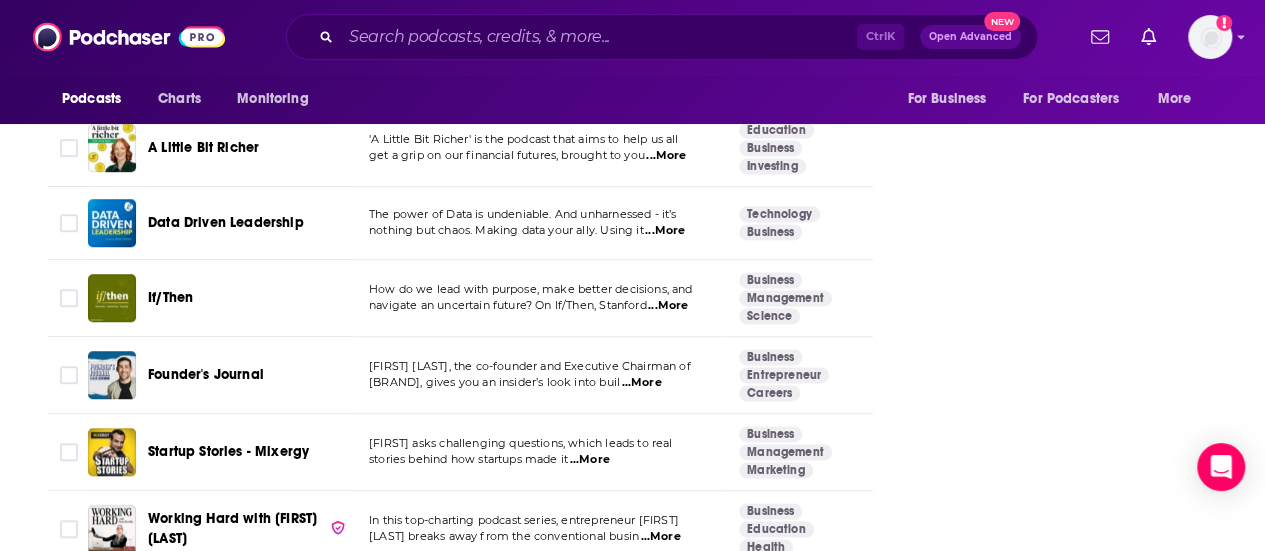 click on "...More" at bounding box center (660, 537) 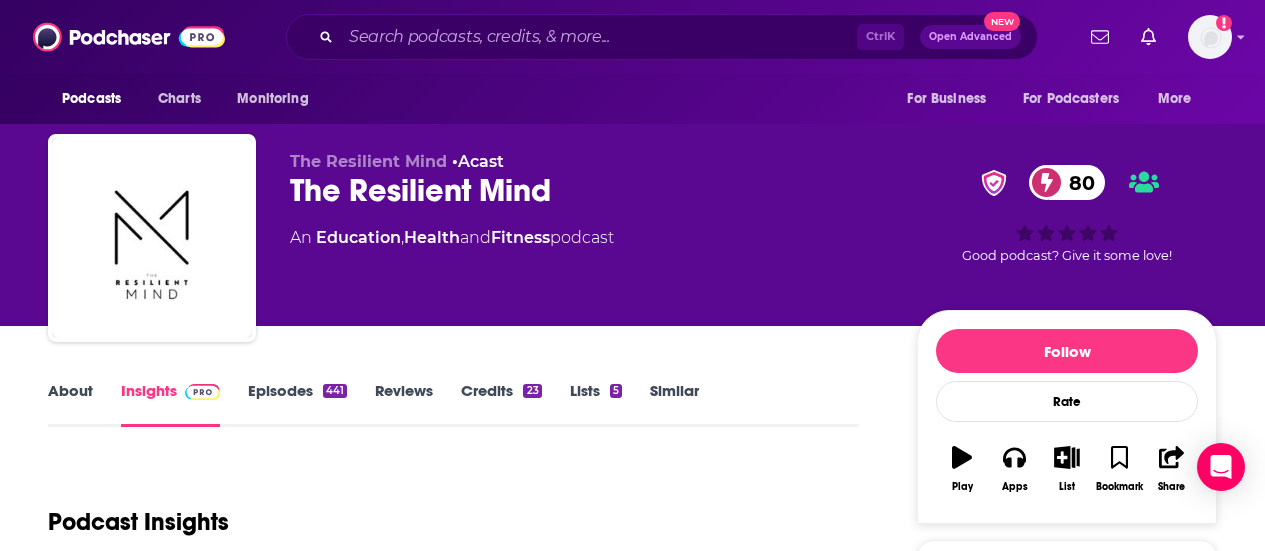 scroll, scrollTop: 0, scrollLeft: 0, axis: both 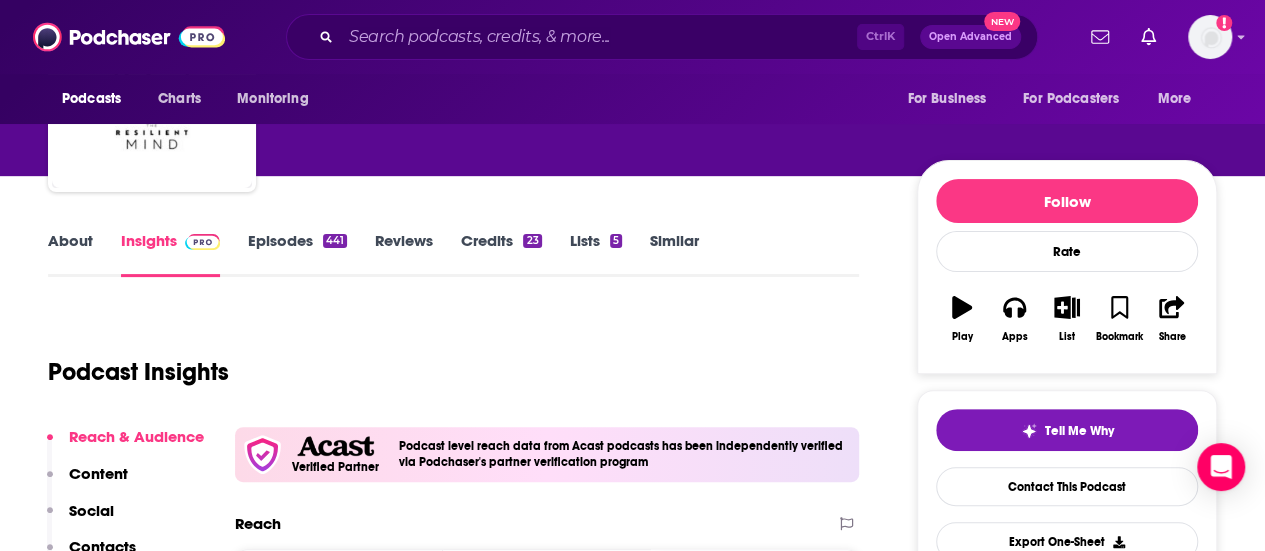 click on "Episodes 441" at bounding box center (297, 254) 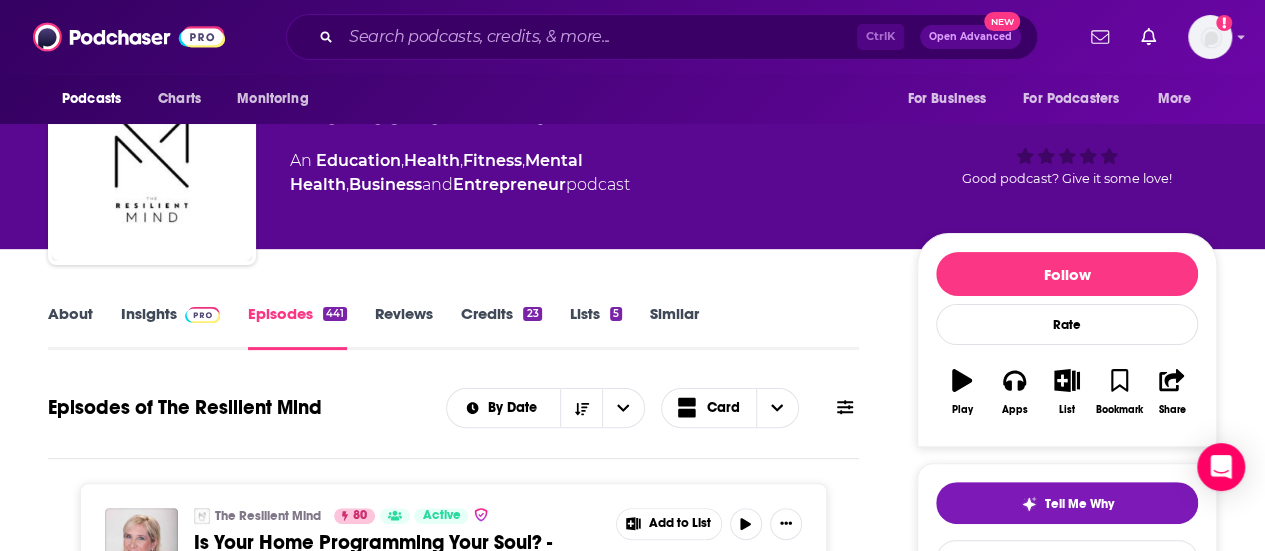 scroll, scrollTop: 78, scrollLeft: 0, axis: vertical 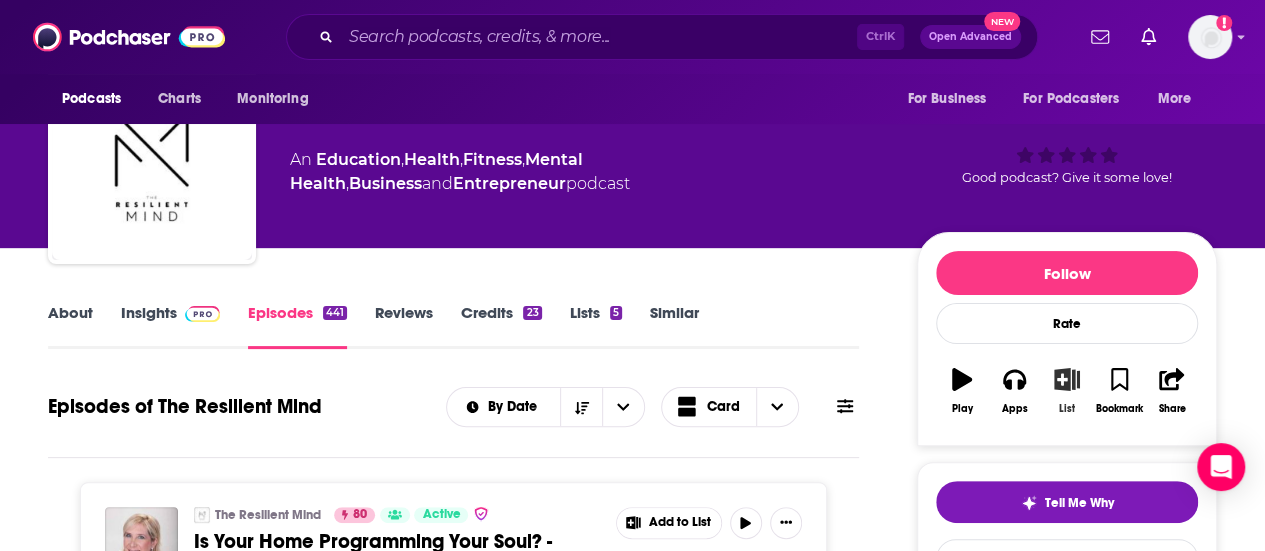 click on "List" at bounding box center (1067, 391) 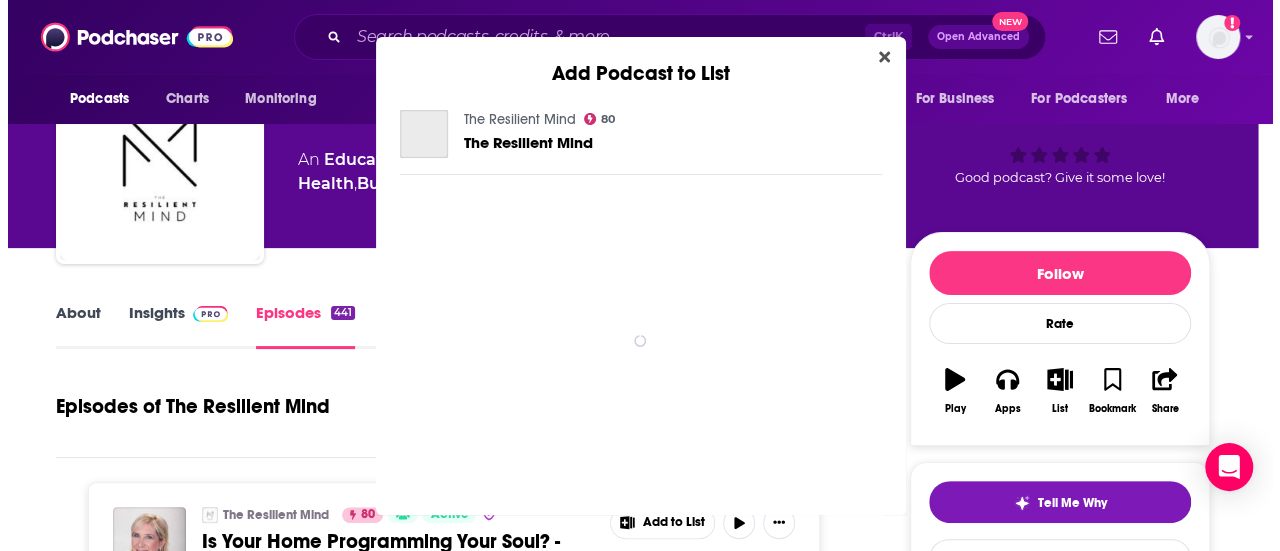 scroll, scrollTop: 0, scrollLeft: 0, axis: both 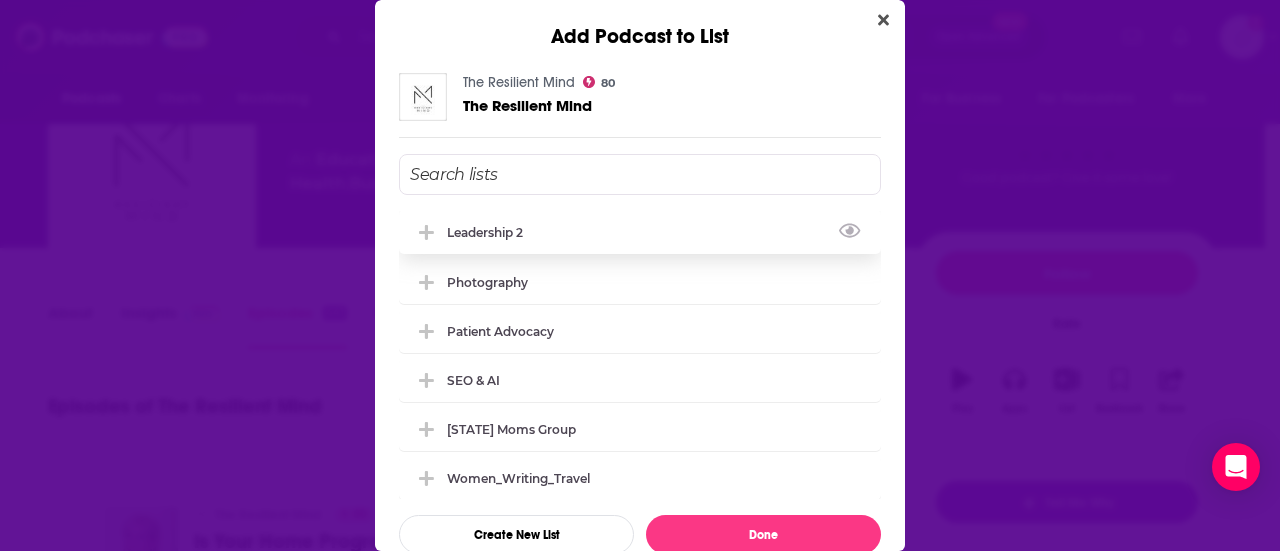 click on "Leadership 2" at bounding box center [640, 232] 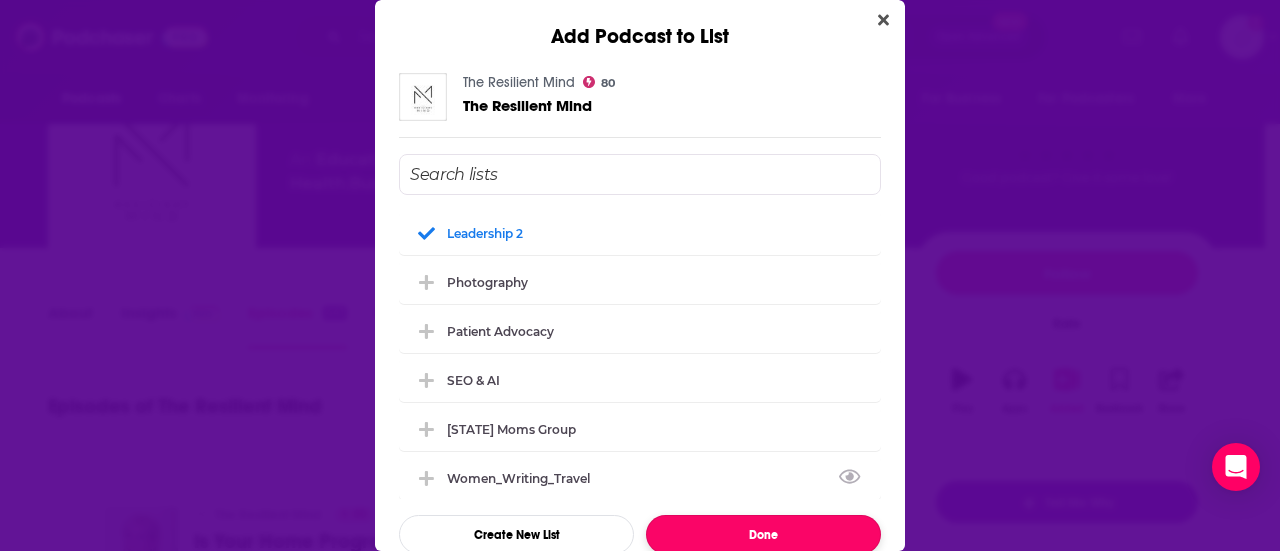 click on "Done" at bounding box center (763, 534) 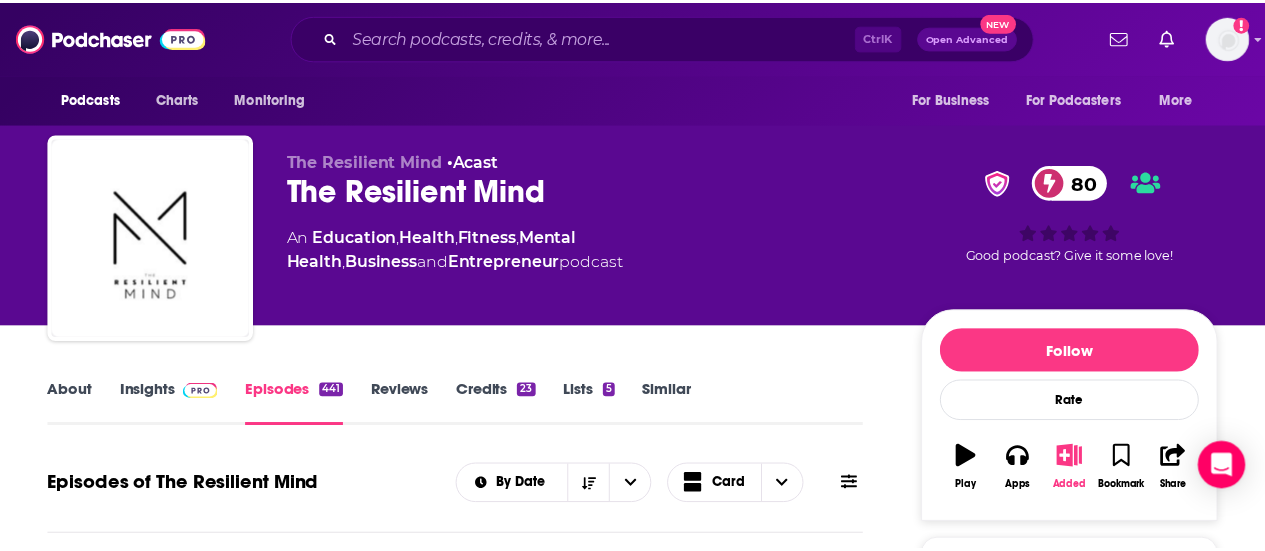 scroll, scrollTop: 78, scrollLeft: 0, axis: vertical 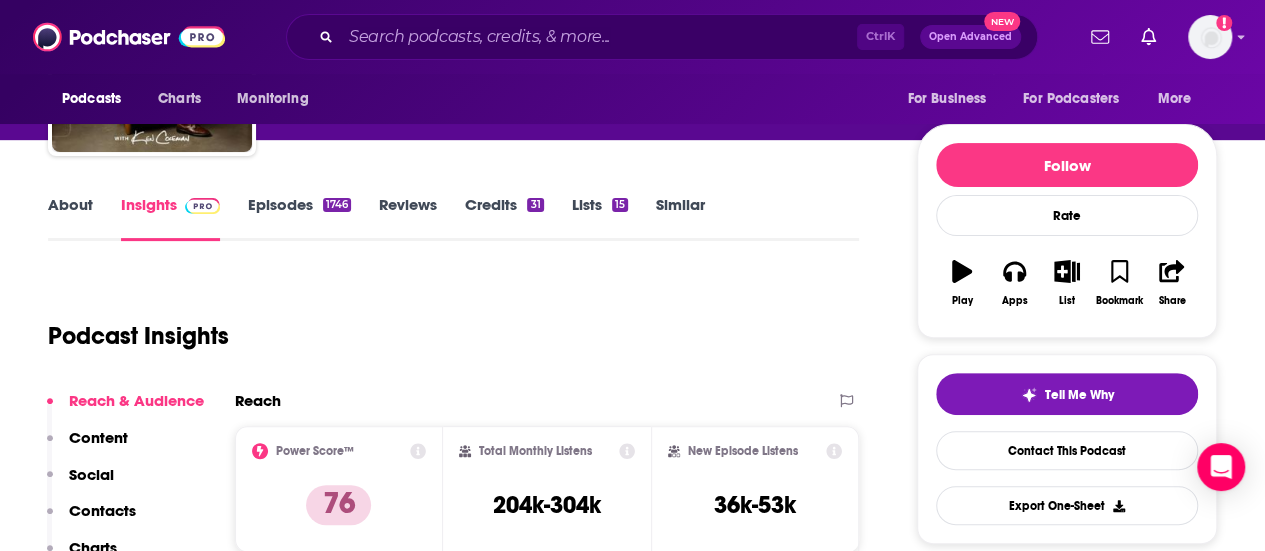 click on "Episodes [NUMBER]" at bounding box center (299, 218) 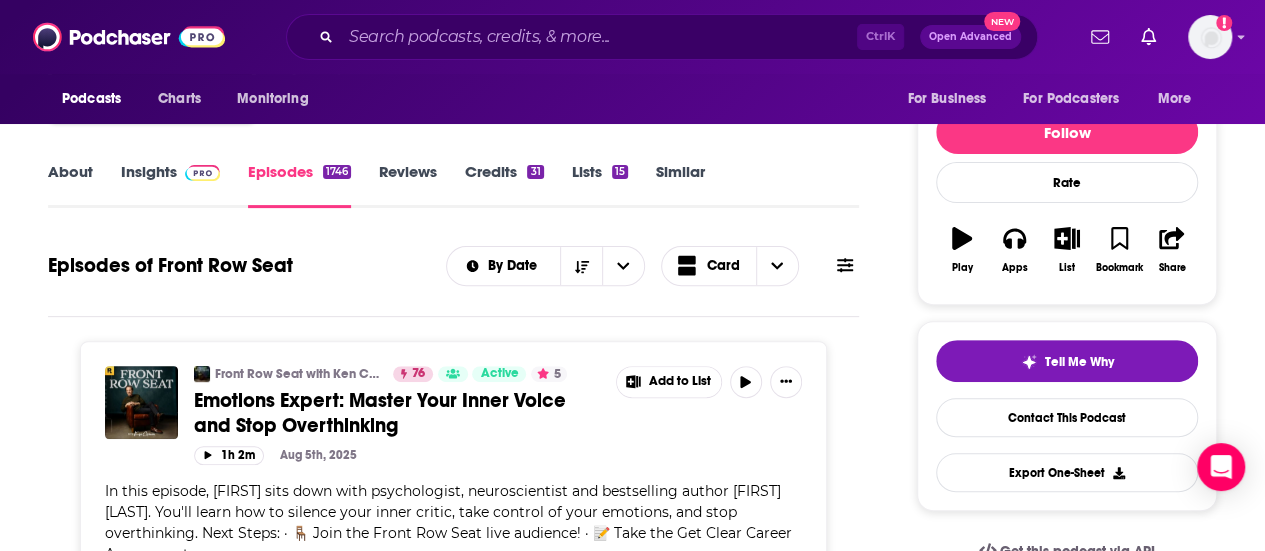 scroll, scrollTop: 218, scrollLeft: 0, axis: vertical 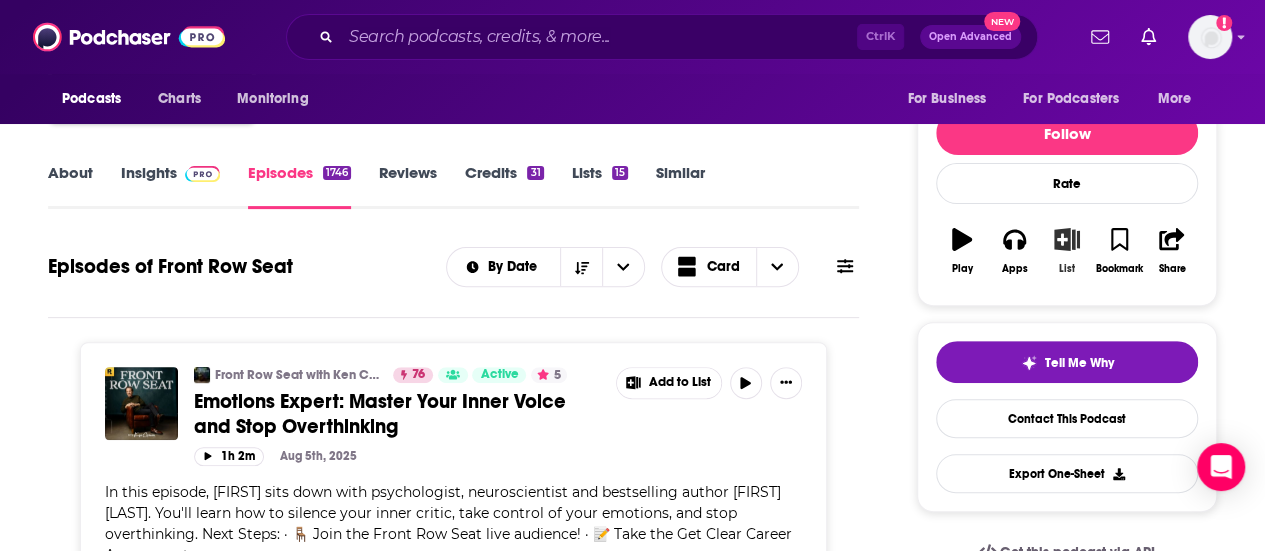 click on "List" at bounding box center (1067, 251) 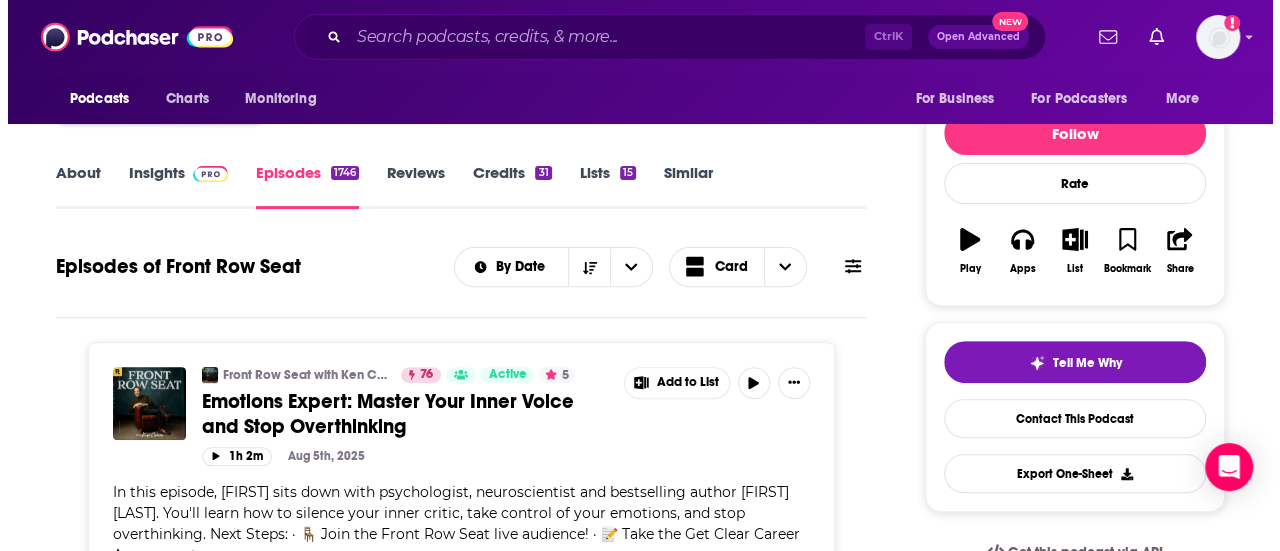 scroll, scrollTop: 0, scrollLeft: 0, axis: both 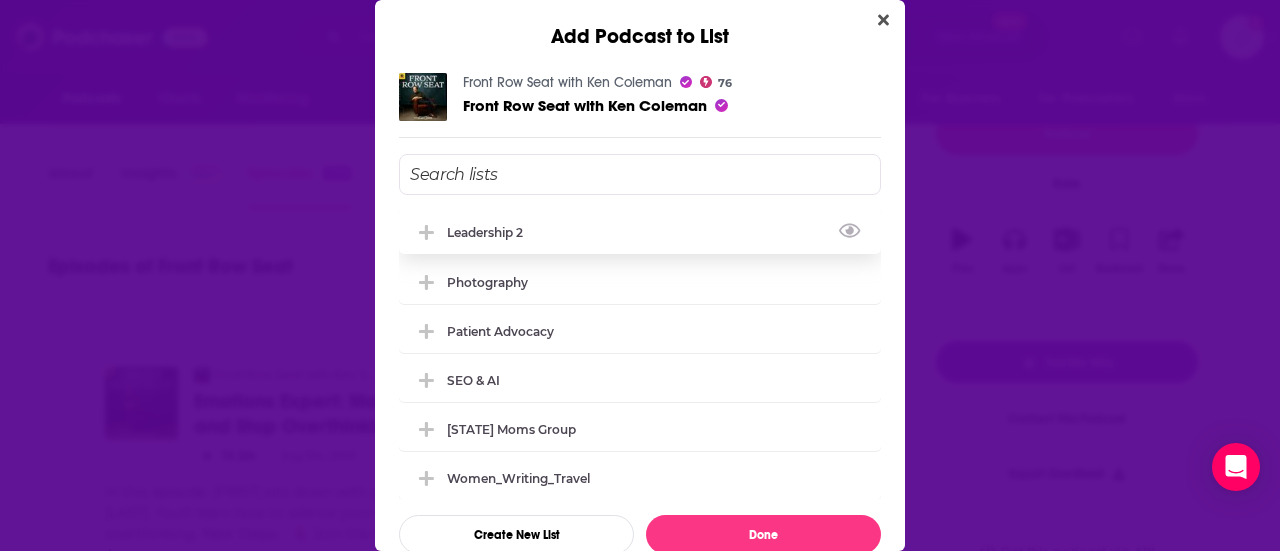 click on "Leadership 2" at bounding box center (640, 232) 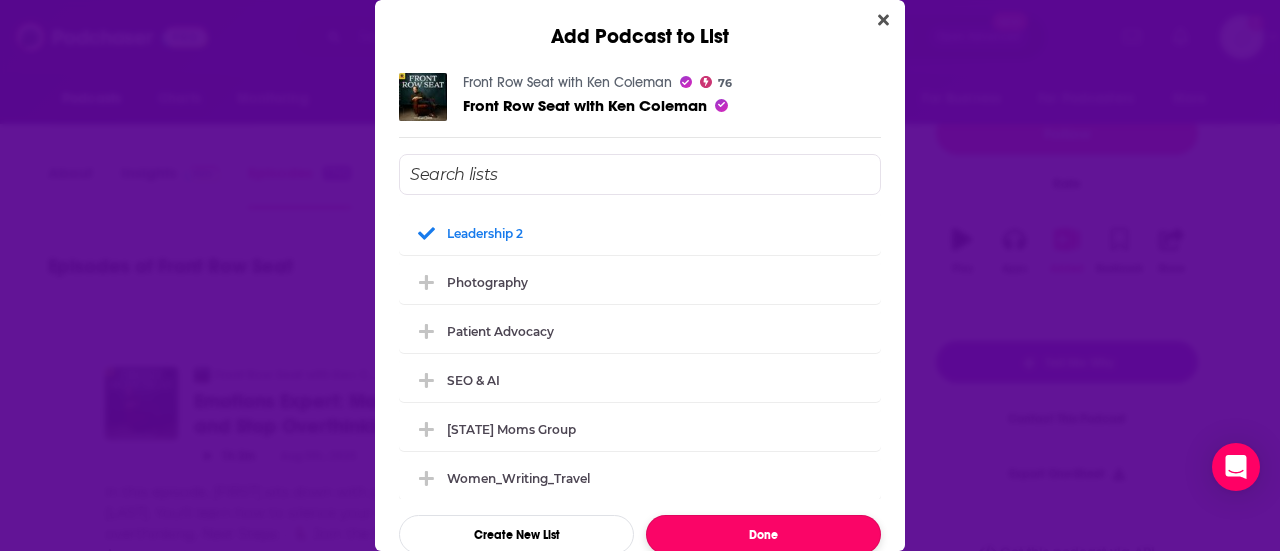 click on "Done" at bounding box center [763, 534] 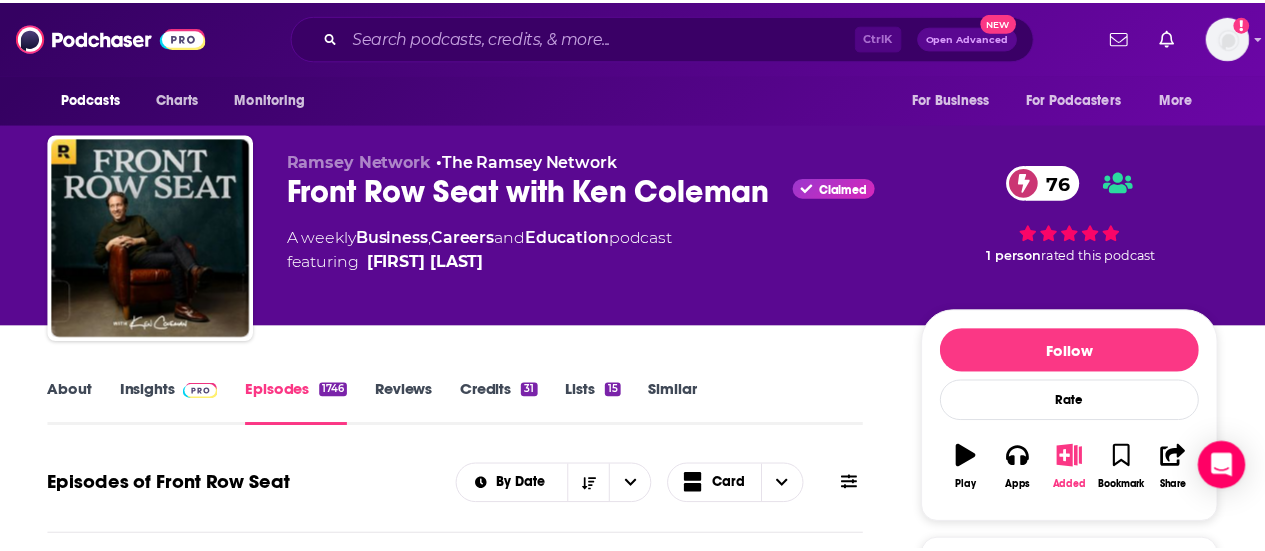 scroll, scrollTop: 218, scrollLeft: 0, axis: vertical 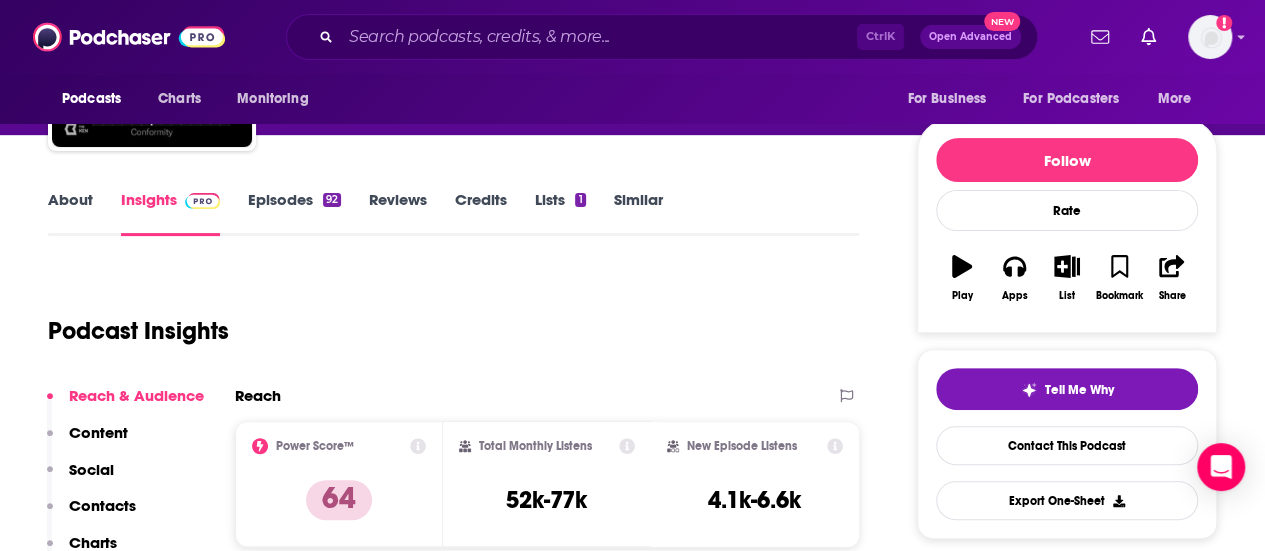 click on "Episodes 92" at bounding box center [294, 213] 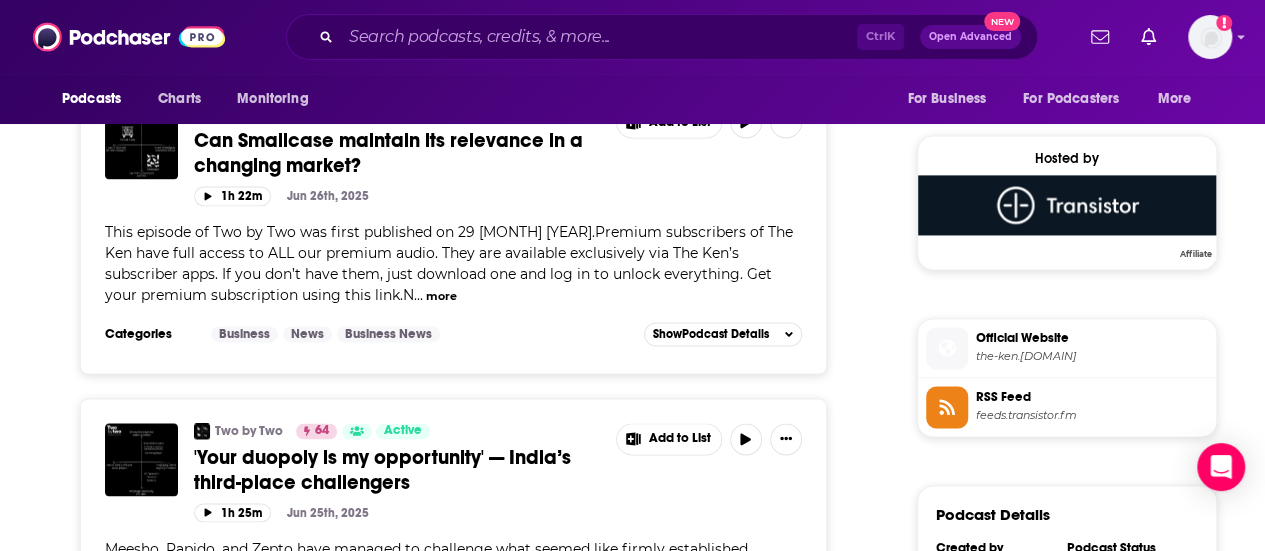 scroll, scrollTop: 1403, scrollLeft: 0, axis: vertical 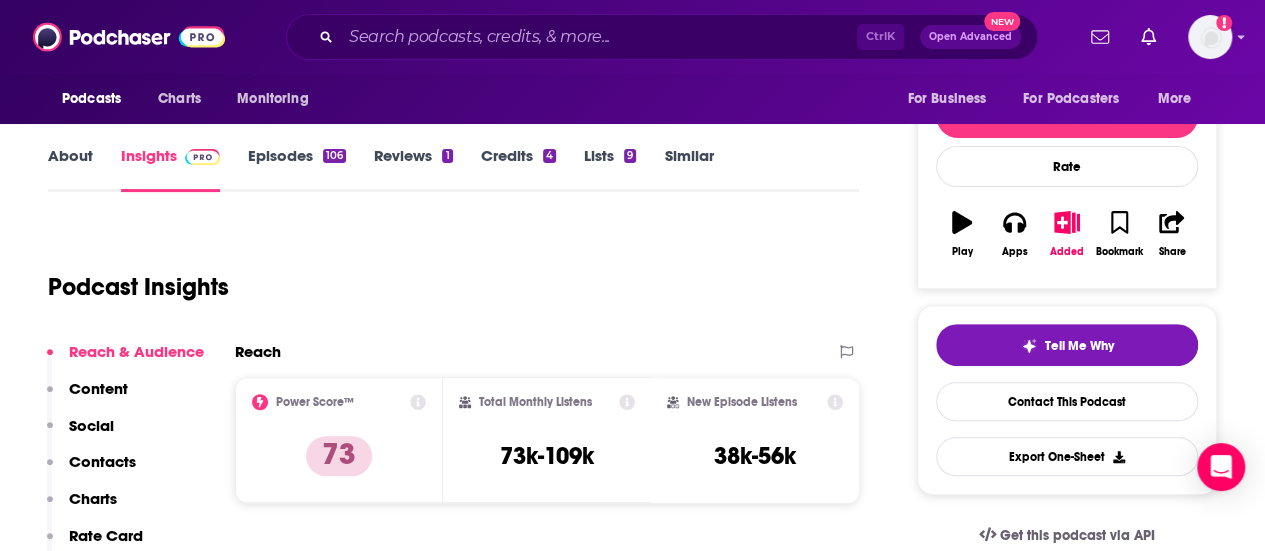 click on "Episodes [NUMBER]" at bounding box center [297, 169] 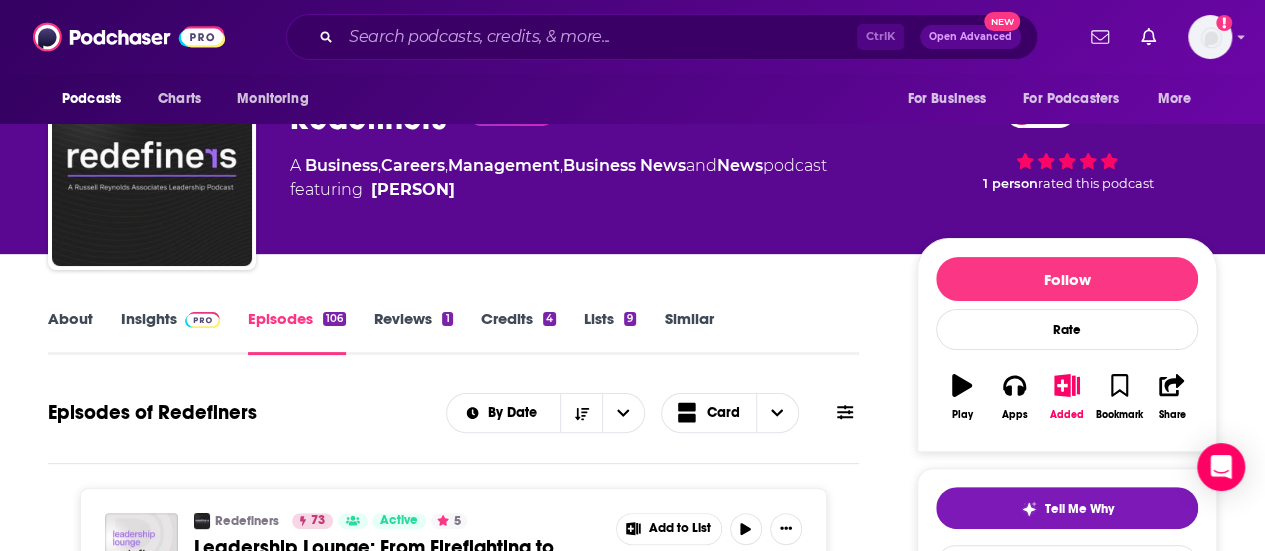 scroll, scrollTop: 71, scrollLeft: 0, axis: vertical 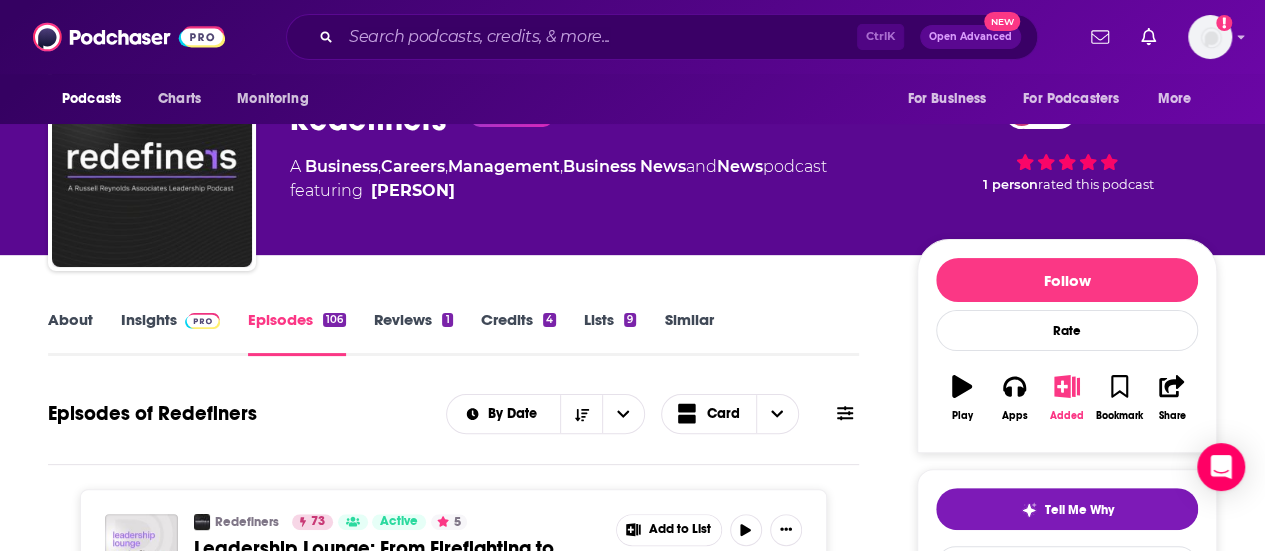 click 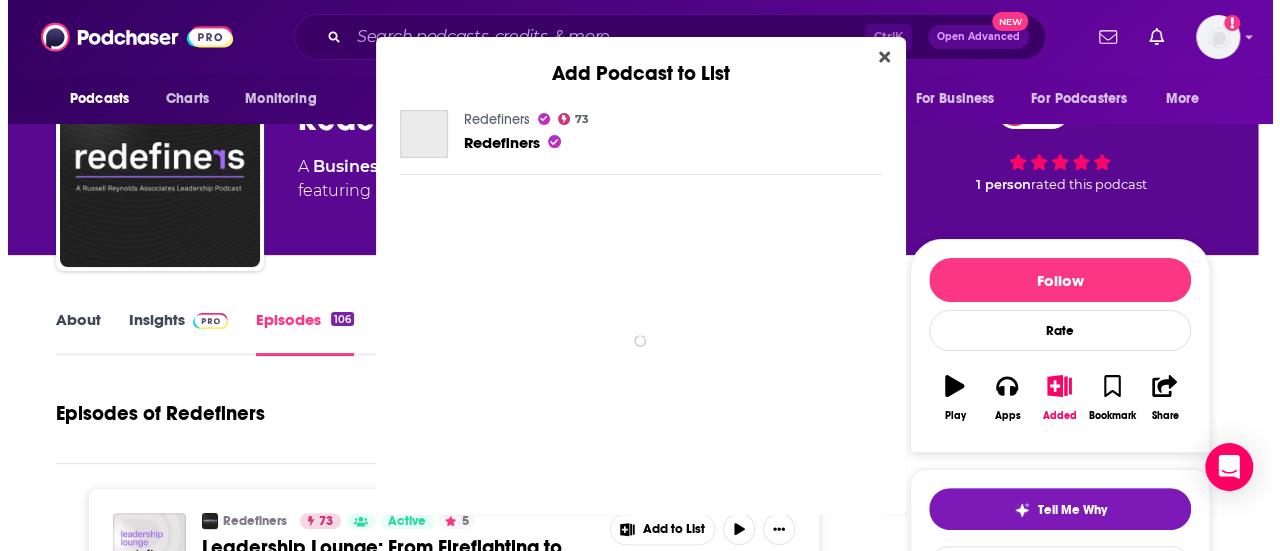 scroll, scrollTop: 0, scrollLeft: 0, axis: both 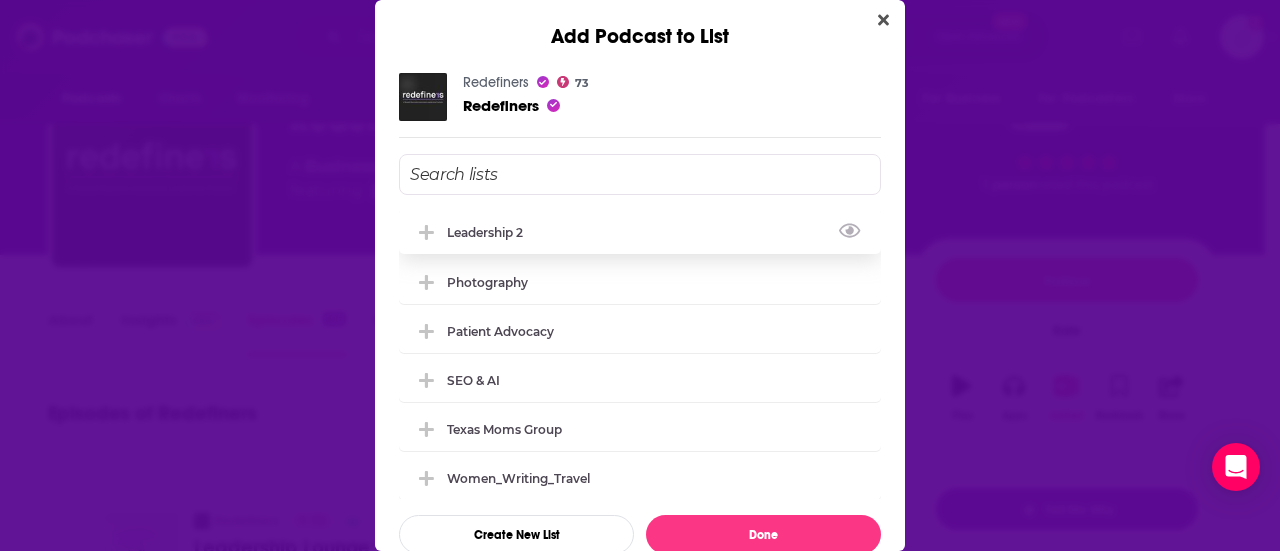 click on "Leadership 2" at bounding box center [640, 232] 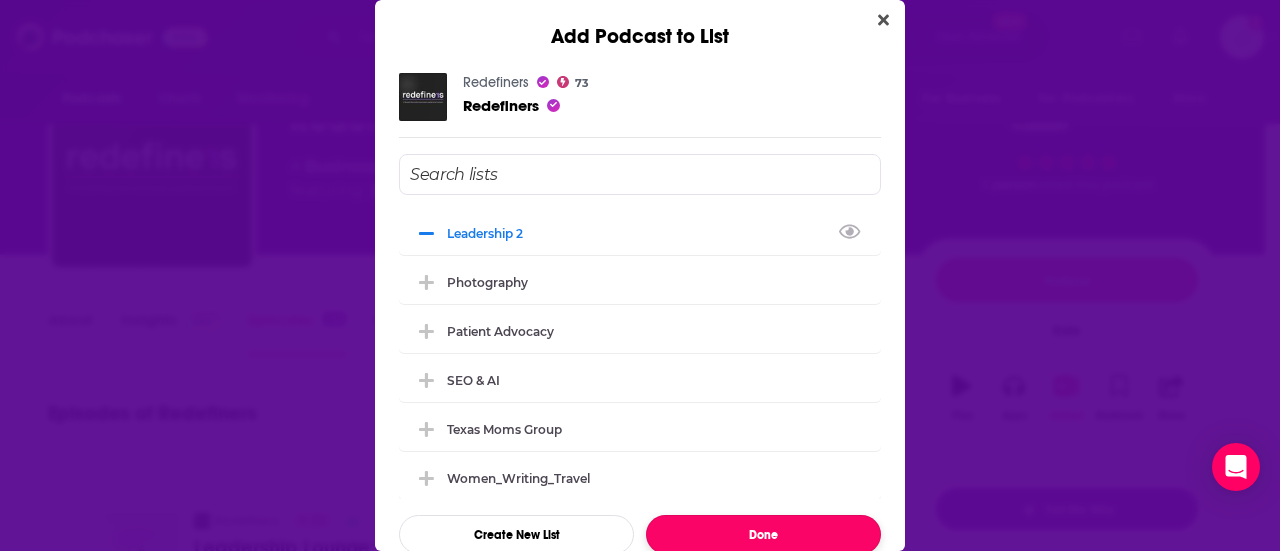 click on "Done" at bounding box center (763, 534) 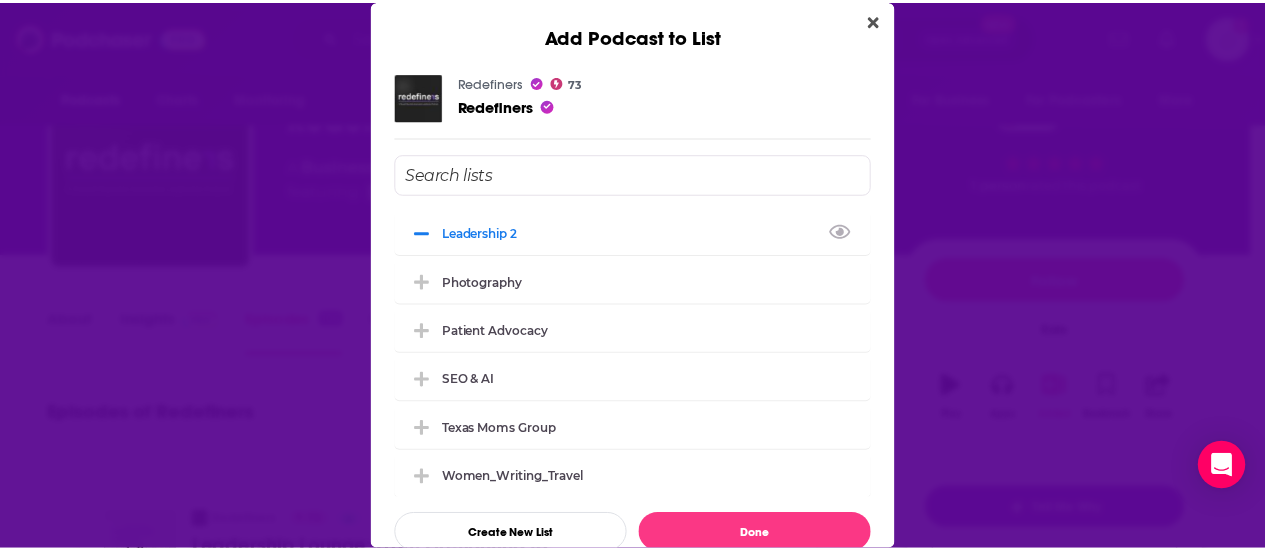 scroll, scrollTop: 71, scrollLeft: 0, axis: vertical 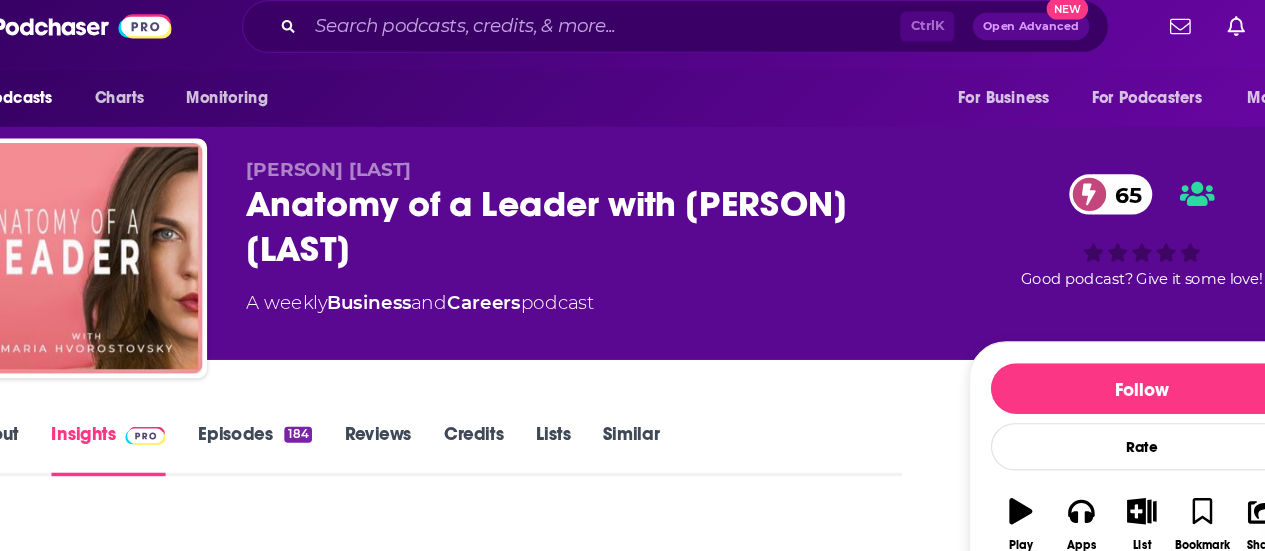 click on "Episodes 184" at bounding box center [297, 404] 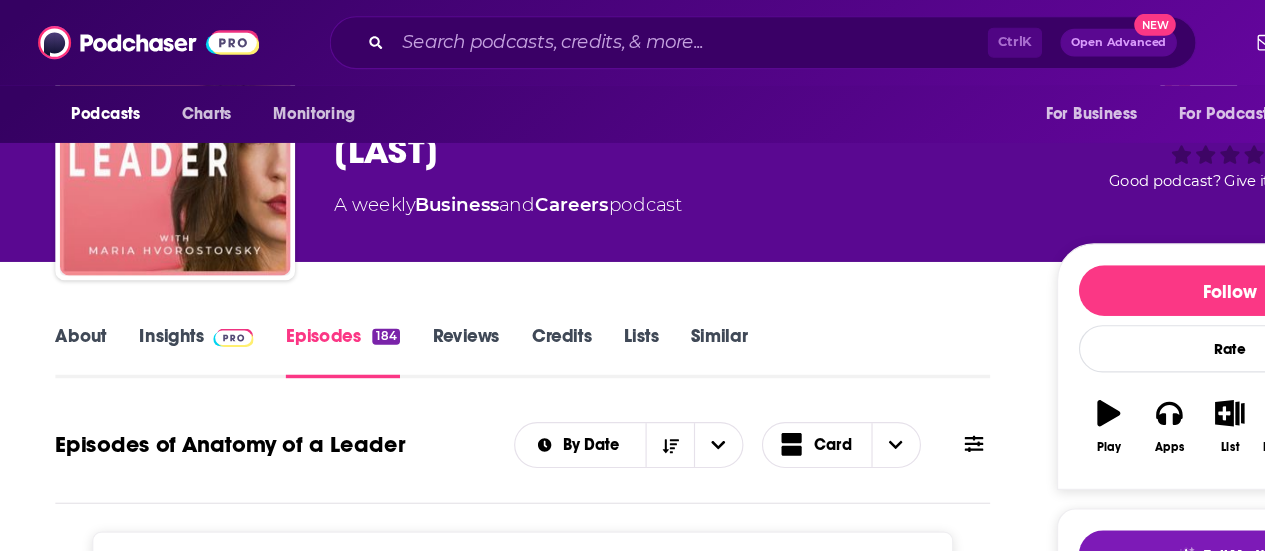 scroll, scrollTop: 97, scrollLeft: 0, axis: vertical 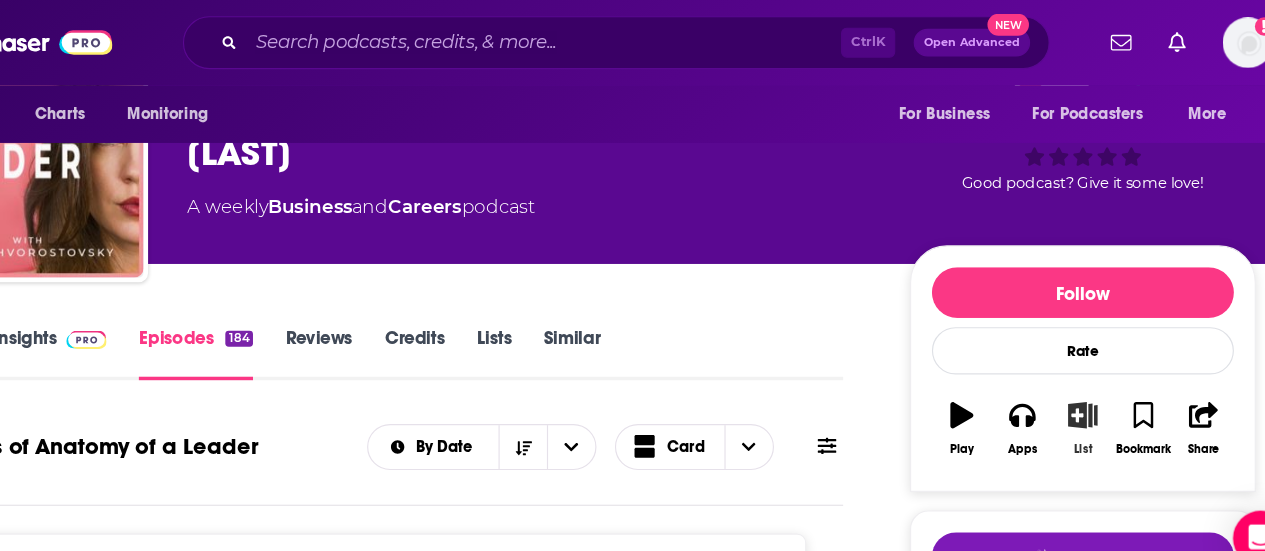 click 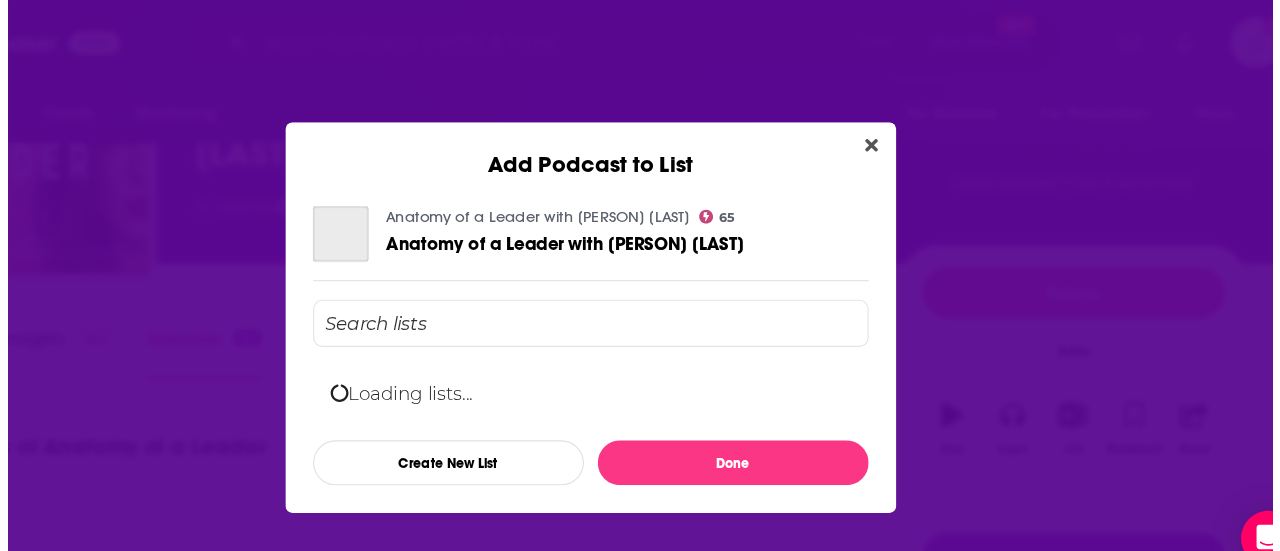 scroll, scrollTop: 0, scrollLeft: 0, axis: both 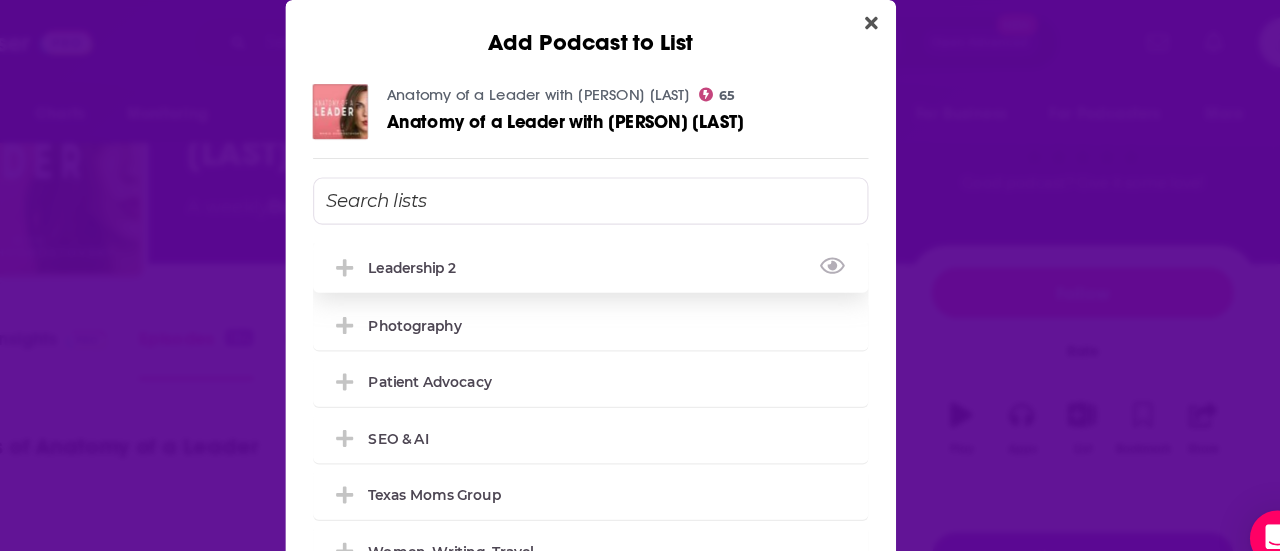 click on "Leadership 2" at bounding box center (640, 232) 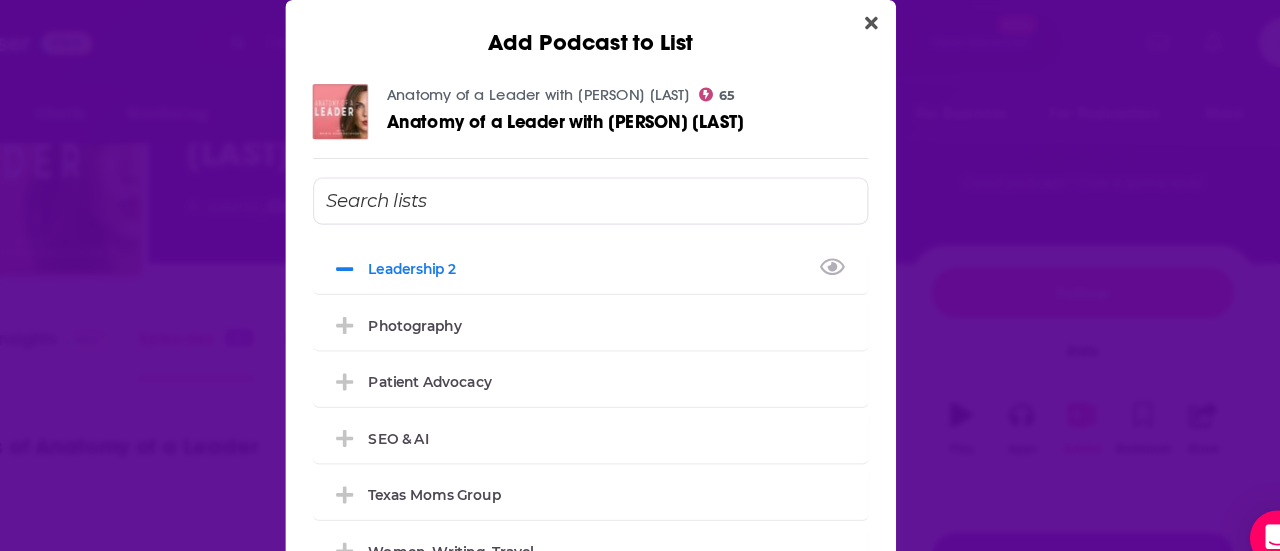 scroll, scrollTop: 25, scrollLeft: 0, axis: vertical 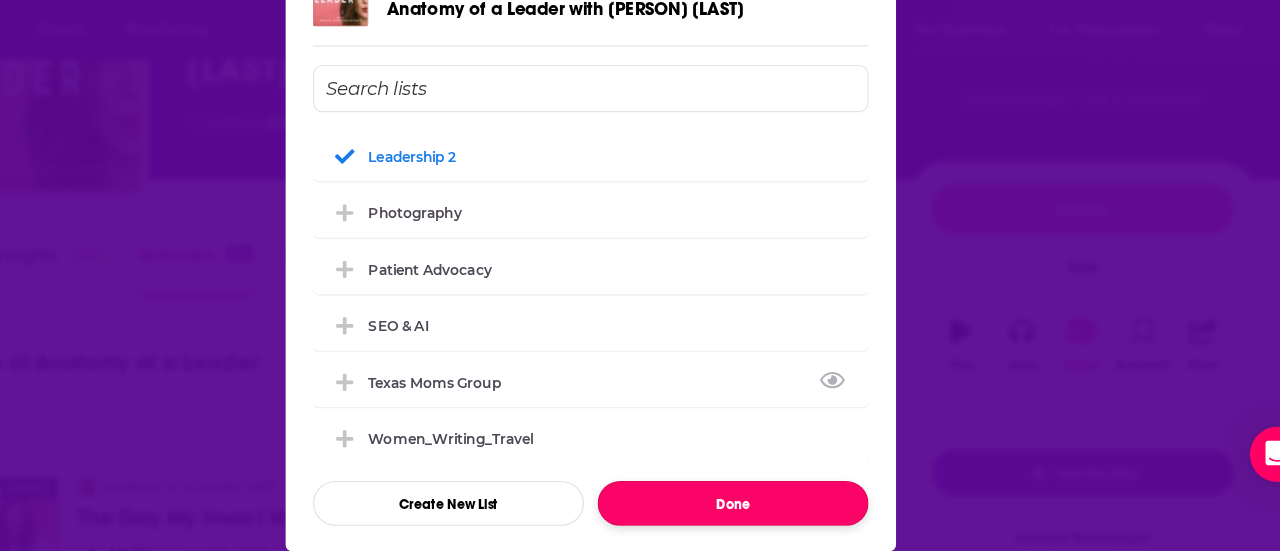 click on "Done" at bounding box center (763, 509) 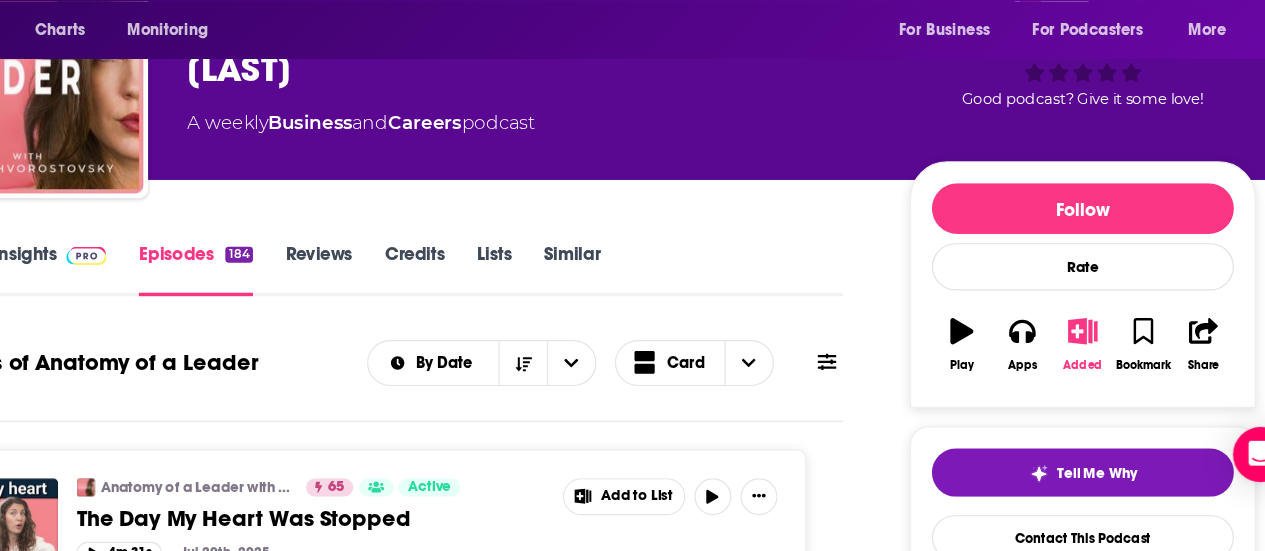 scroll, scrollTop: 0, scrollLeft: 0, axis: both 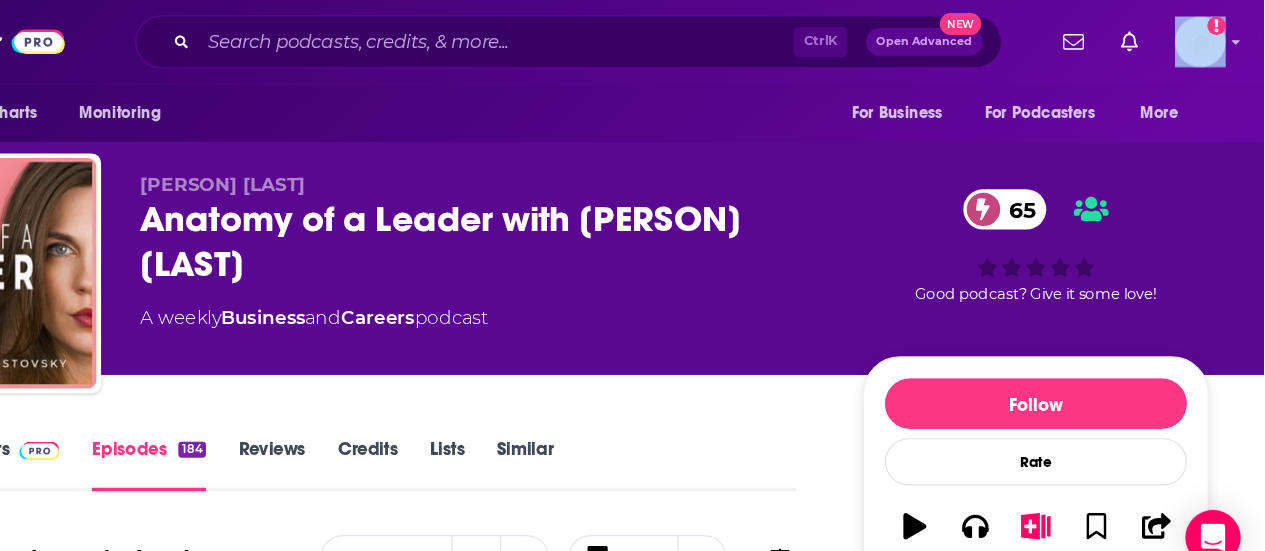 click on "Podcasts Charts Monitoring Ctrl  K Open Advanced New For Business For Podcasters More Add a profile image" at bounding box center [632, 37] 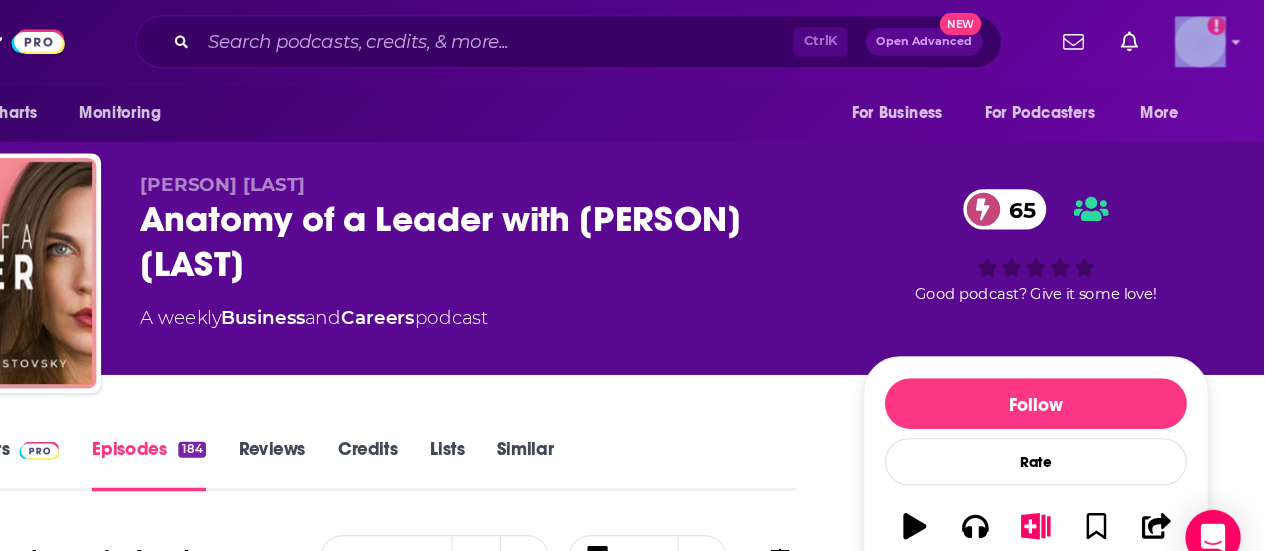 click 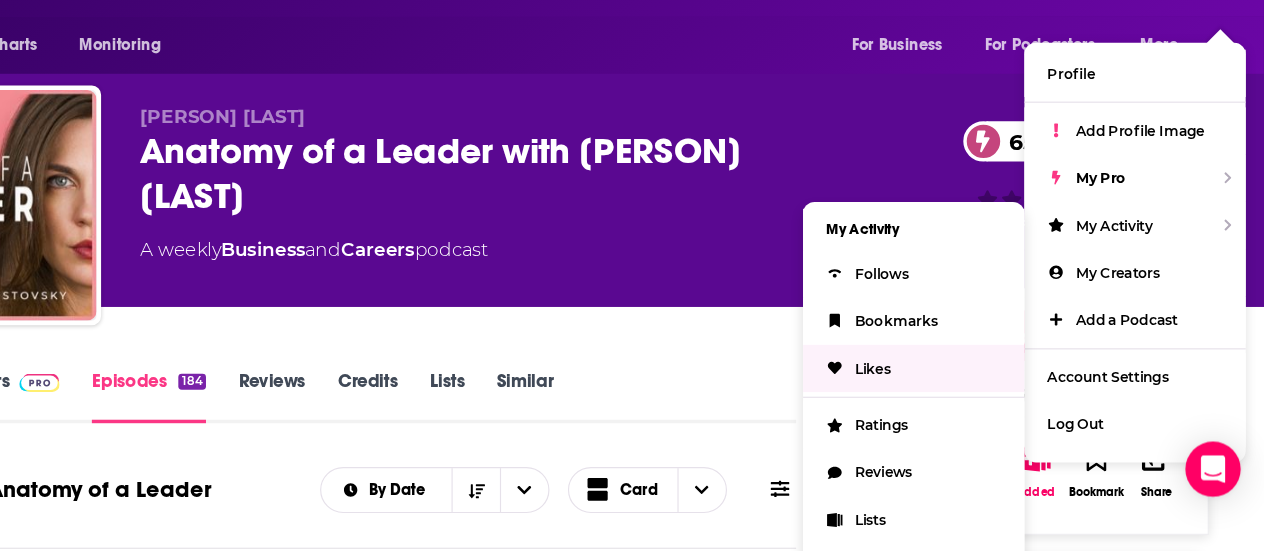 scroll, scrollTop: 16, scrollLeft: 0, axis: vertical 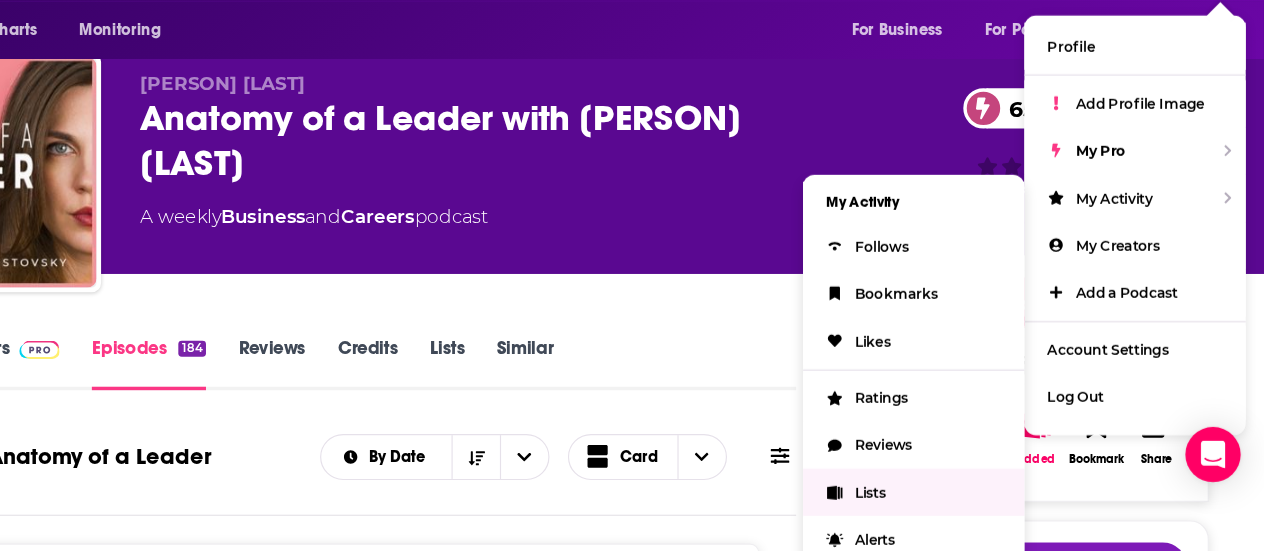click on "Lists" at bounding box center (923, 499) 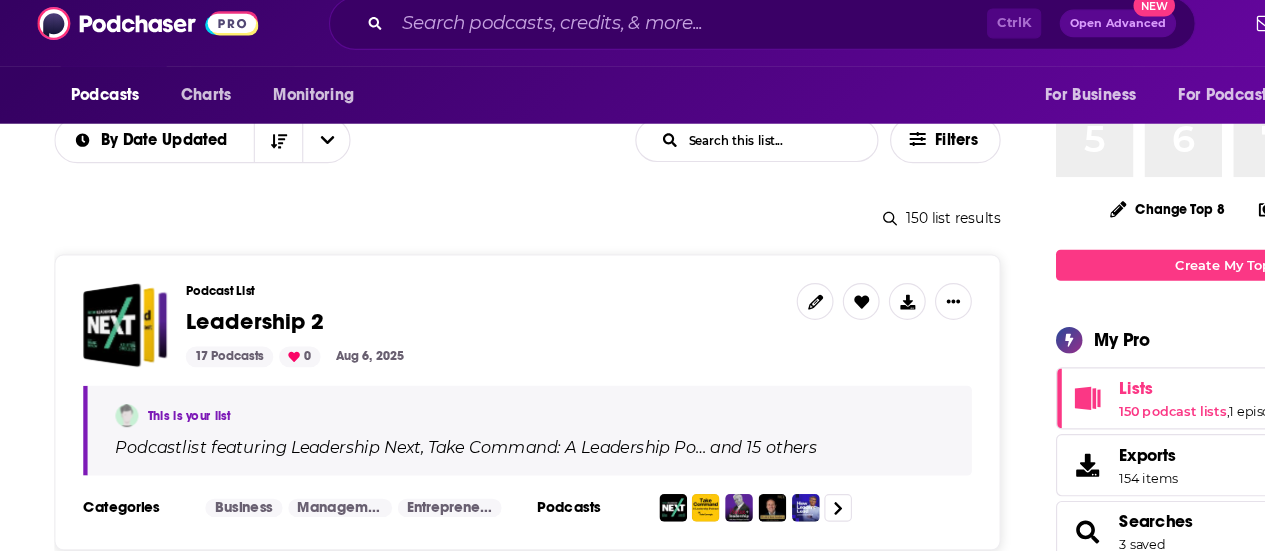 scroll, scrollTop: 183, scrollLeft: 0, axis: vertical 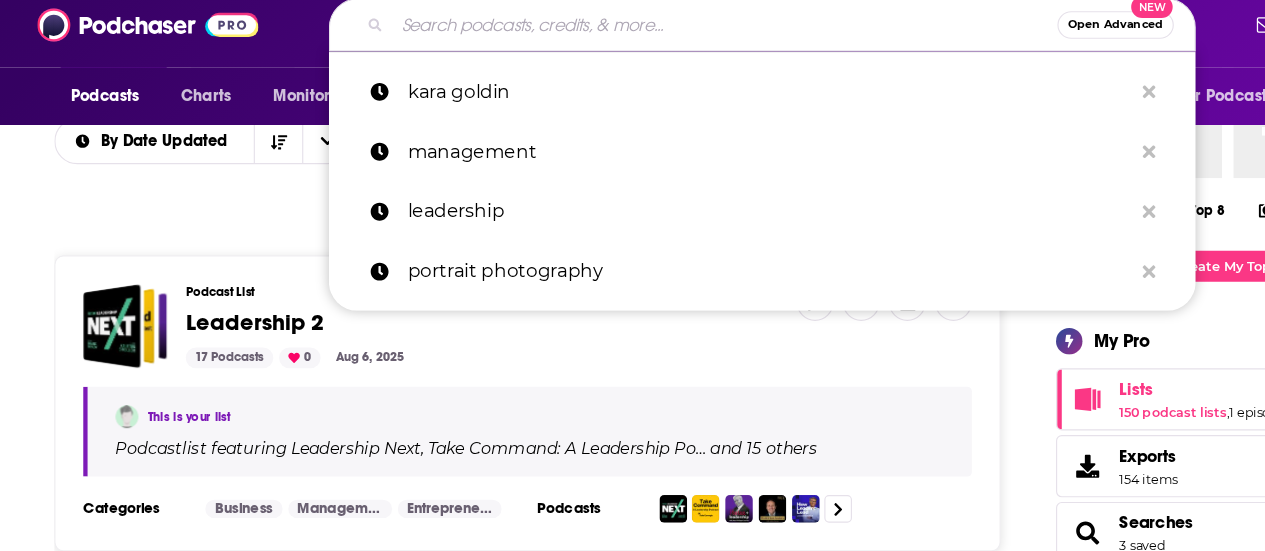 click at bounding box center (629, 37) 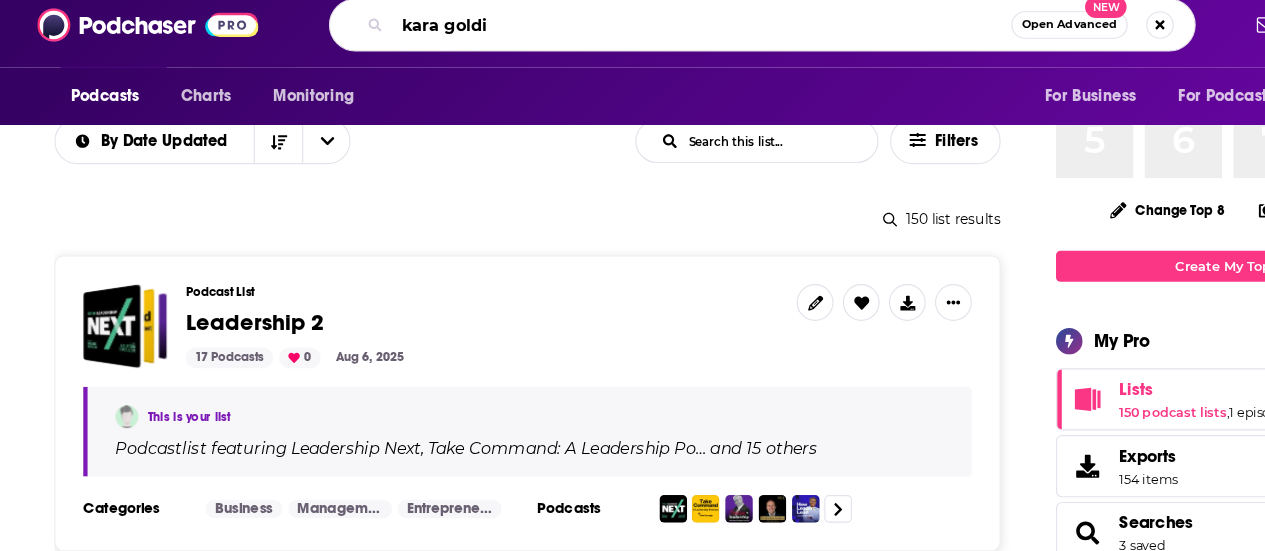 type on "kara goldin" 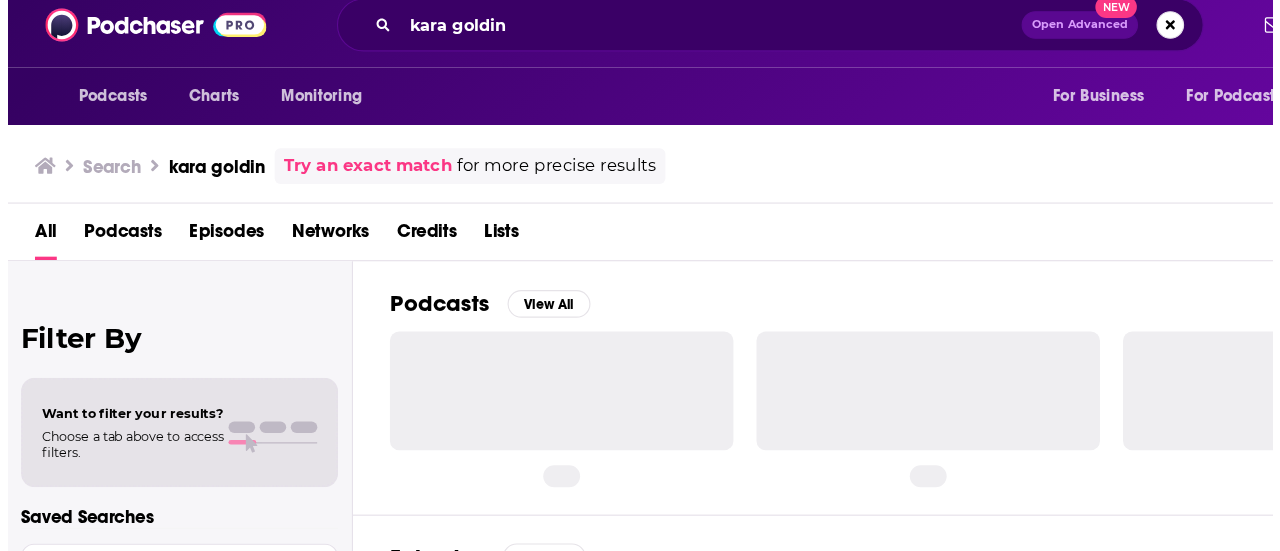 scroll, scrollTop: 0, scrollLeft: 0, axis: both 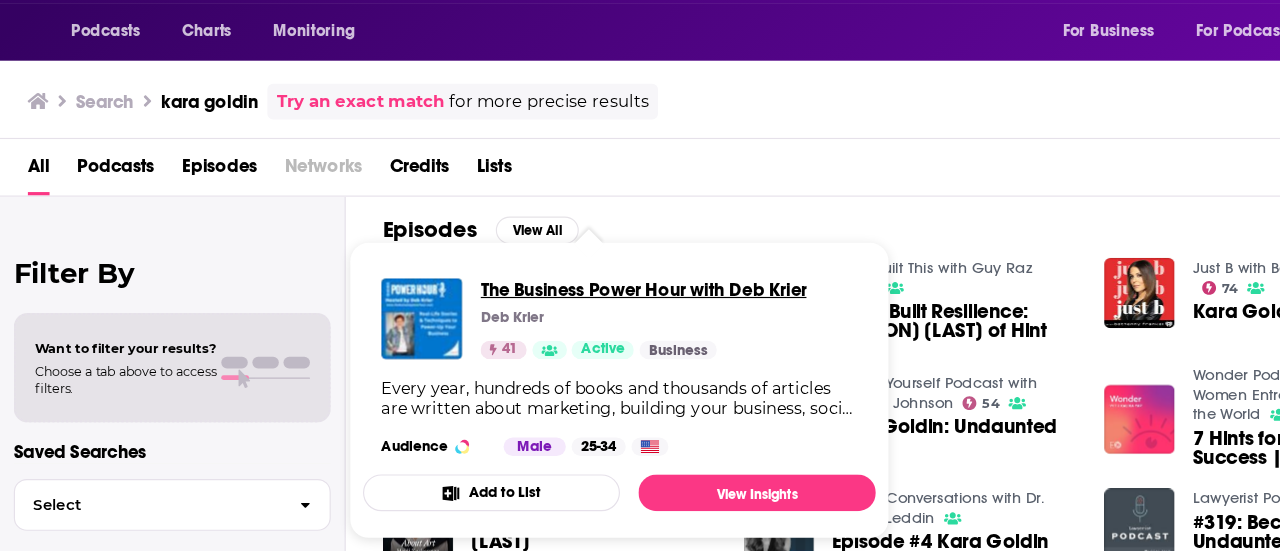 drag, startPoint x: 550, startPoint y: 396, endPoint x: 489, endPoint y: 327, distance: 92.09777 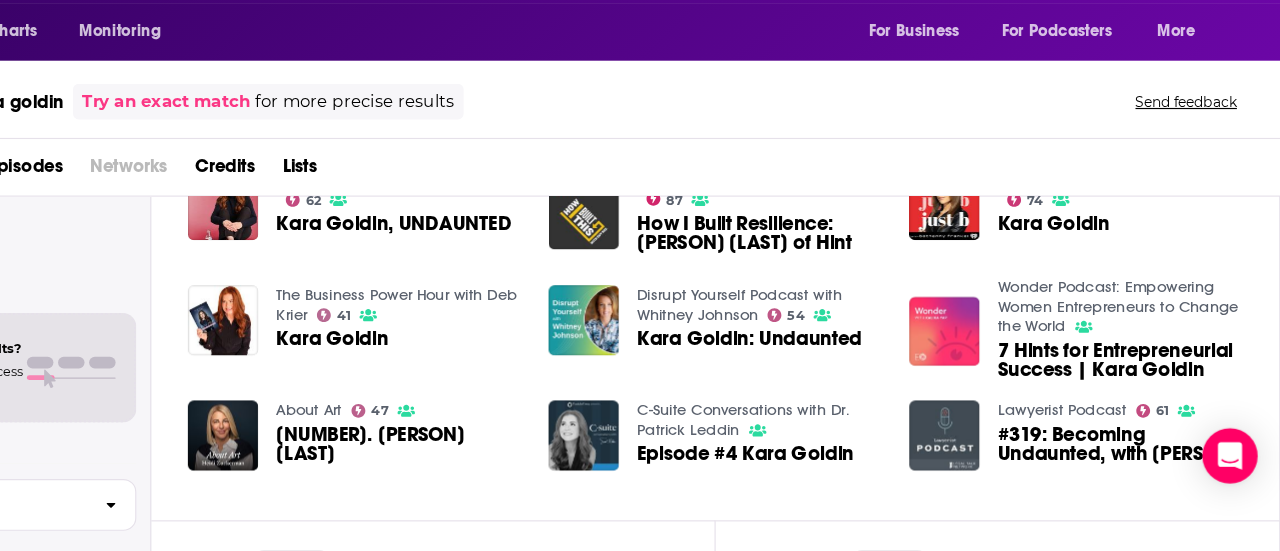 scroll, scrollTop: 354, scrollLeft: 0, axis: vertical 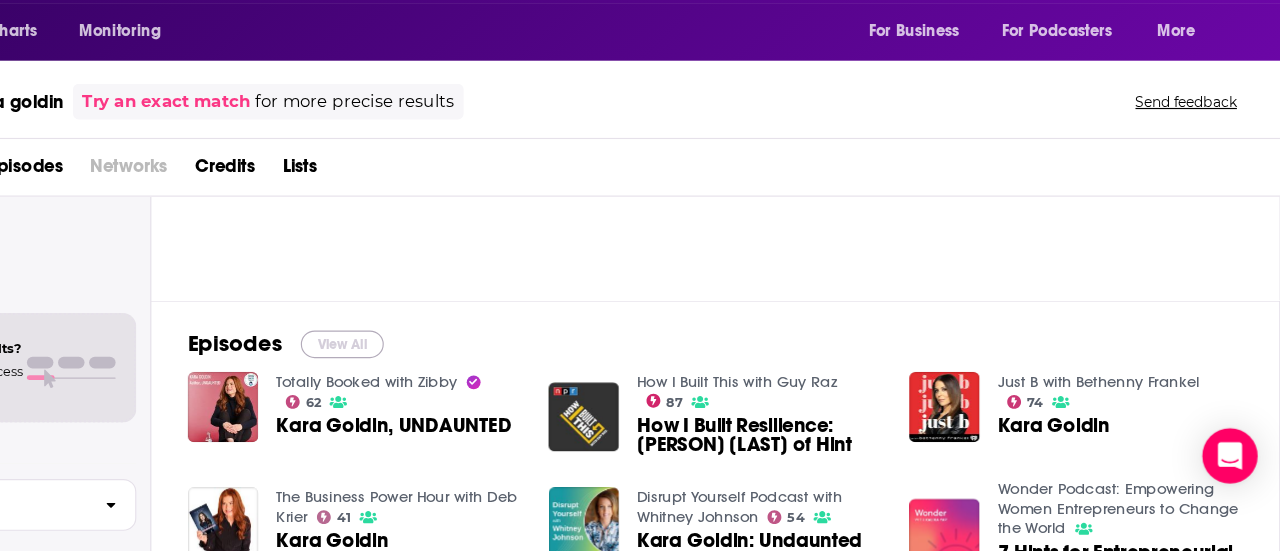 click on "View All" at bounding box center [466, 370] 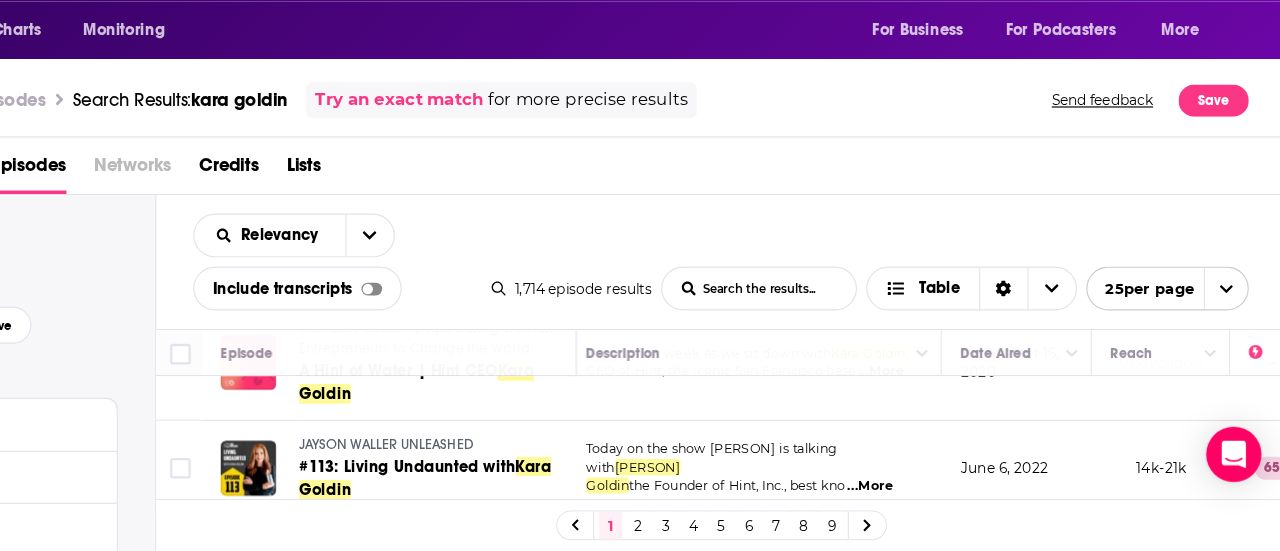 scroll, scrollTop: 1934, scrollLeft: 0, axis: vertical 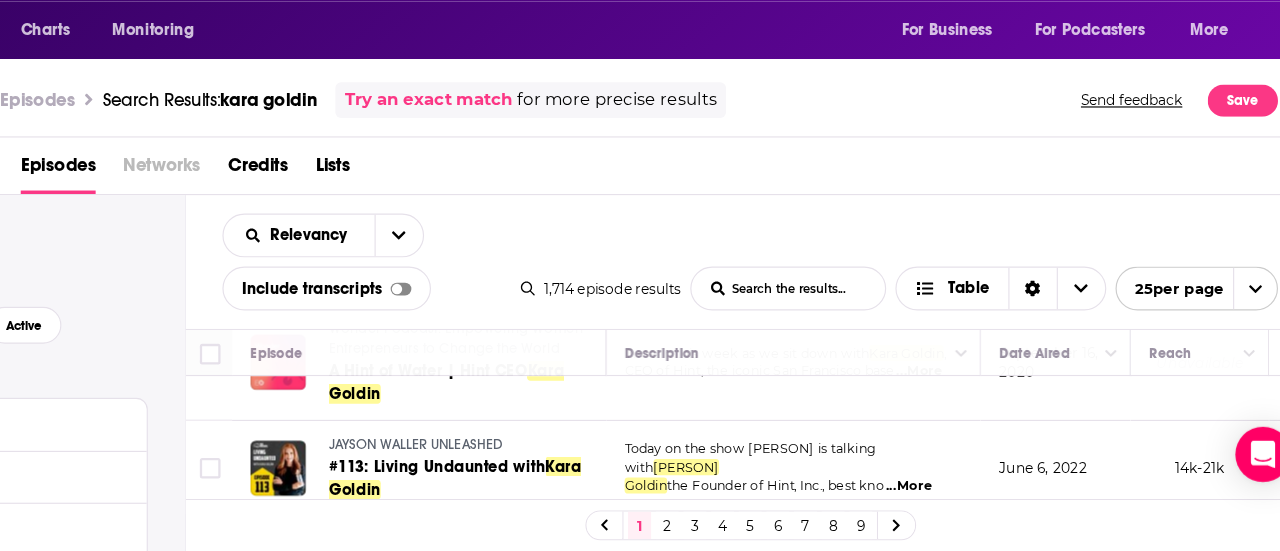 click on "2" at bounding box center [719, 529] 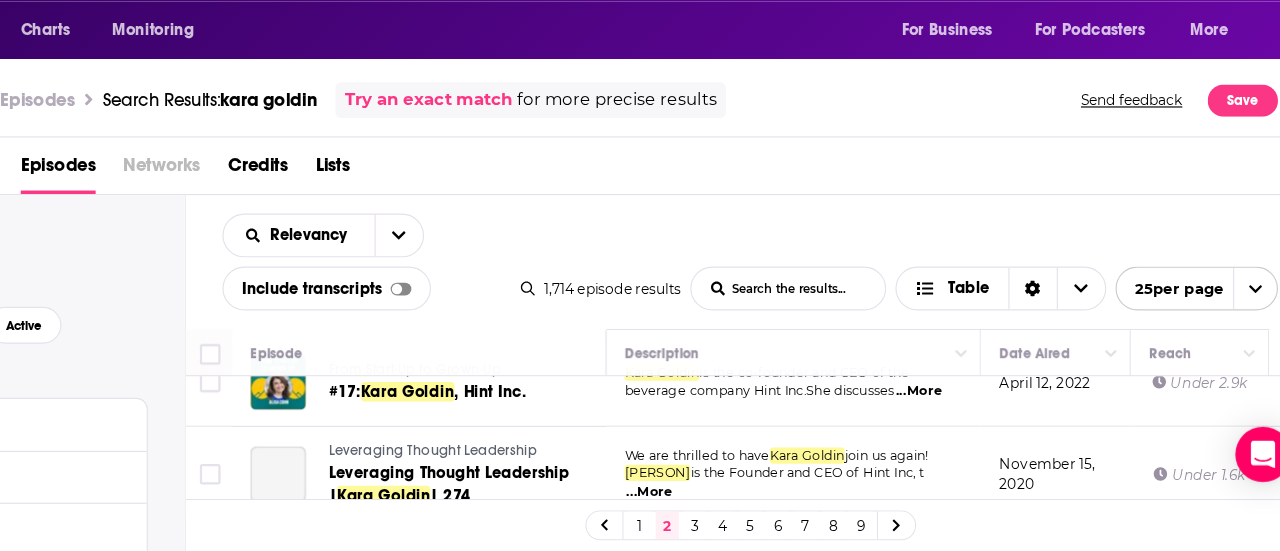 scroll, scrollTop: 1634, scrollLeft: 0, axis: vertical 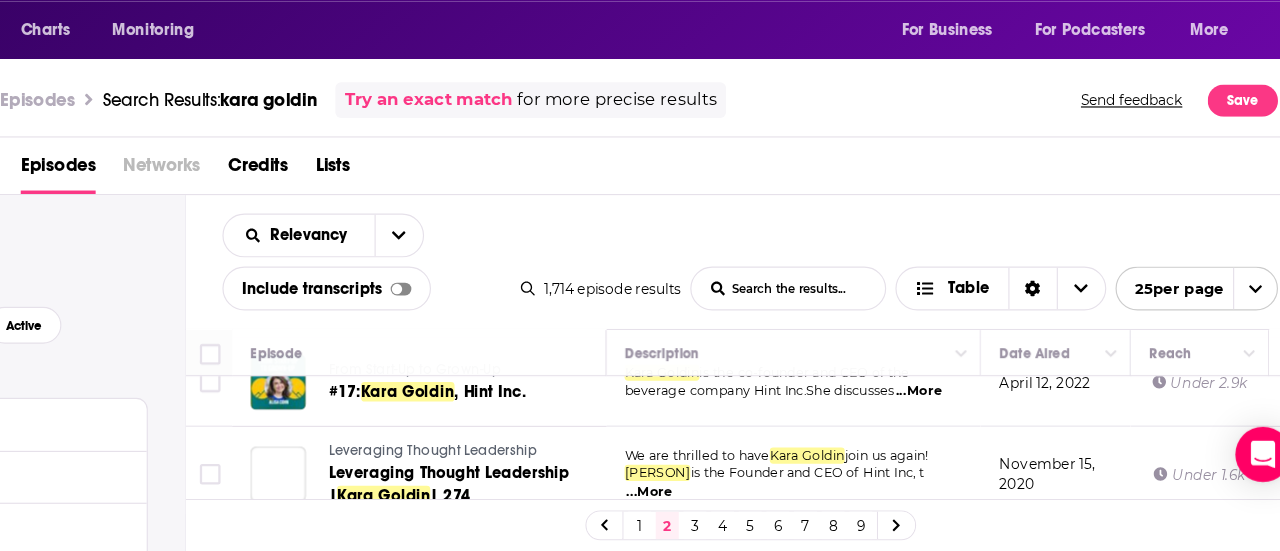 click on "We are thrilled to have  Kara Goldin  join us again!   Kara  is the Founder and CEO of Hint Inc, t  ...More" at bounding box center [828, 484] 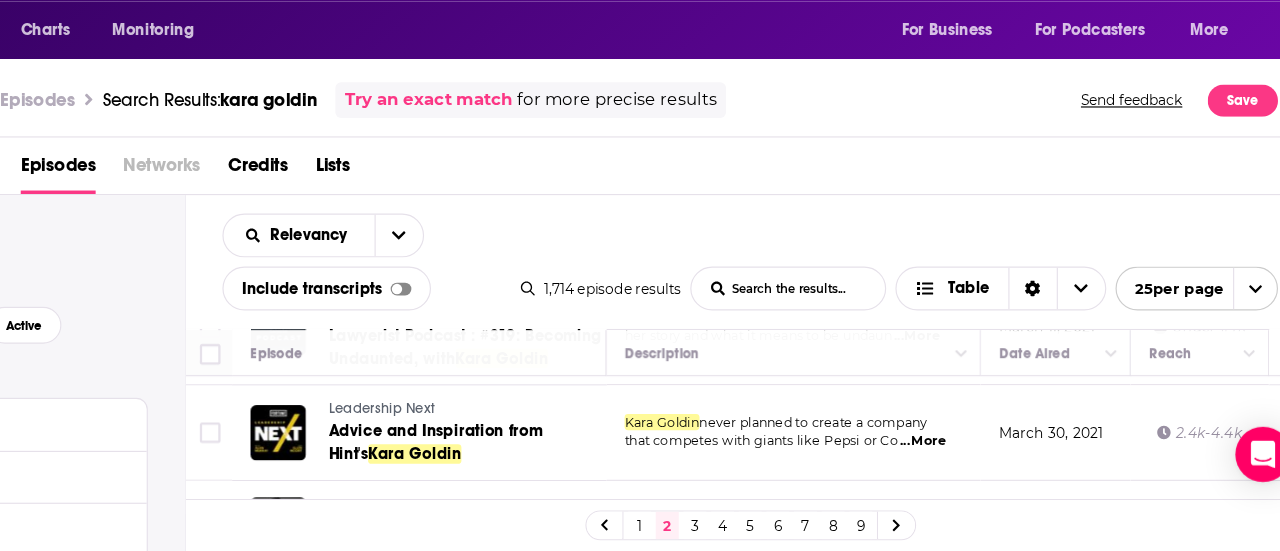 scroll, scrollTop: 1936, scrollLeft: 0, axis: vertical 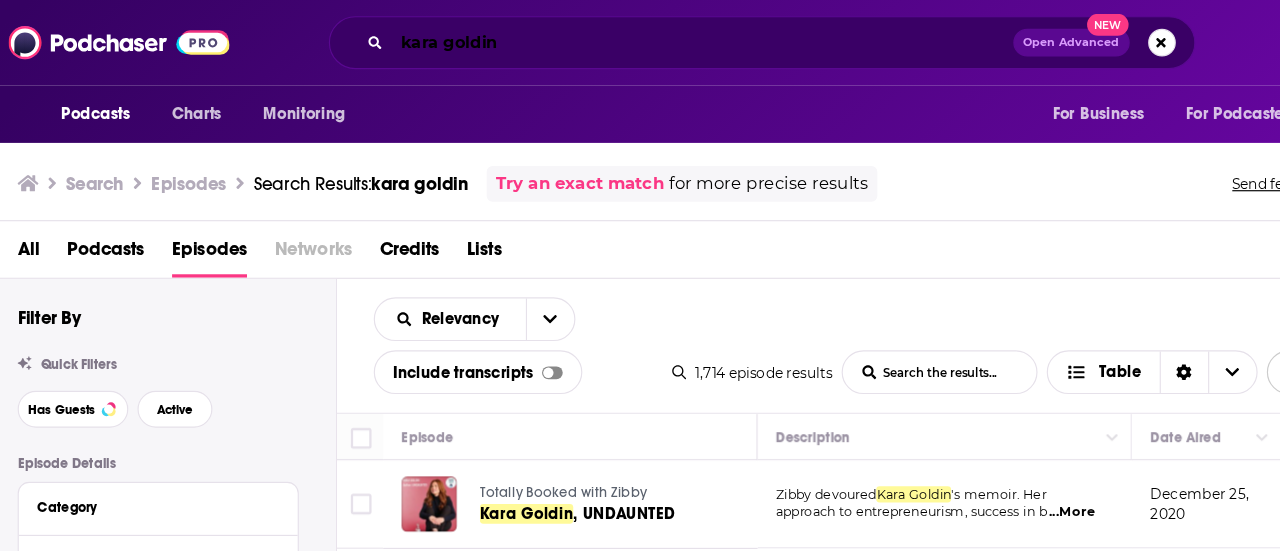 click on "kara goldin" at bounding box center (618, 37) 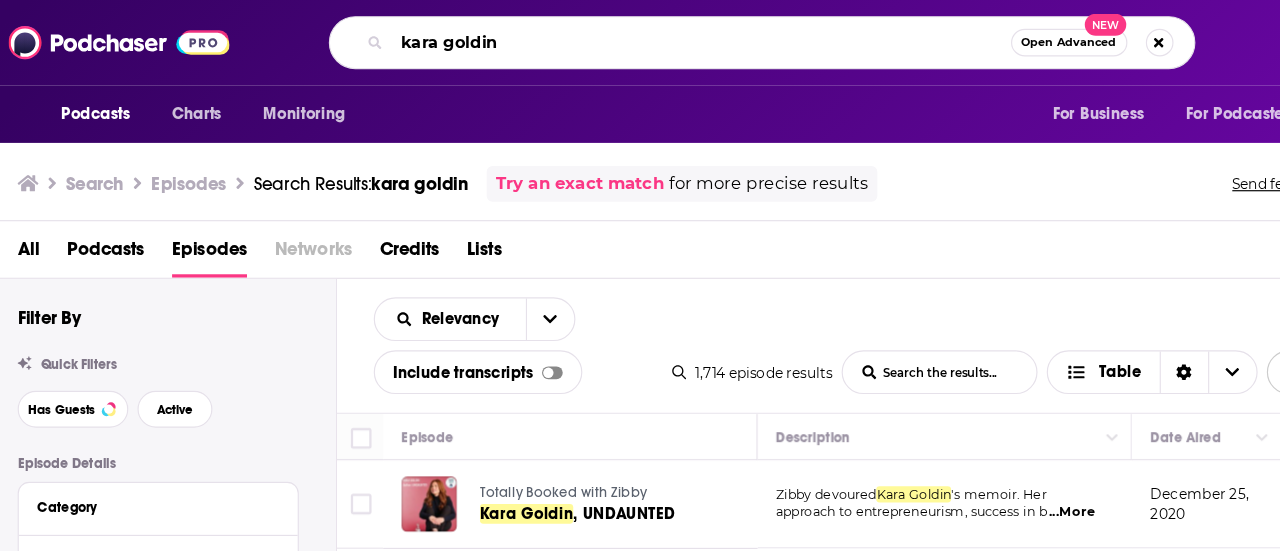 click on "kara goldin" at bounding box center [617, 37] 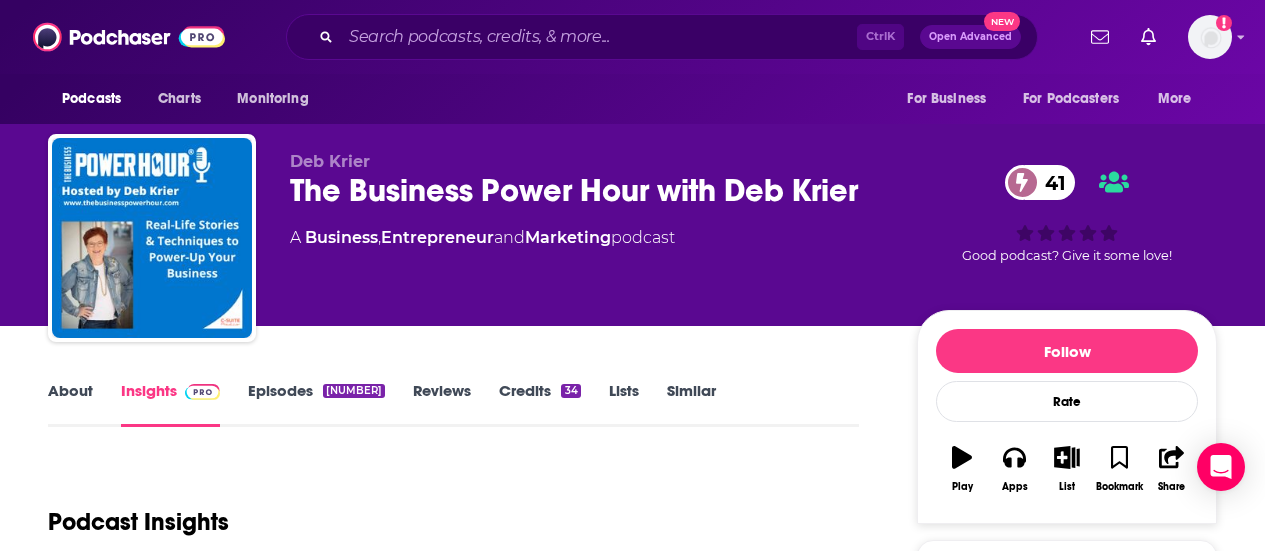 scroll, scrollTop: 0, scrollLeft: 0, axis: both 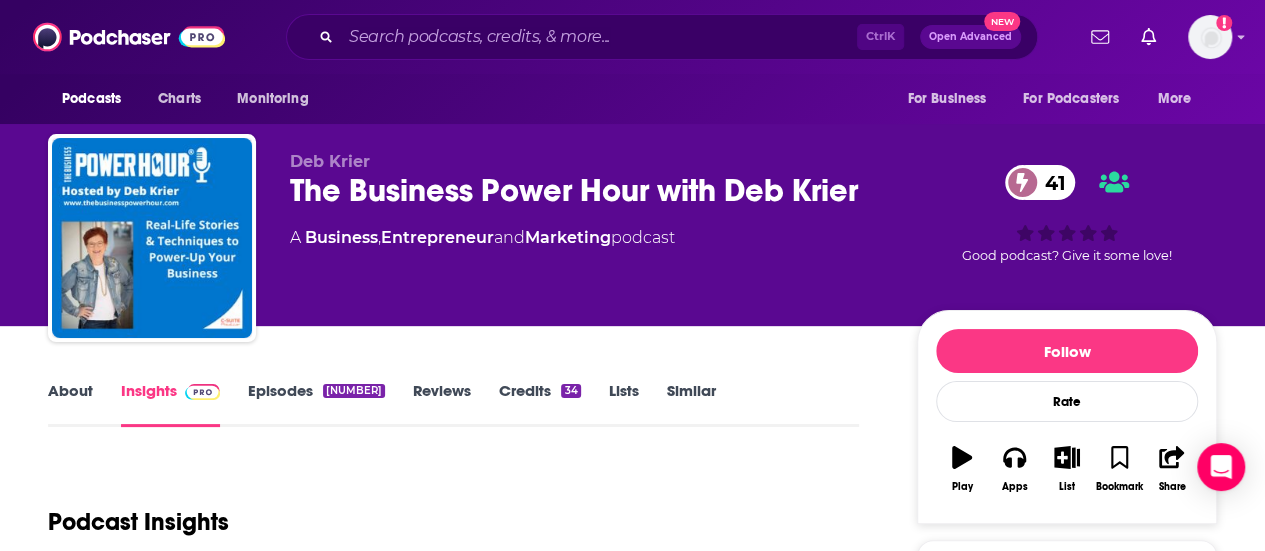 click on "Episodes [NUMBER]" at bounding box center (316, 404) 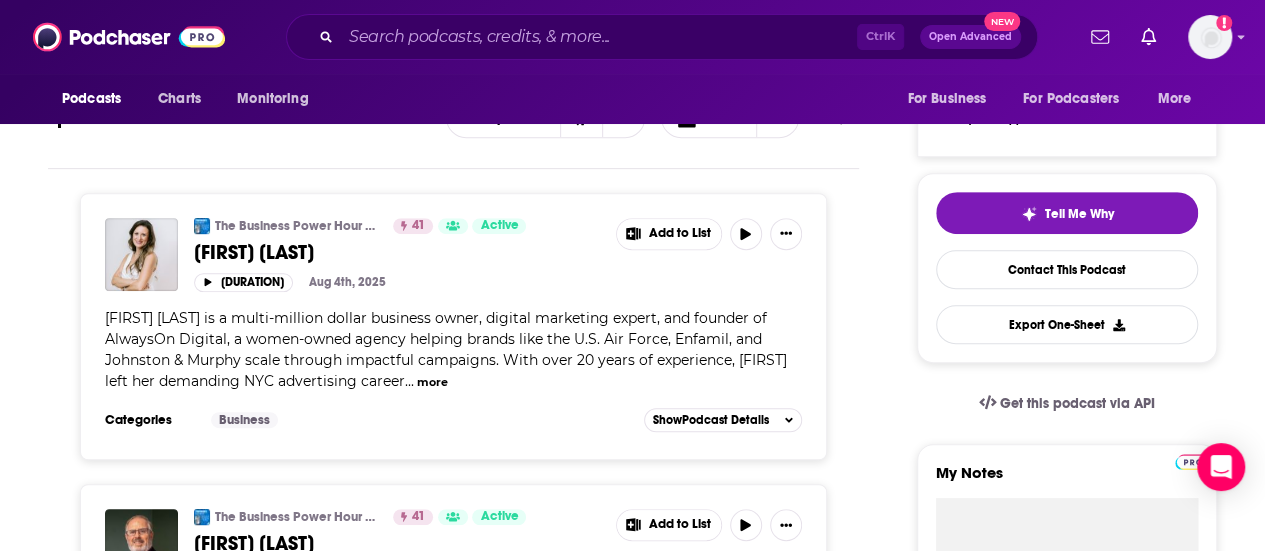 scroll, scrollTop: 0, scrollLeft: 0, axis: both 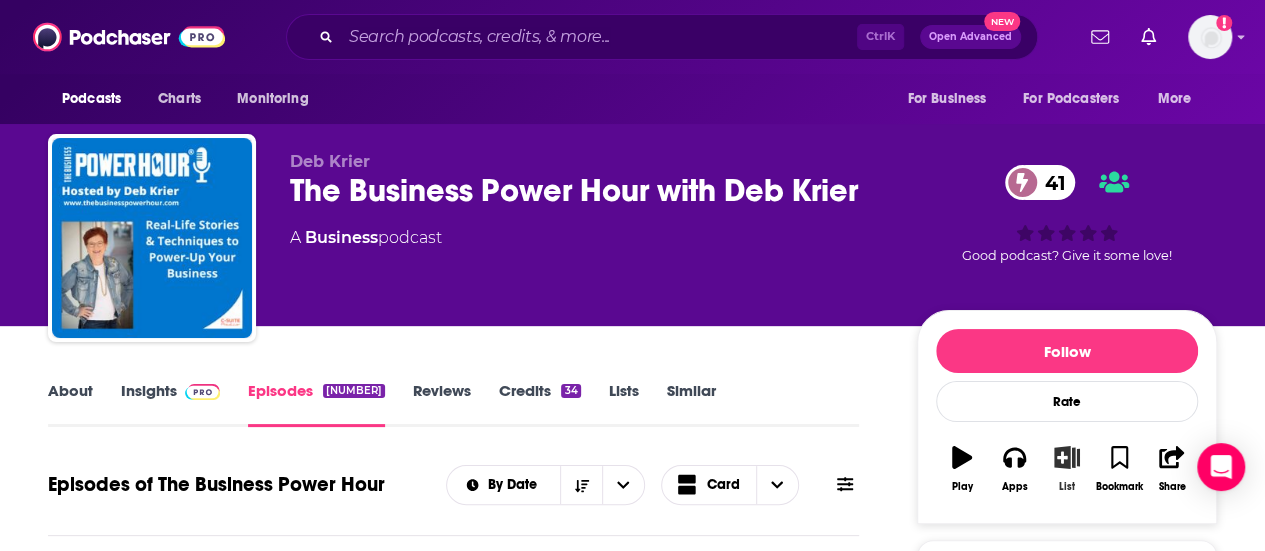 click 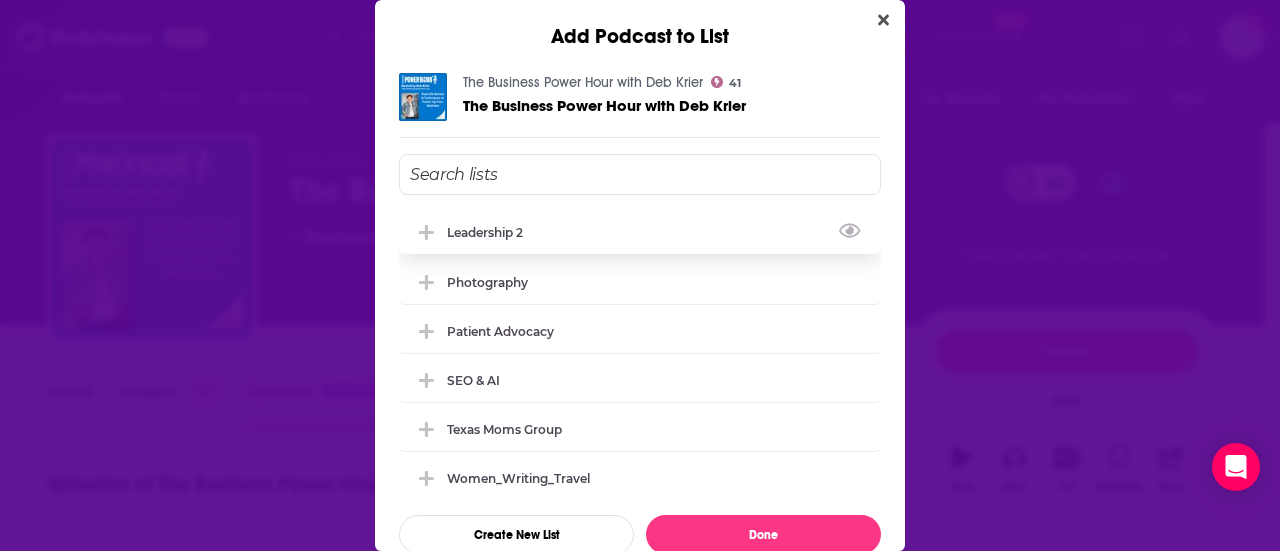 click on "Leadership 2" at bounding box center (491, 232) 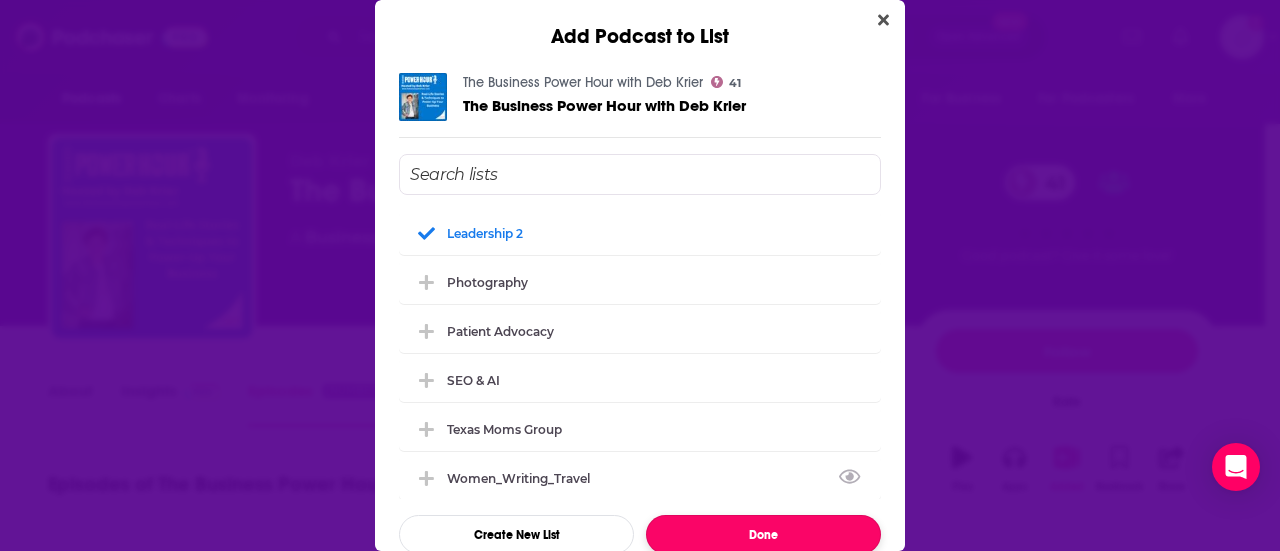 click on "Done" at bounding box center [763, 534] 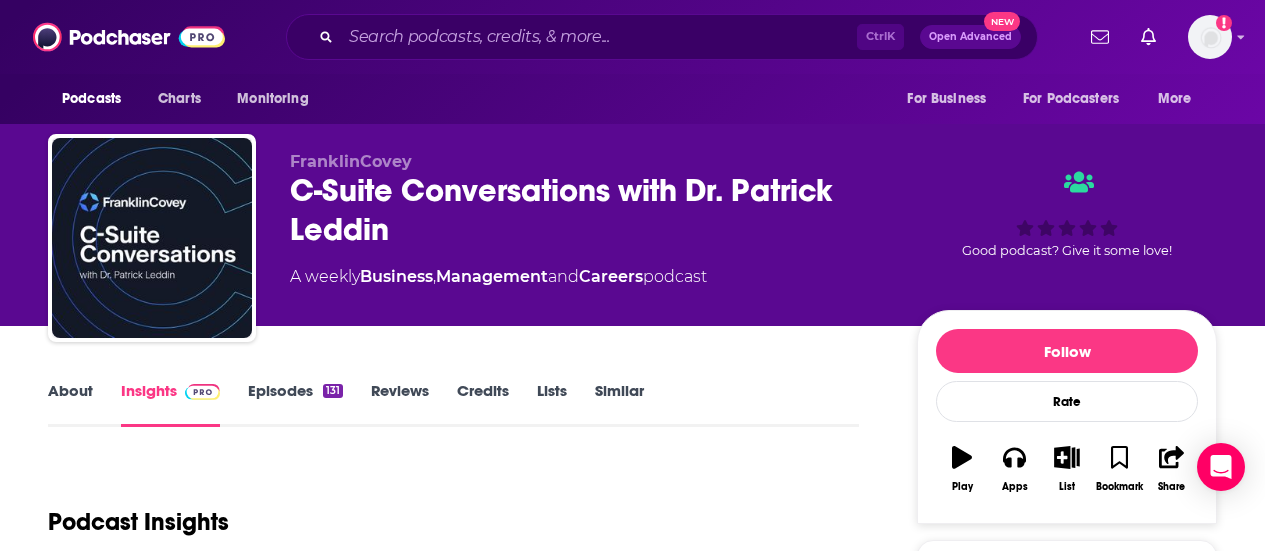 scroll, scrollTop: 0, scrollLeft: 0, axis: both 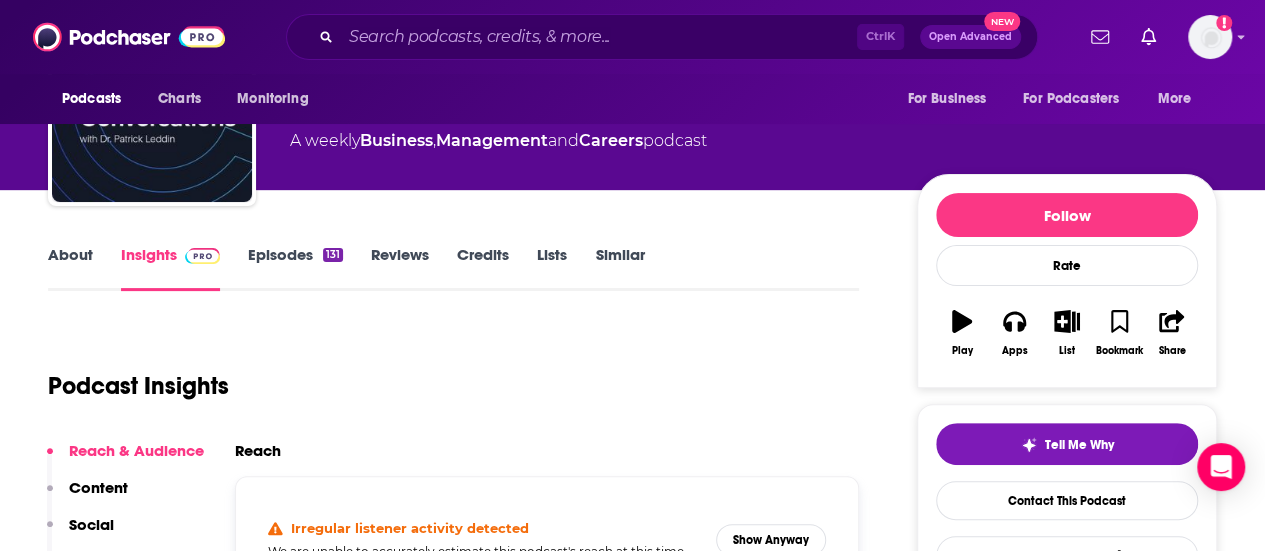 click on "Episodes 131" at bounding box center (295, 268) 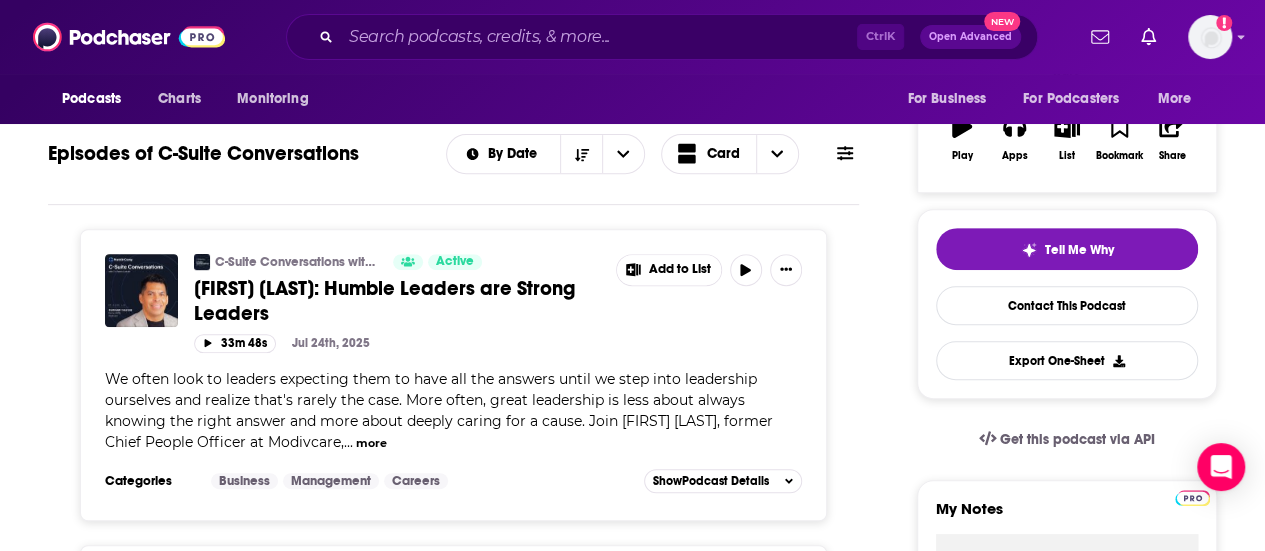 scroll, scrollTop: 330, scrollLeft: 0, axis: vertical 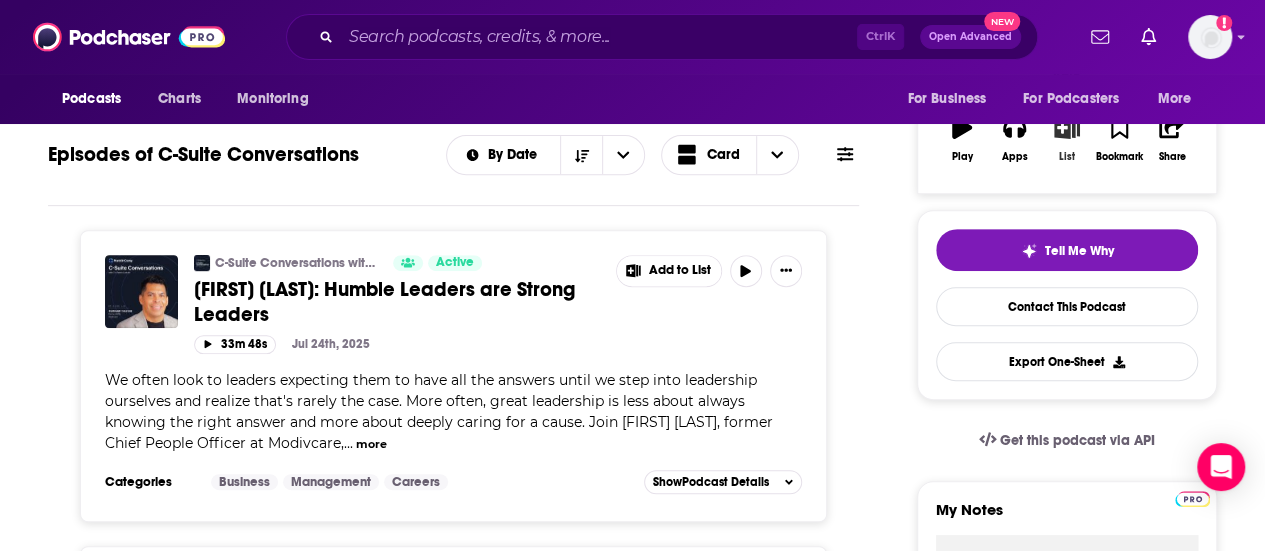 click on "List" at bounding box center (1067, 139) 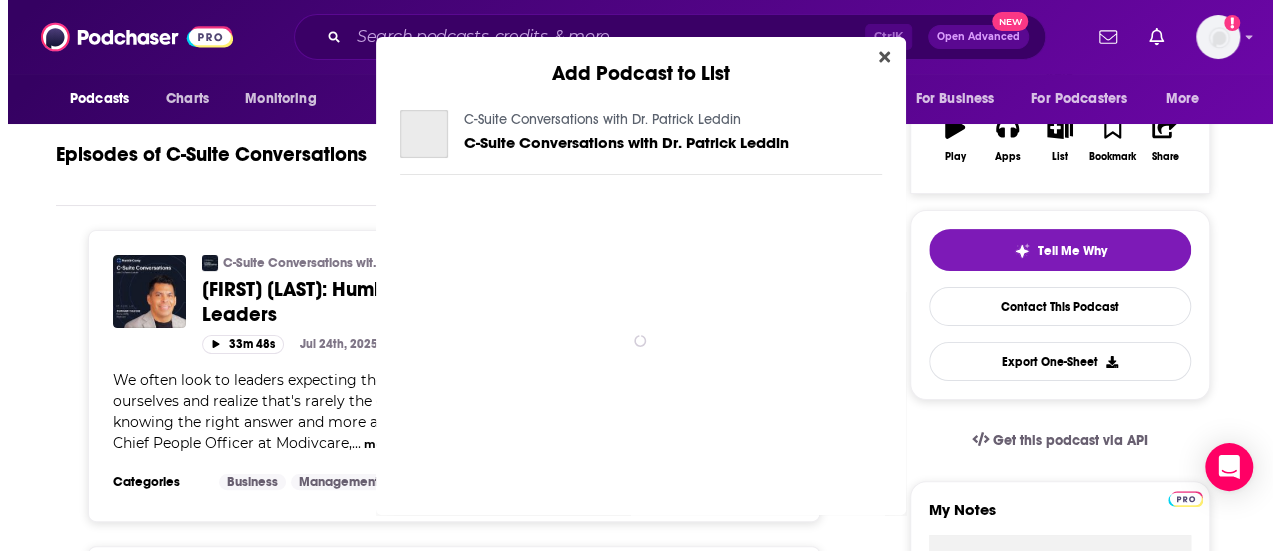 scroll, scrollTop: 0, scrollLeft: 0, axis: both 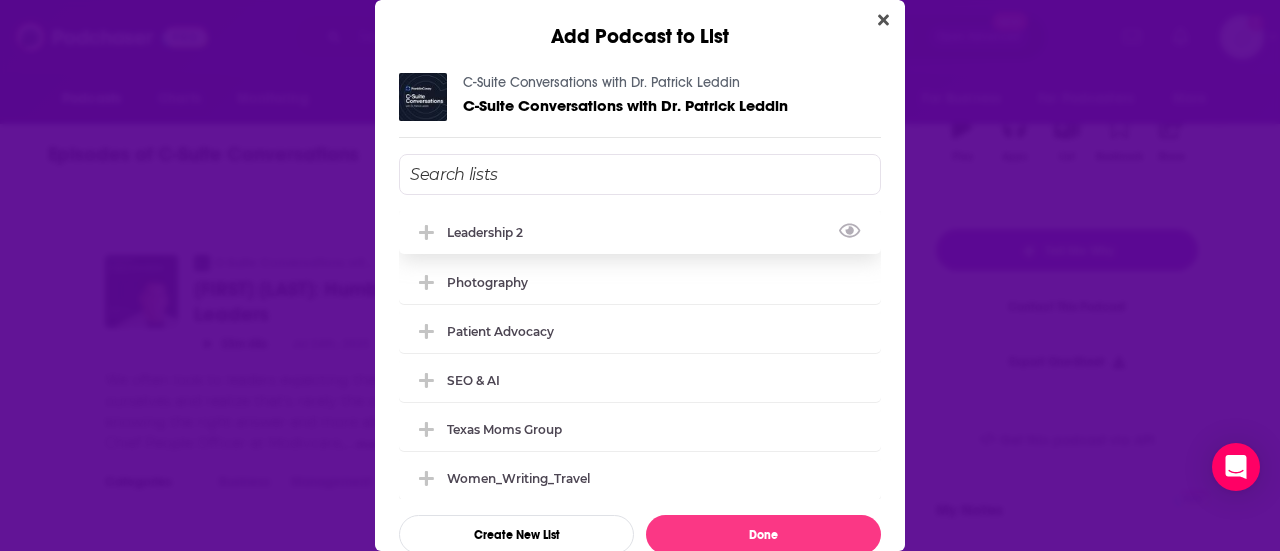 click on "Leadership 2" at bounding box center [640, 232] 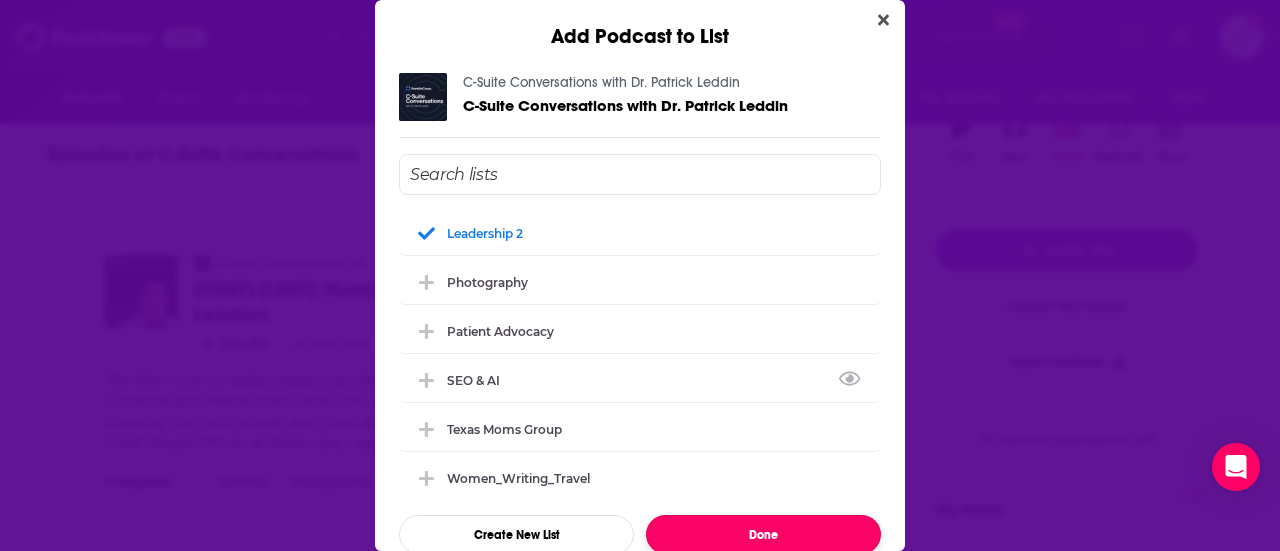 click on "Done" at bounding box center (763, 534) 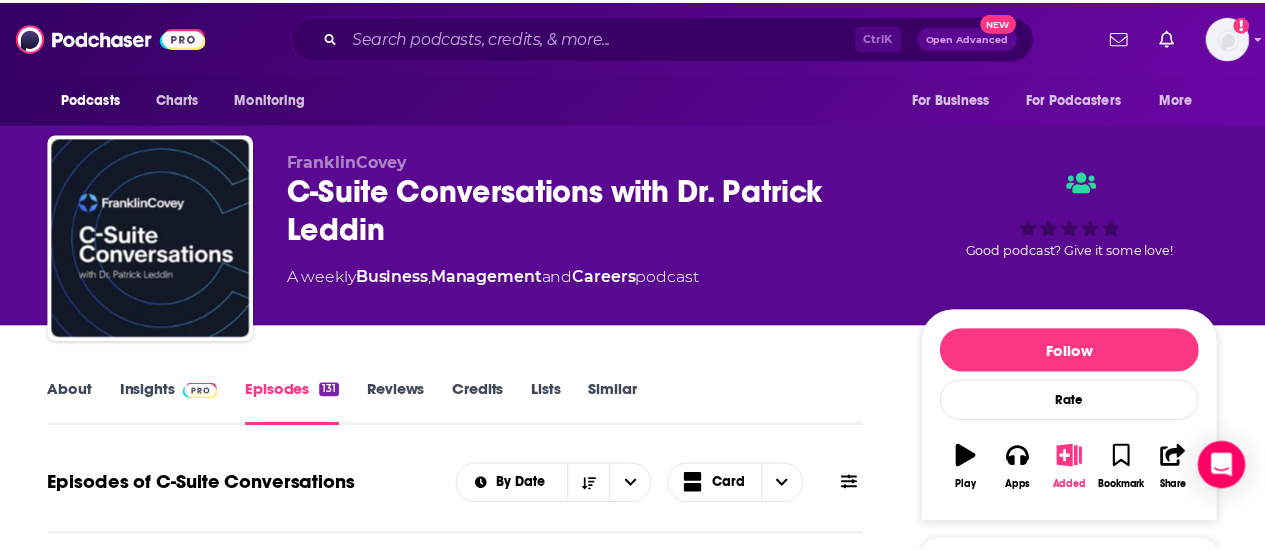 scroll, scrollTop: 330, scrollLeft: 0, axis: vertical 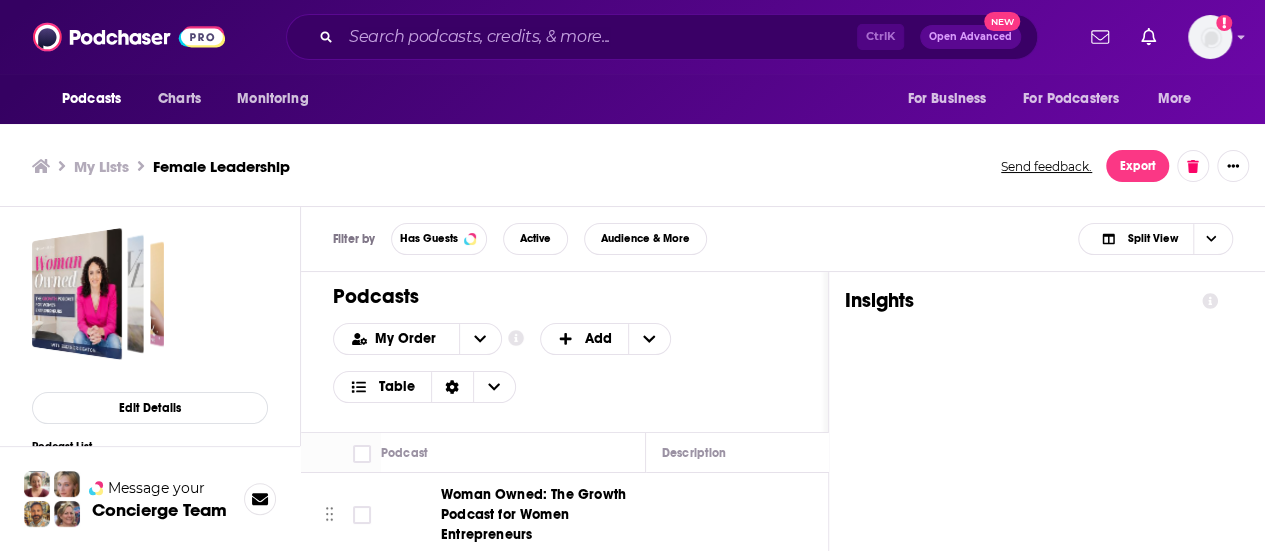 click on "My Order Customize Your List Order Select the  “My Order”  sort and remove all filters to enable drag-and-drop reordering. Add Table" at bounding box center (564, 363) 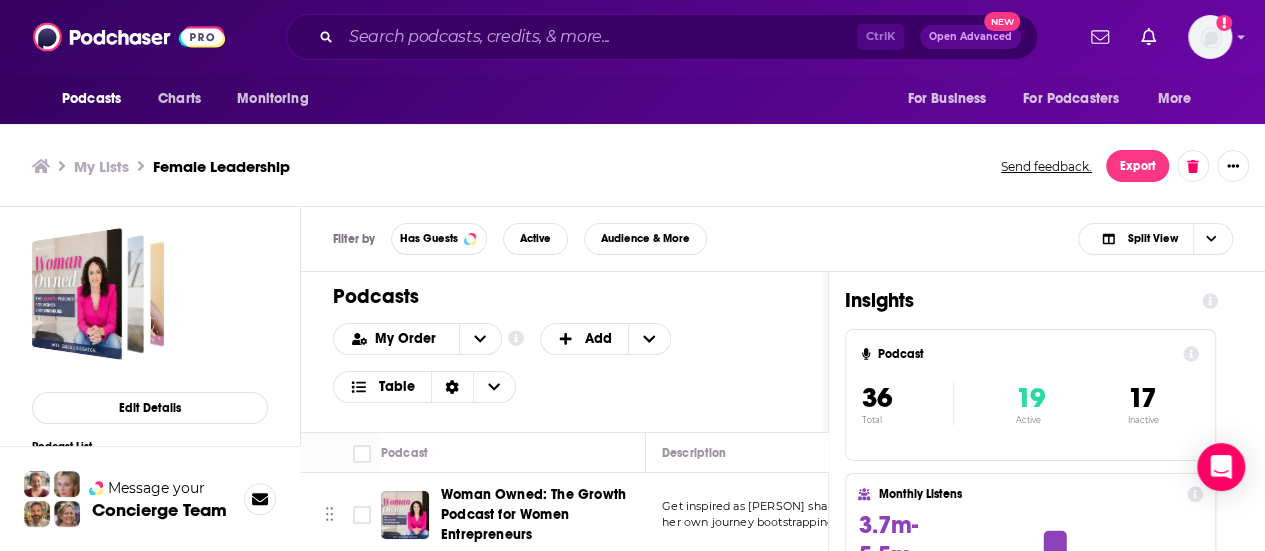 scroll, scrollTop: 6, scrollLeft: 0, axis: vertical 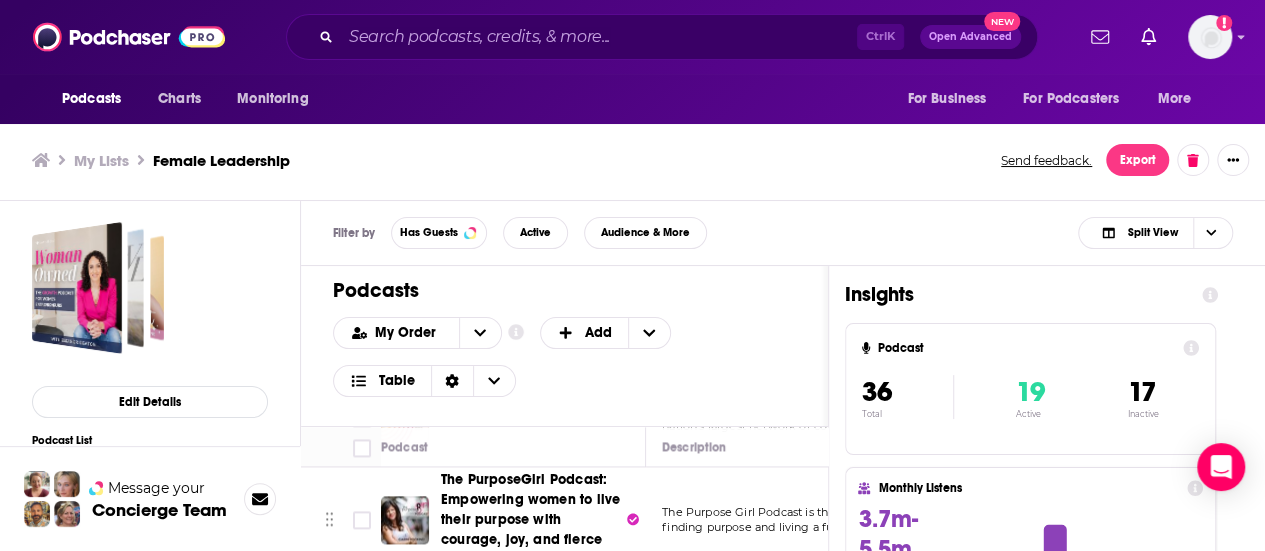 click on "My Lists Female Leadership Send feedback. Export" at bounding box center [632, 160] 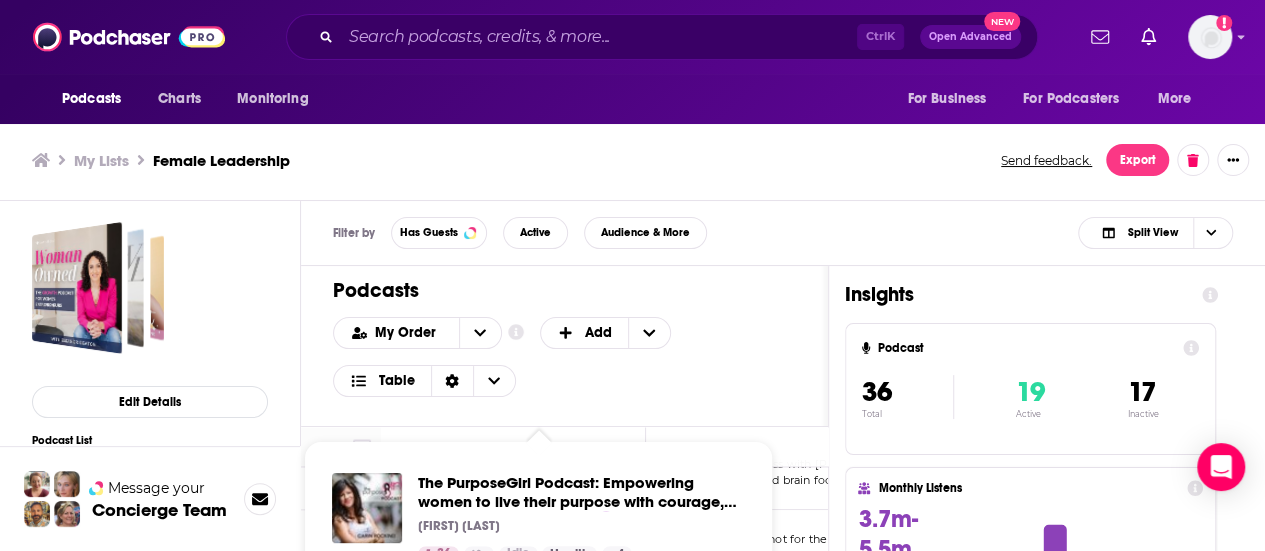 scroll, scrollTop: 1865, scrollLeft: 0, axis: vertical 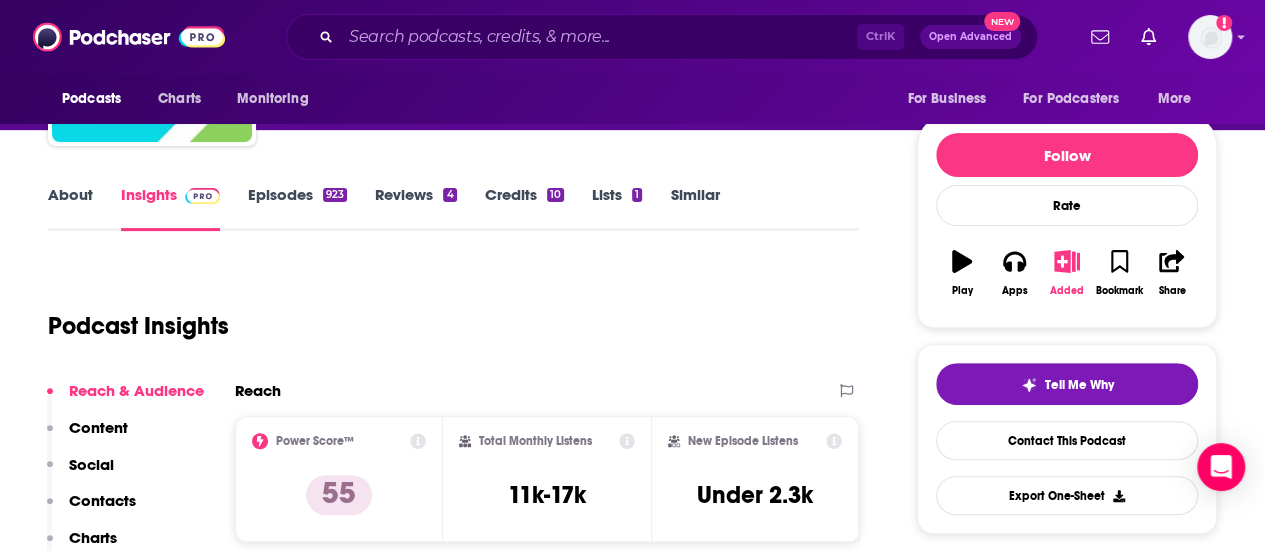 click 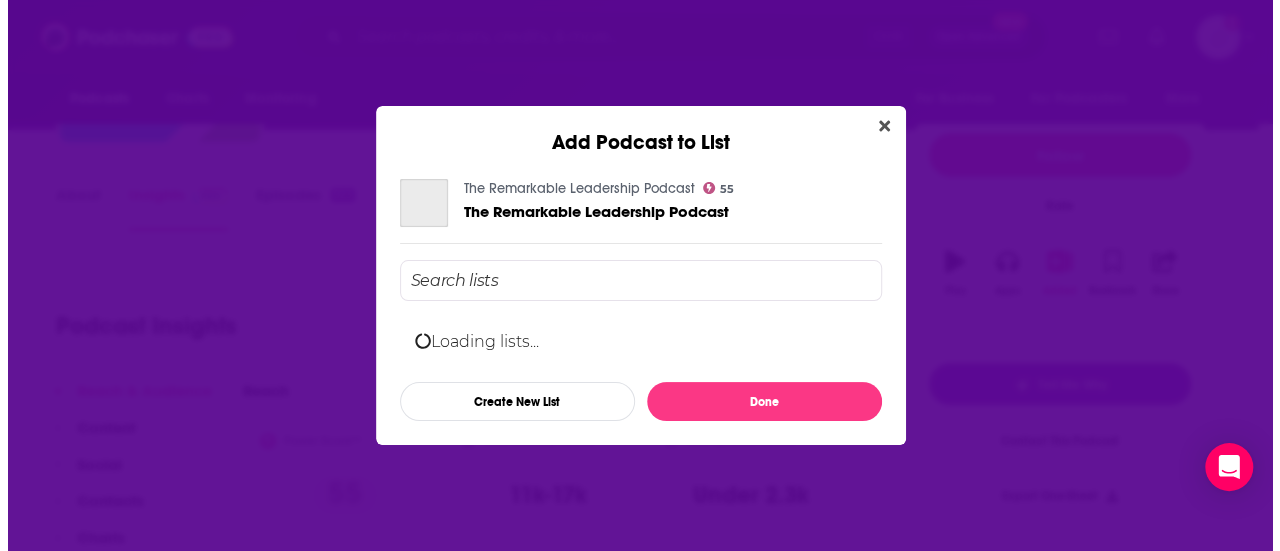 scroll, scrollTop: 0, scrollLeft: 0, axis: both 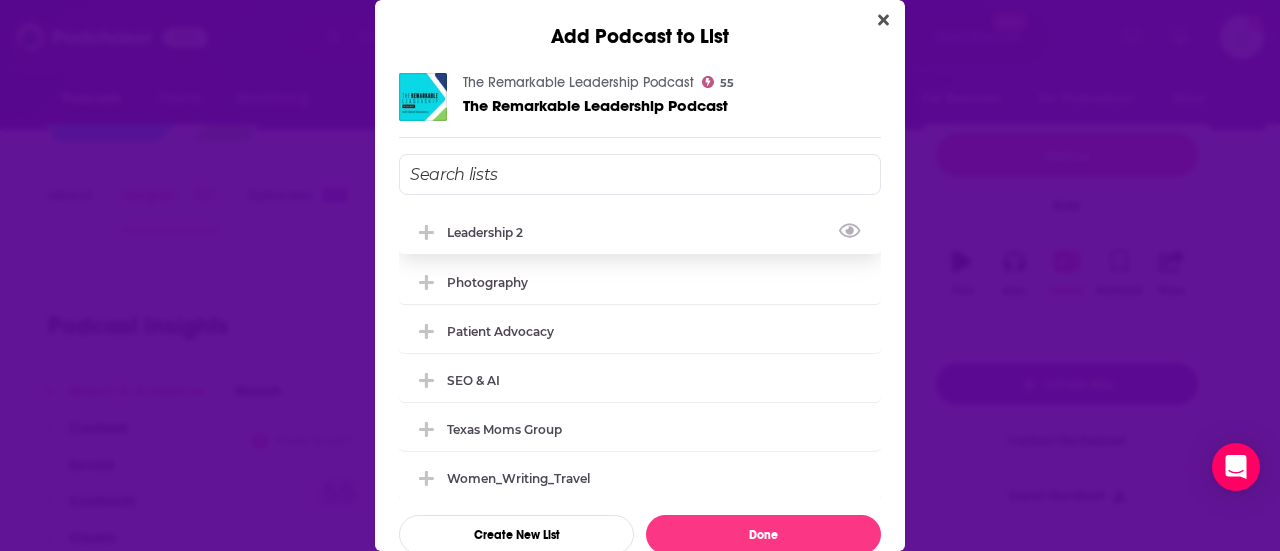click on "Leadership 2" at bounding box center [491, 232] 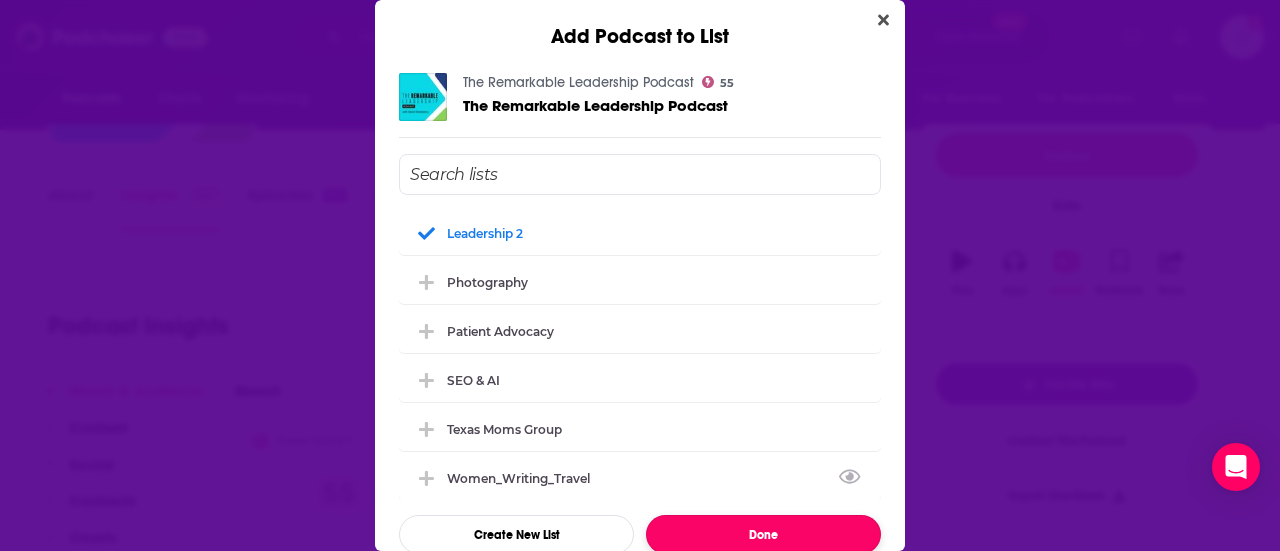 click on "Done" at bounding box center [763, 534] 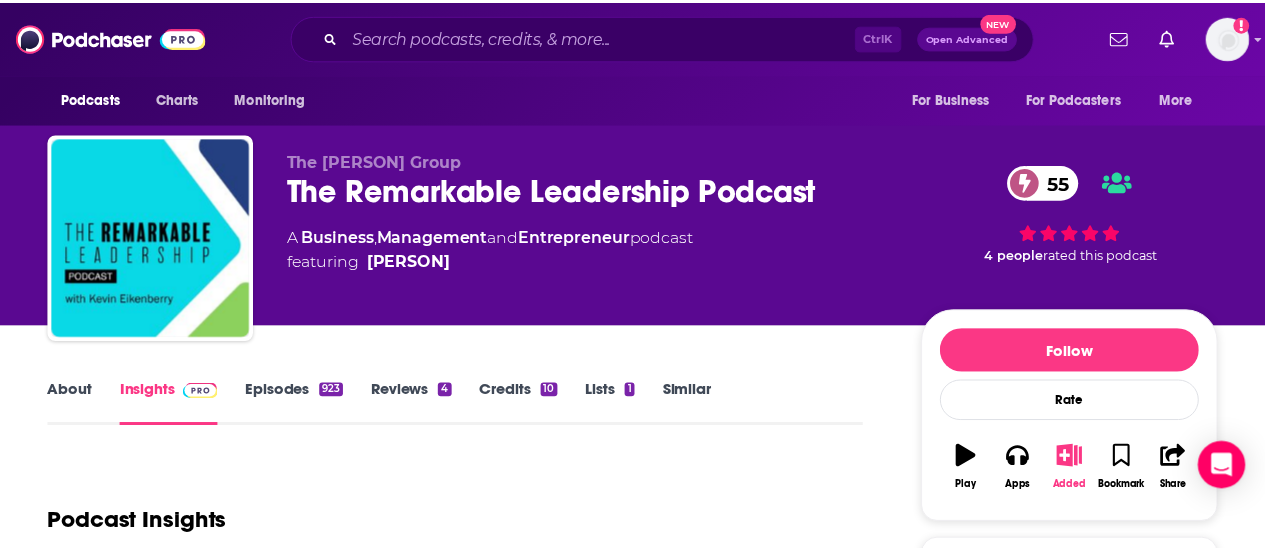 scroll, scrollTop: 196, scrollLeft: 0, axis: vertical 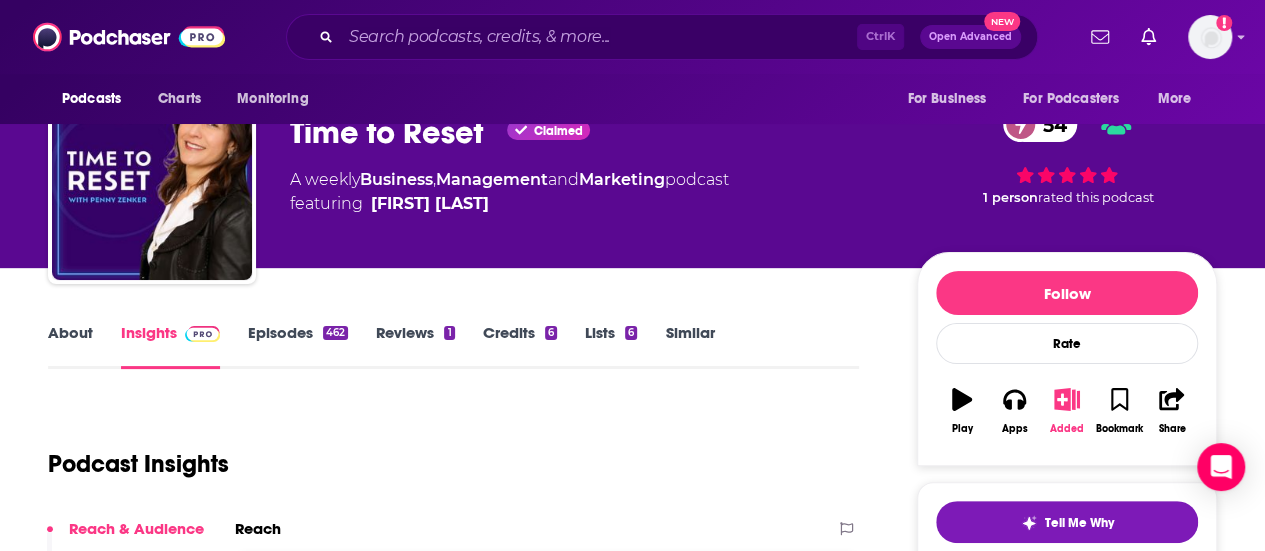click 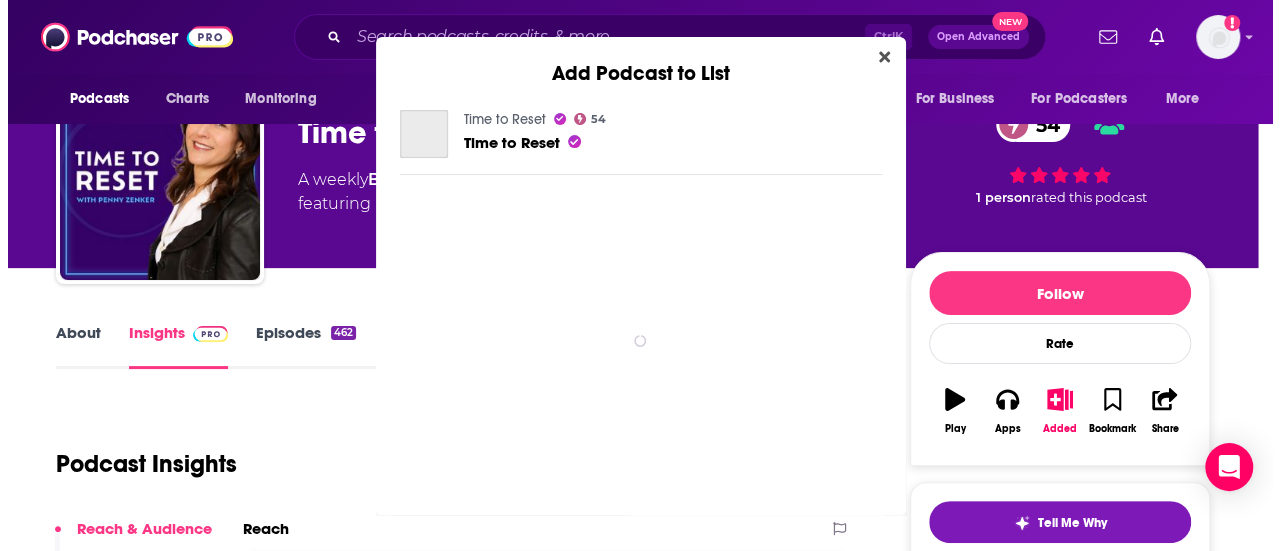 scroll, scrollTop: 0, scrollLeft: 0, axis: both 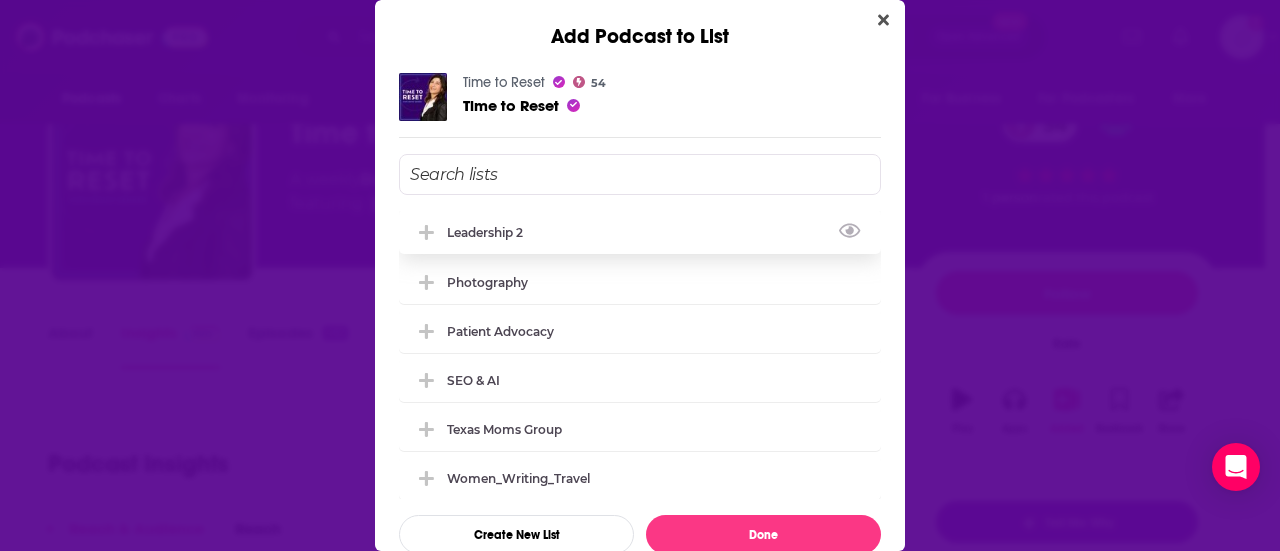 click on "Leadership 2" at bounding box center [640, 232] 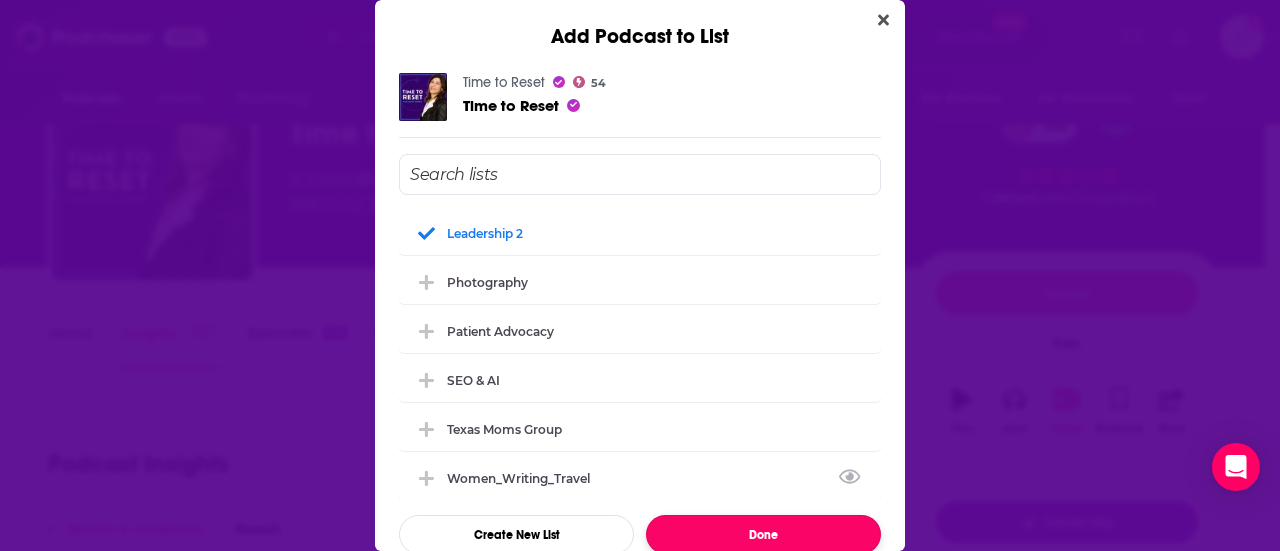 click on "Done" at bounding box center (763, 534) 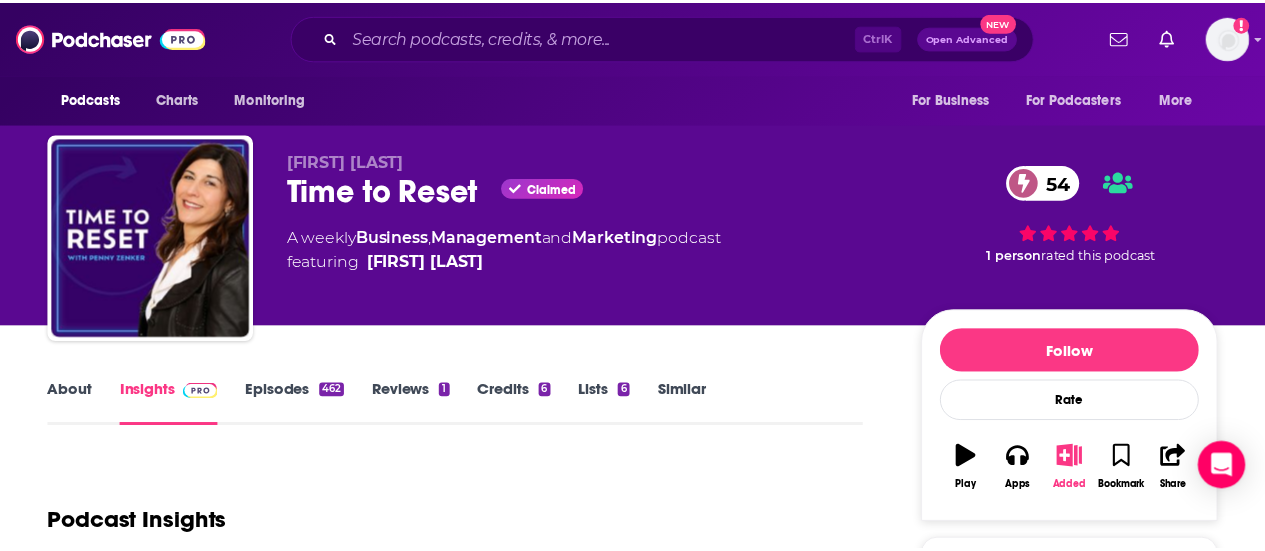 scroll, scrollTop: 58, scrollLeft: 0, axis: vertical 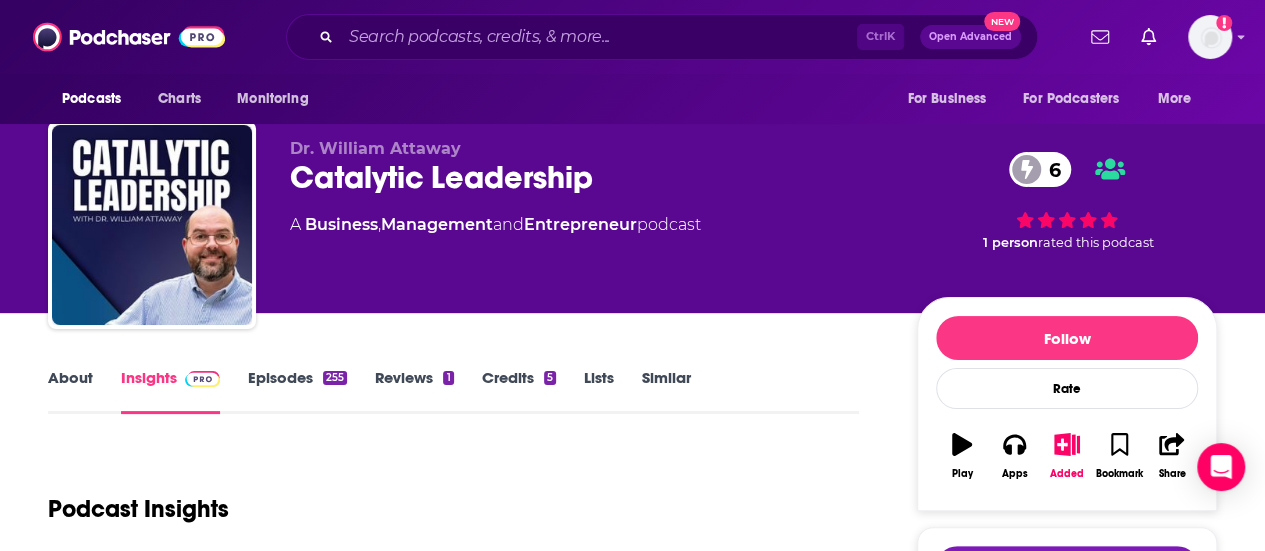 click on "Episodes 255" at bounding box center (297, 391) 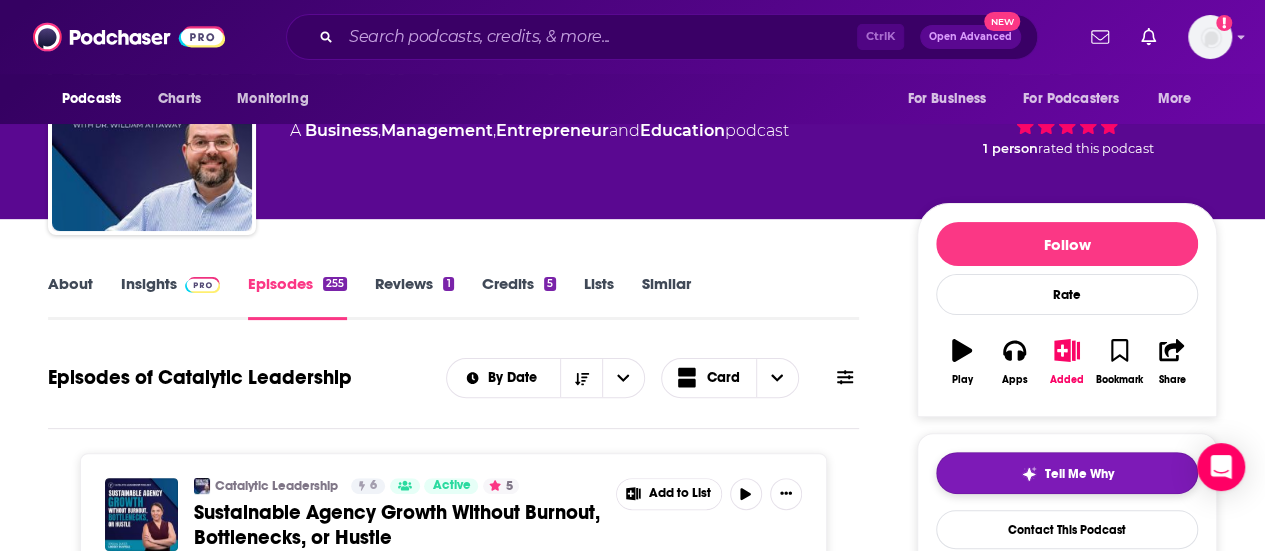 scroll, scrollTop: 95, scrollLeft: 0, axis: vertical 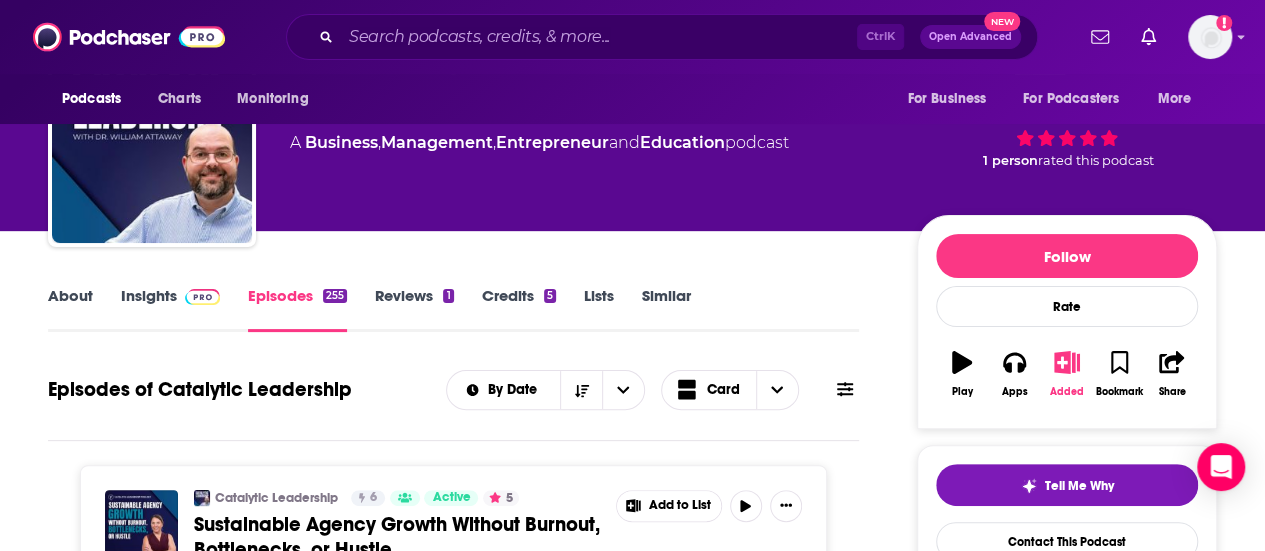 click 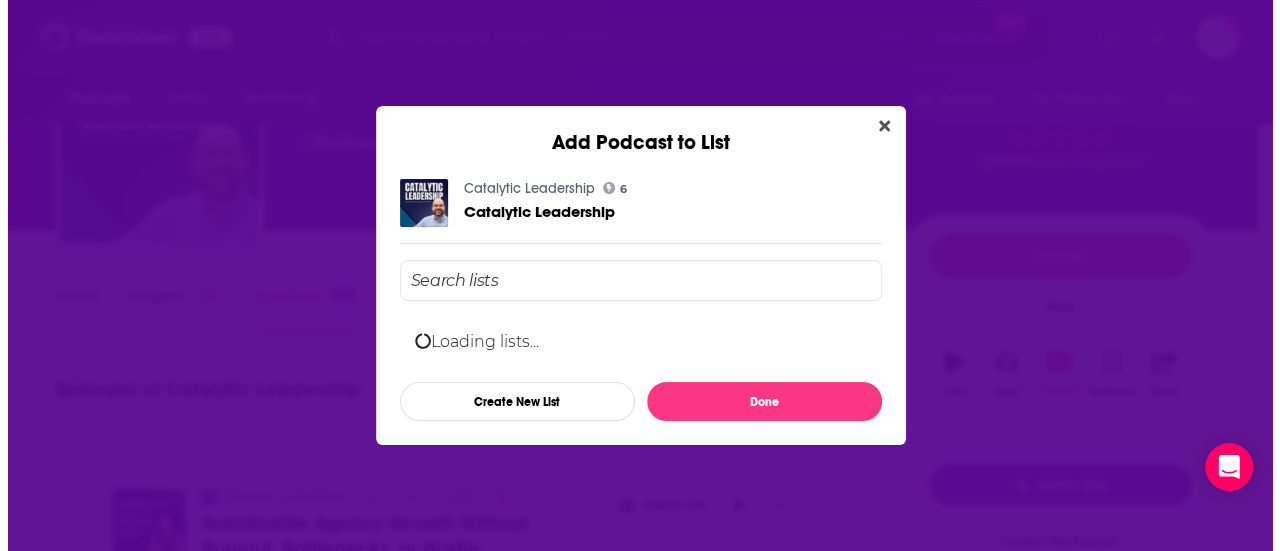 scroll, scrollTop: 0, scrollLeft: 0, axis: both 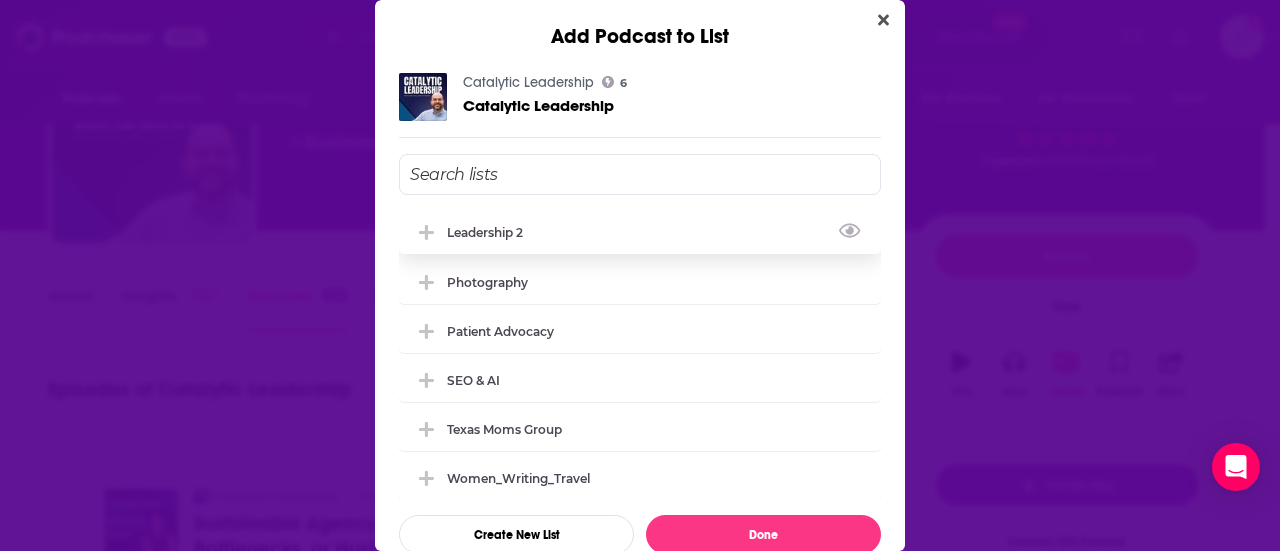 click on "Leadership 2" at bounding box center [640, 232] 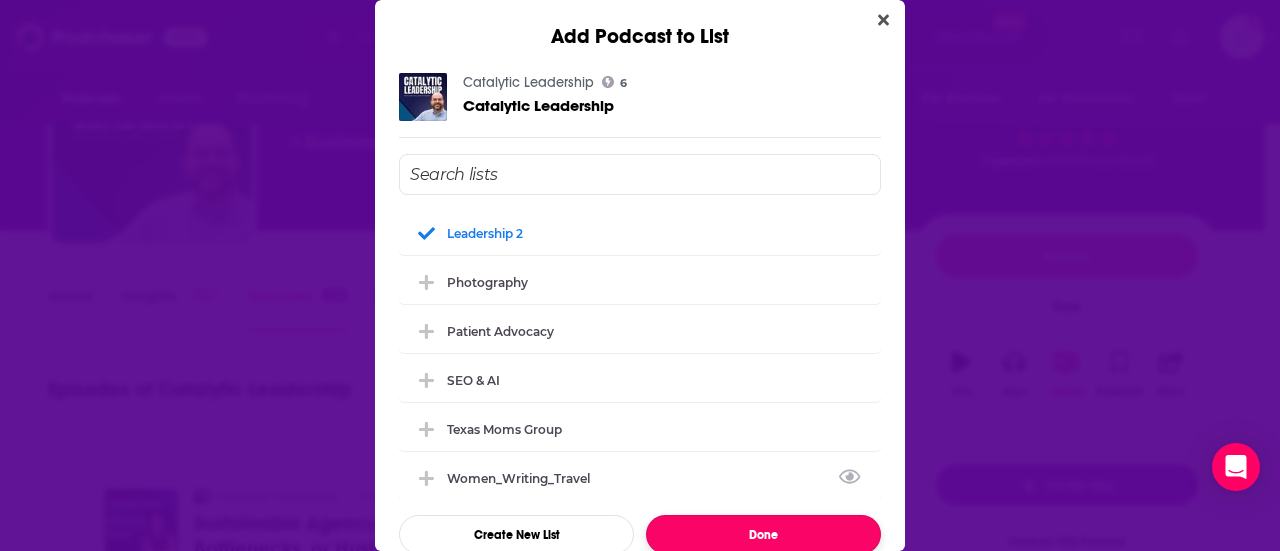 click on "Done" at bounding box center (763, 534) 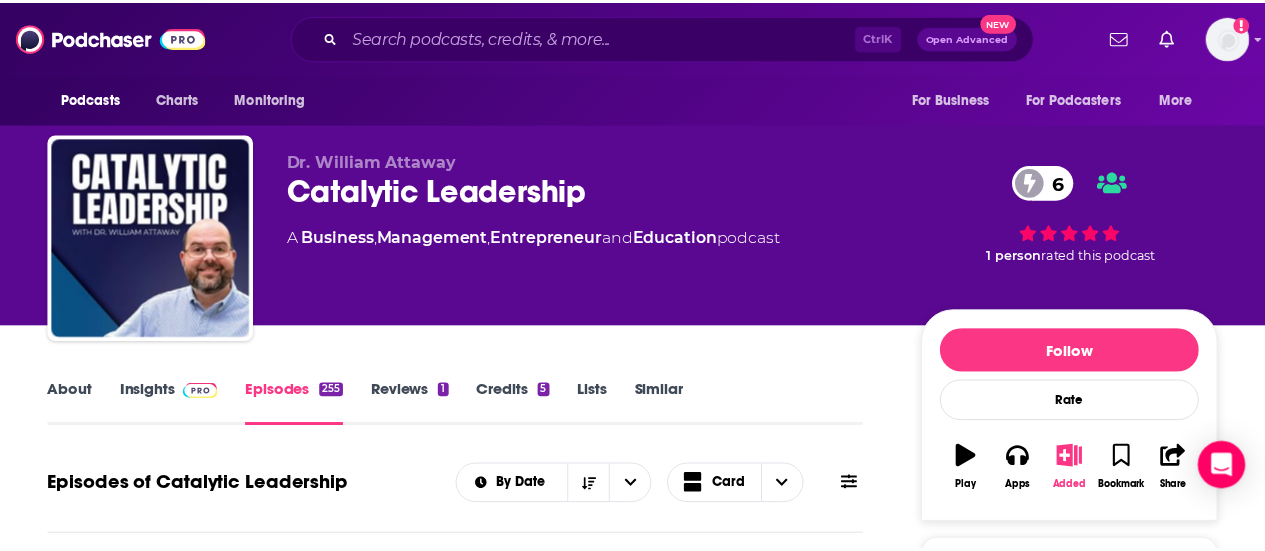 scroll, scrollTop: 95, scrollLeft: 0, axis: vertical 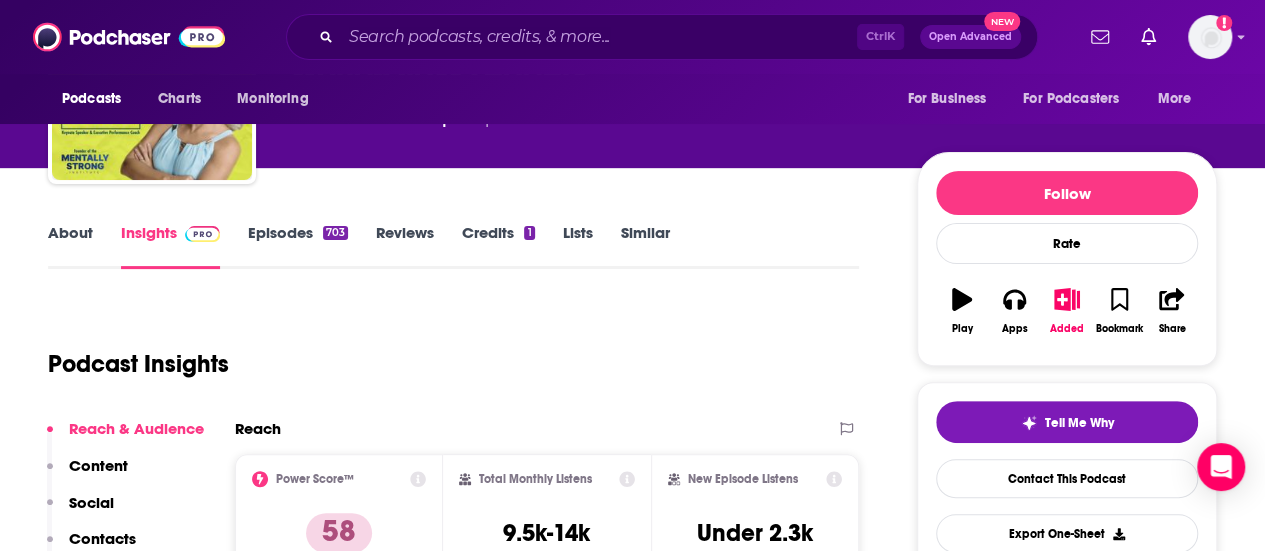 click on "Episodes 703" at bounding box center (298, 246) 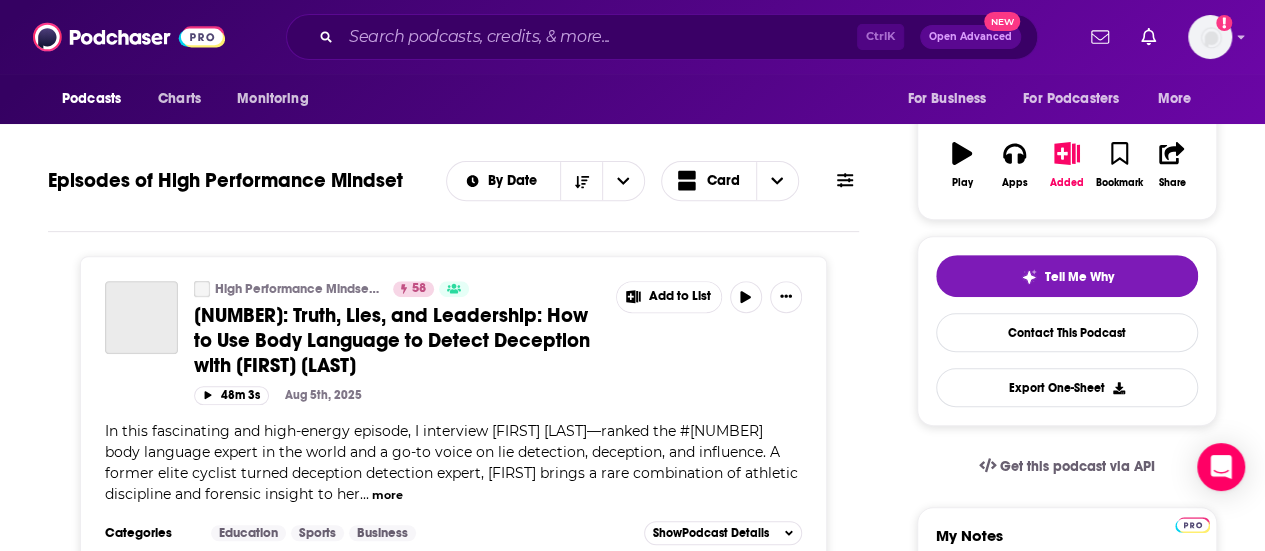 scroll, scrollTop: 234, scrollLeft: 0, axis: vertical 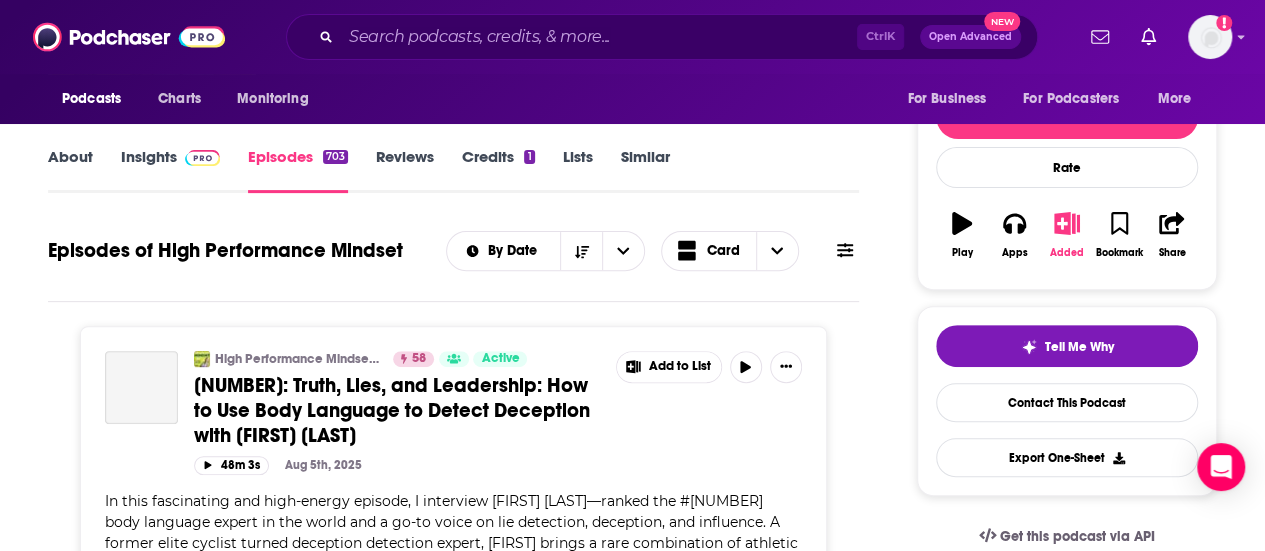 click on "Added" at bounding box center (1067, 235) 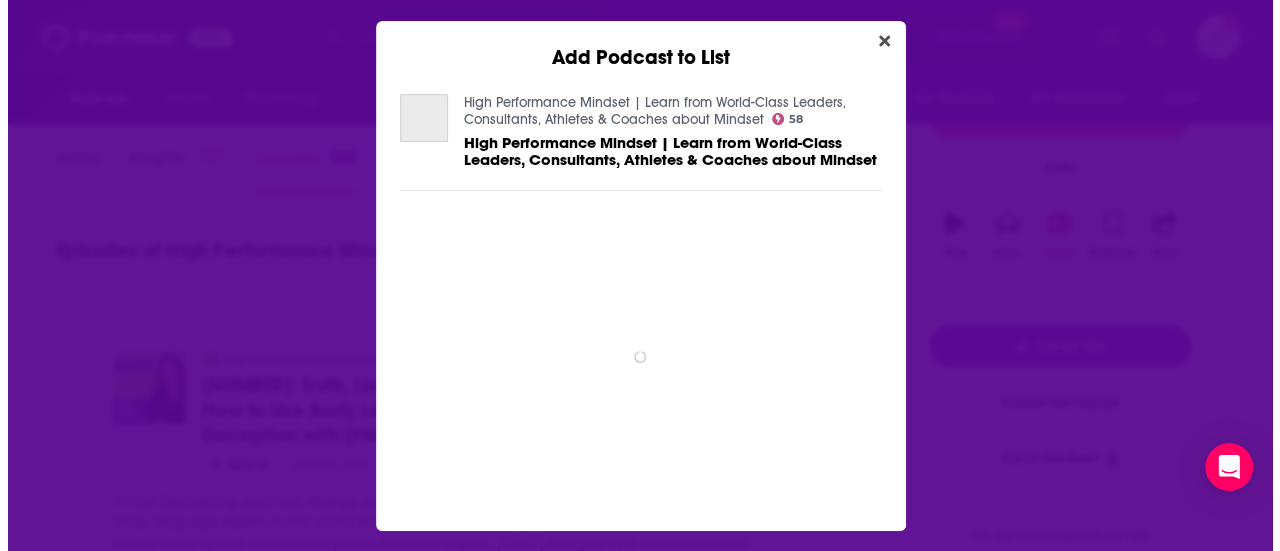 scroll, scrollTop: 0, scrollLeft: 0, axis: both 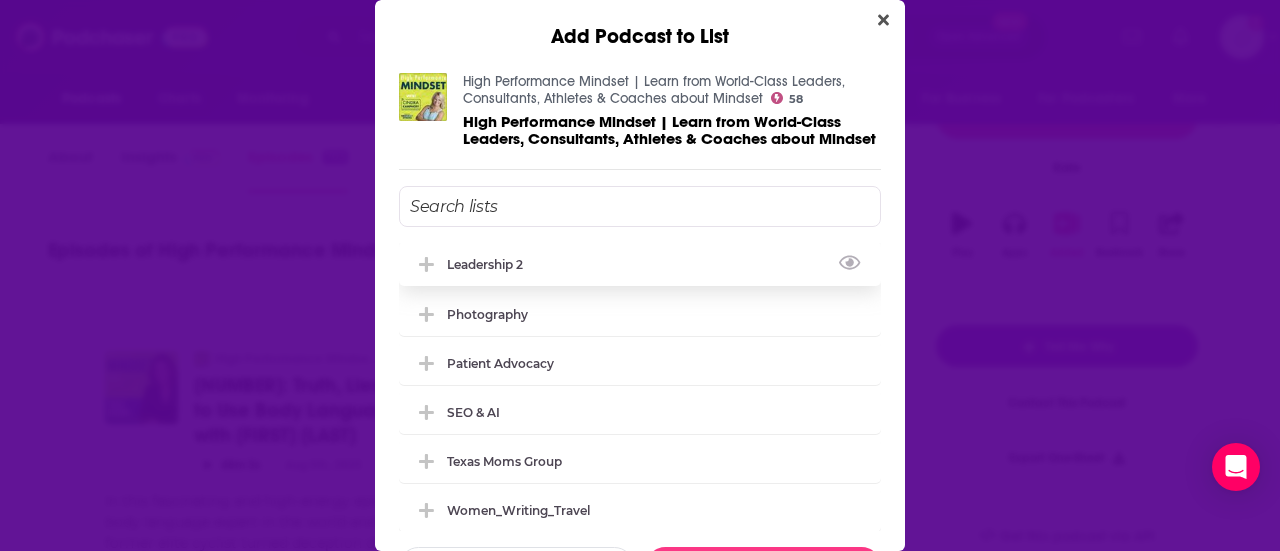 click on "Leadership 2" at bounding box center [491, 264] 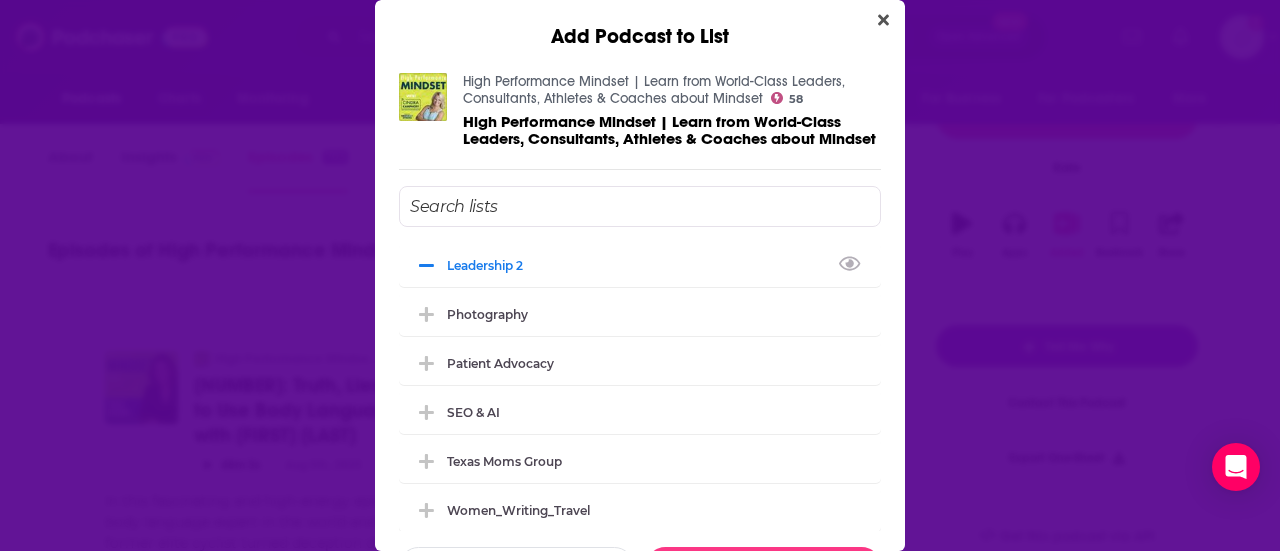 scroll, scrollTop: 73, scrollLeft: 0, axis: vertical 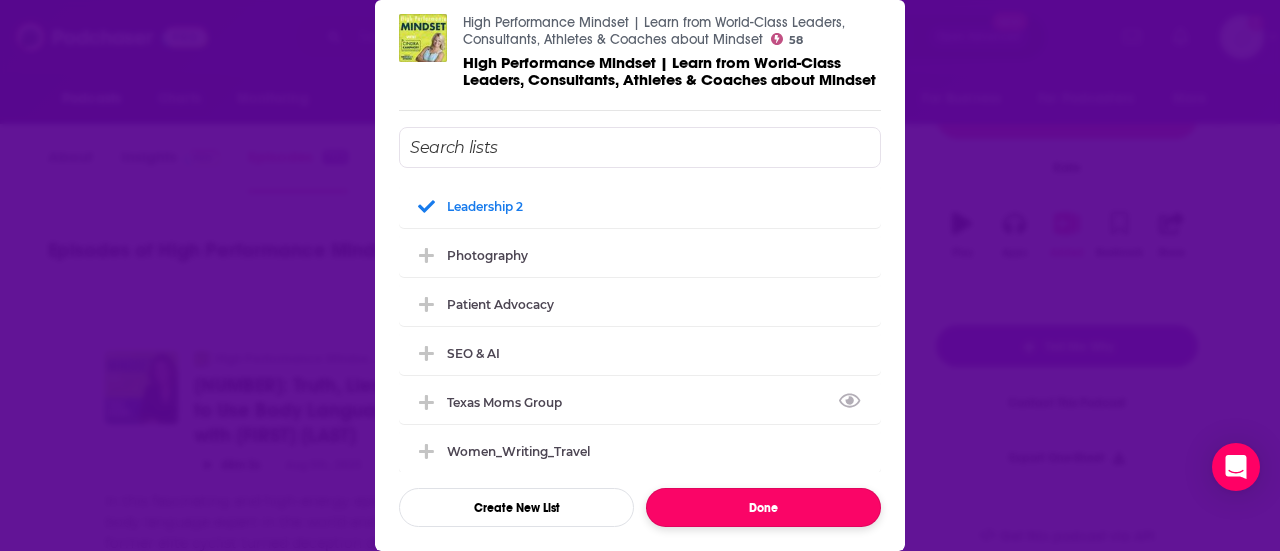 click on "Done" at bounding box center [763, 507] 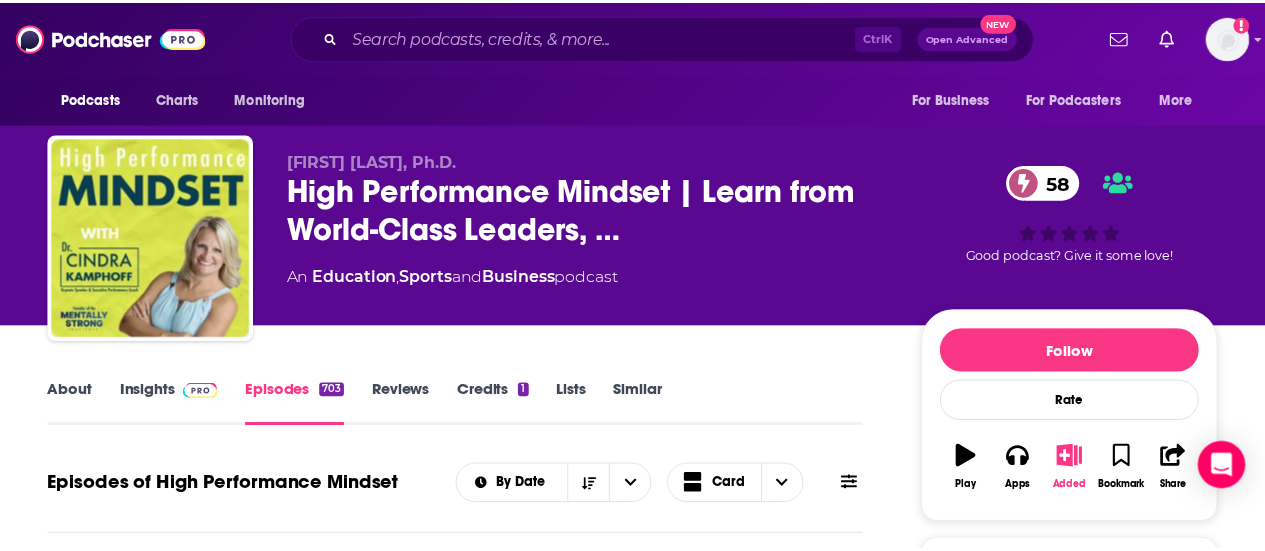 scroll, scrollTop: 234, scrollLeft: 0, axis: vertical 